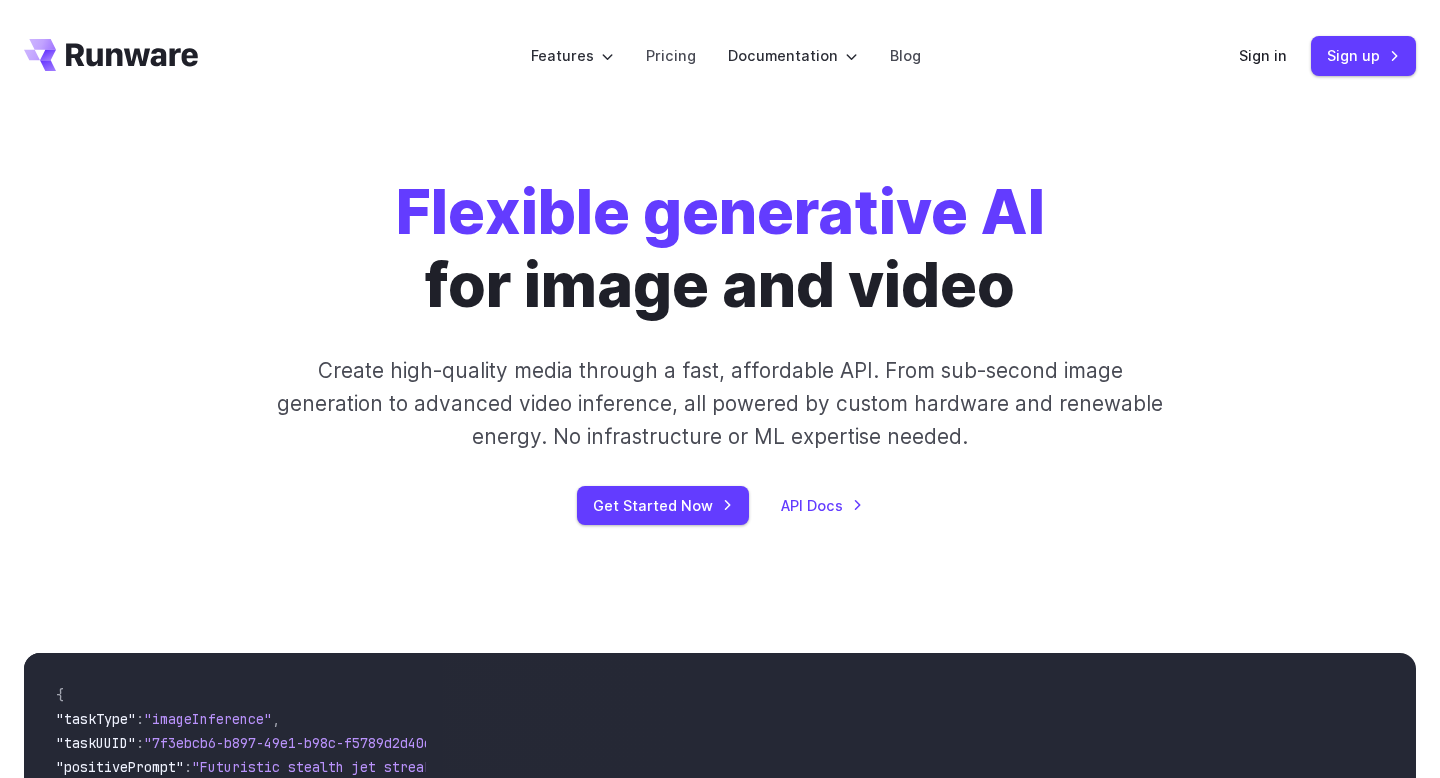 scroll, scrollTop: 0, scrollLeft: 0, axis: both 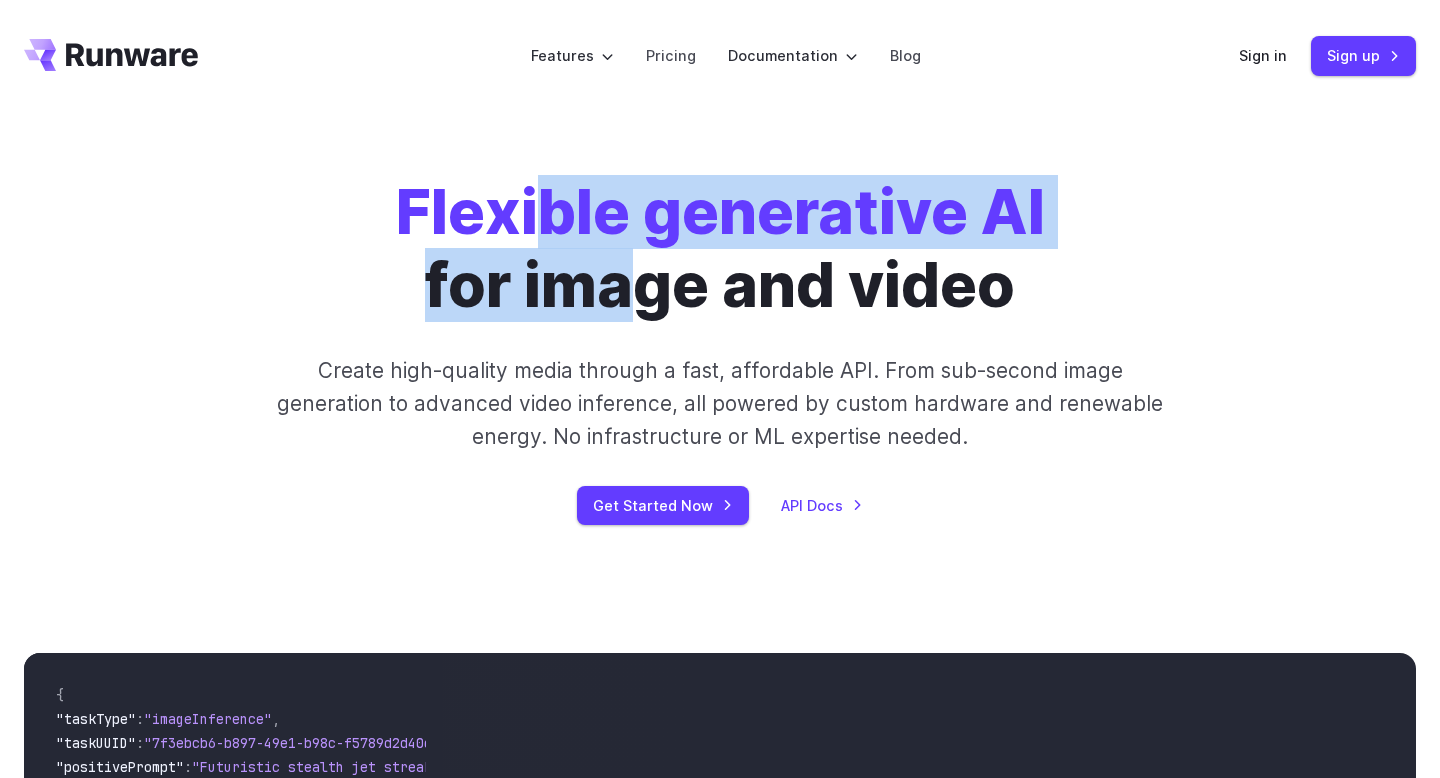 drag, startPoint x: 0, startPoint y: 0, endPoint x: 644, endPoint y: 264, distance: 696.0115 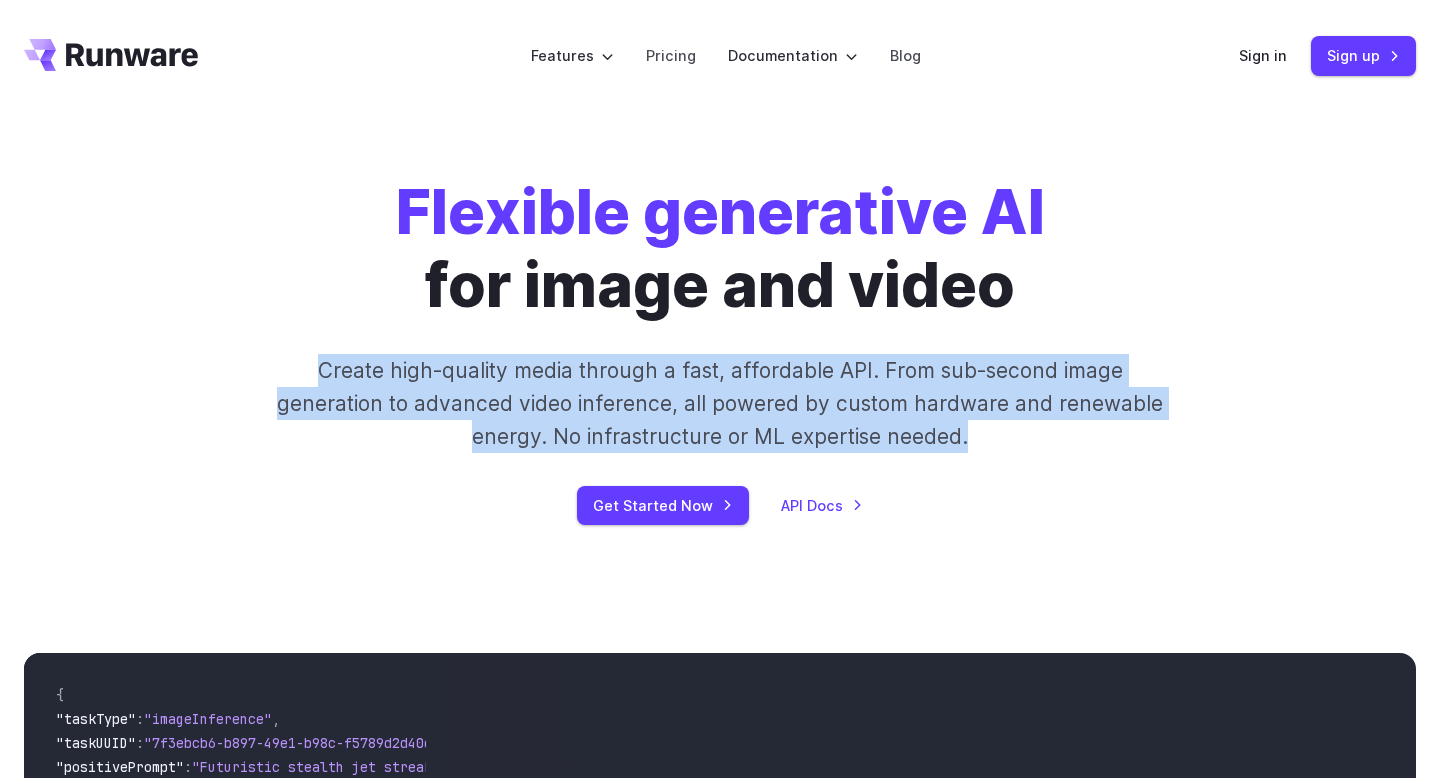 drag, startPoint x: 493, startPoint y: 349, endPoint x: 1012, endPoint y: 452, distance: 529.1219 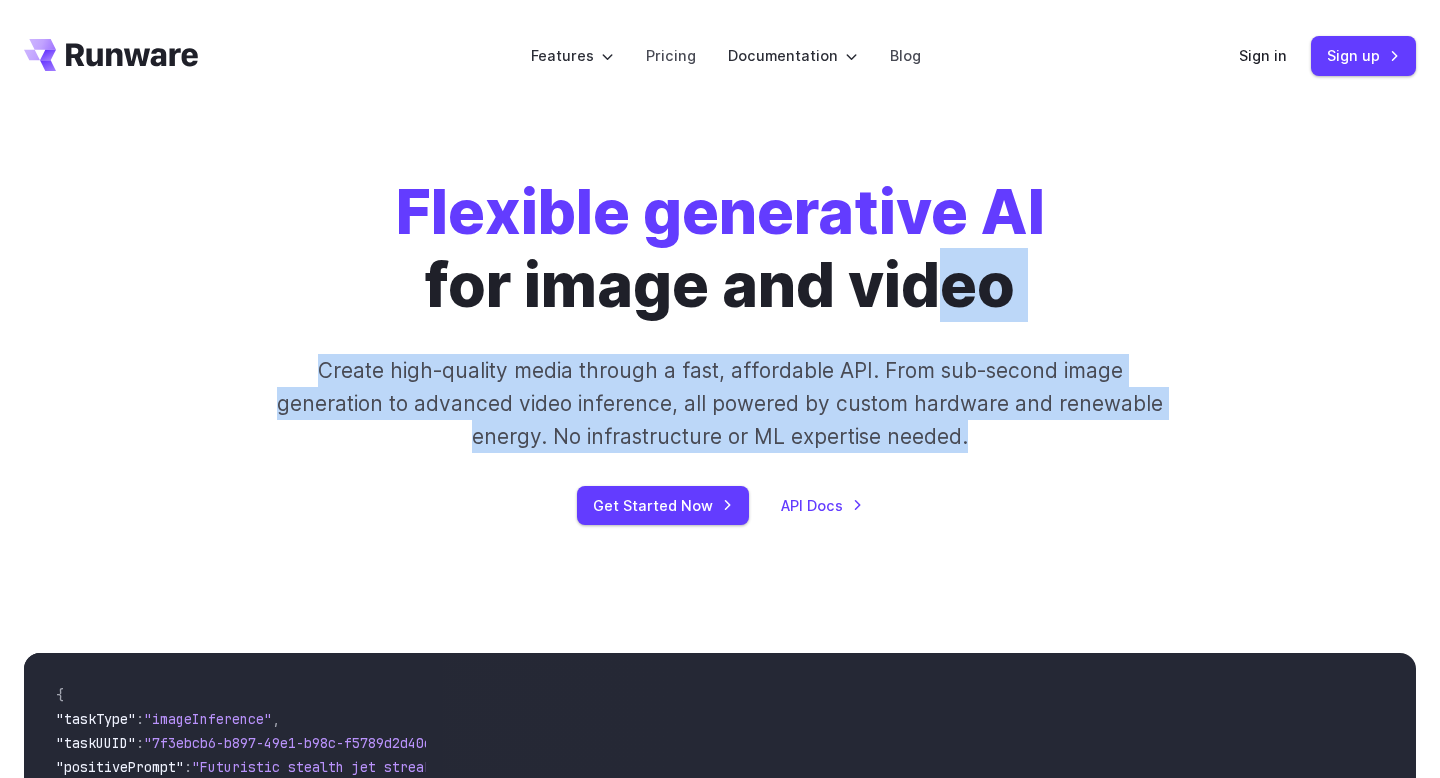drag, startPoint x: 1013, startPoint y: 450, endPoint x: 956, endPoint y: 269, distance: 189.76302 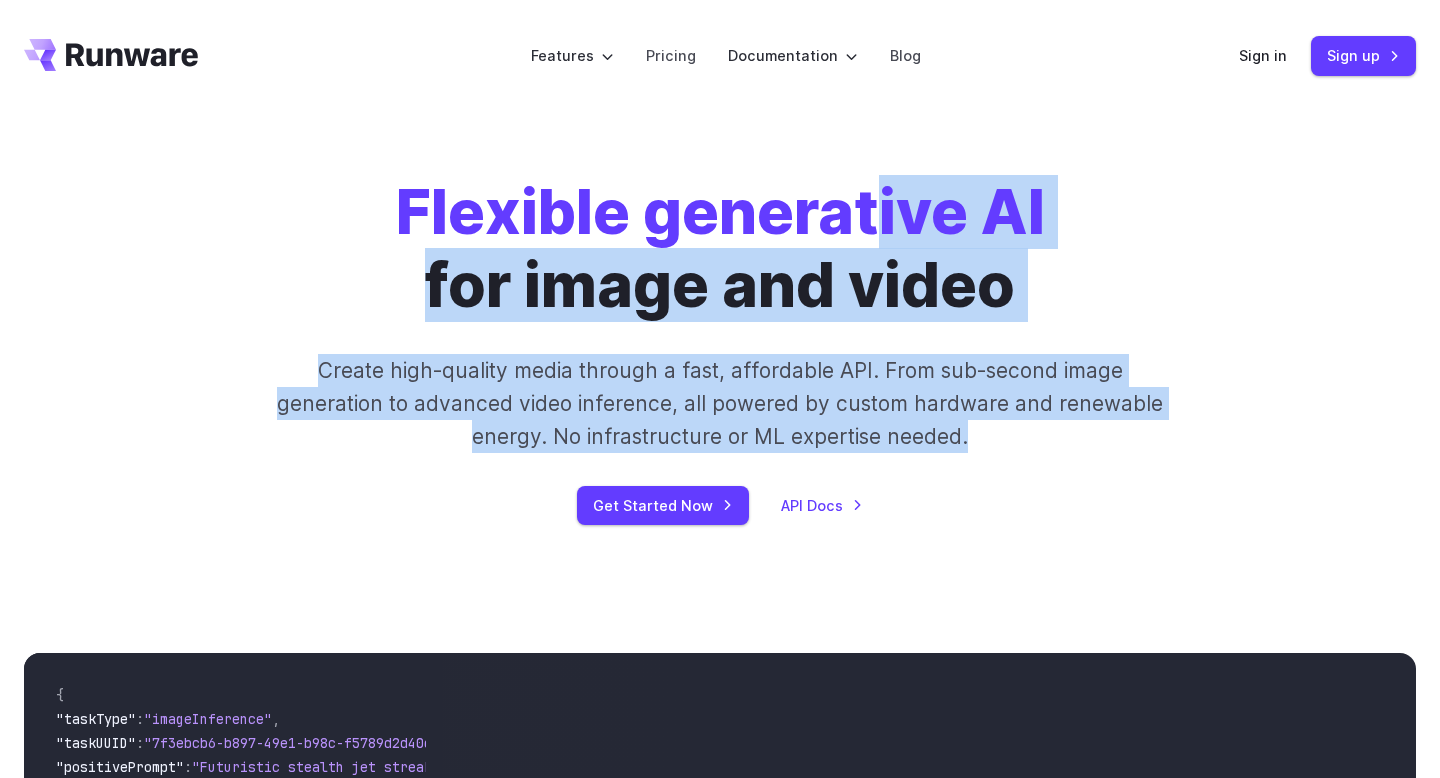 drag, startPoint x: 879, startPoint y: 207, endPoint x: 996, endPoint y: 446, distance: 266.10147 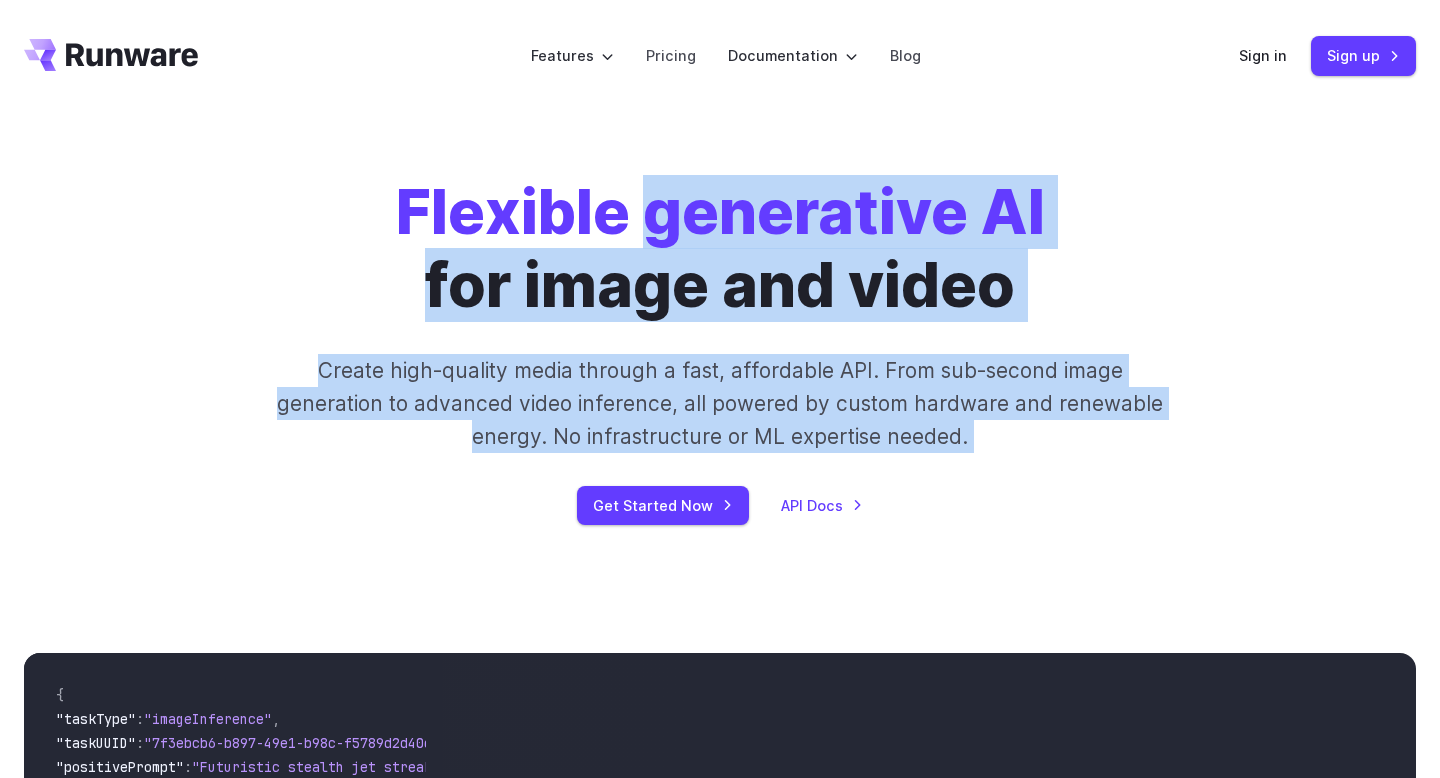 drag, startPoint x: 996, startPoint y: 446, endPoint x: 947, endPoint y: 196, distance: 254.75674 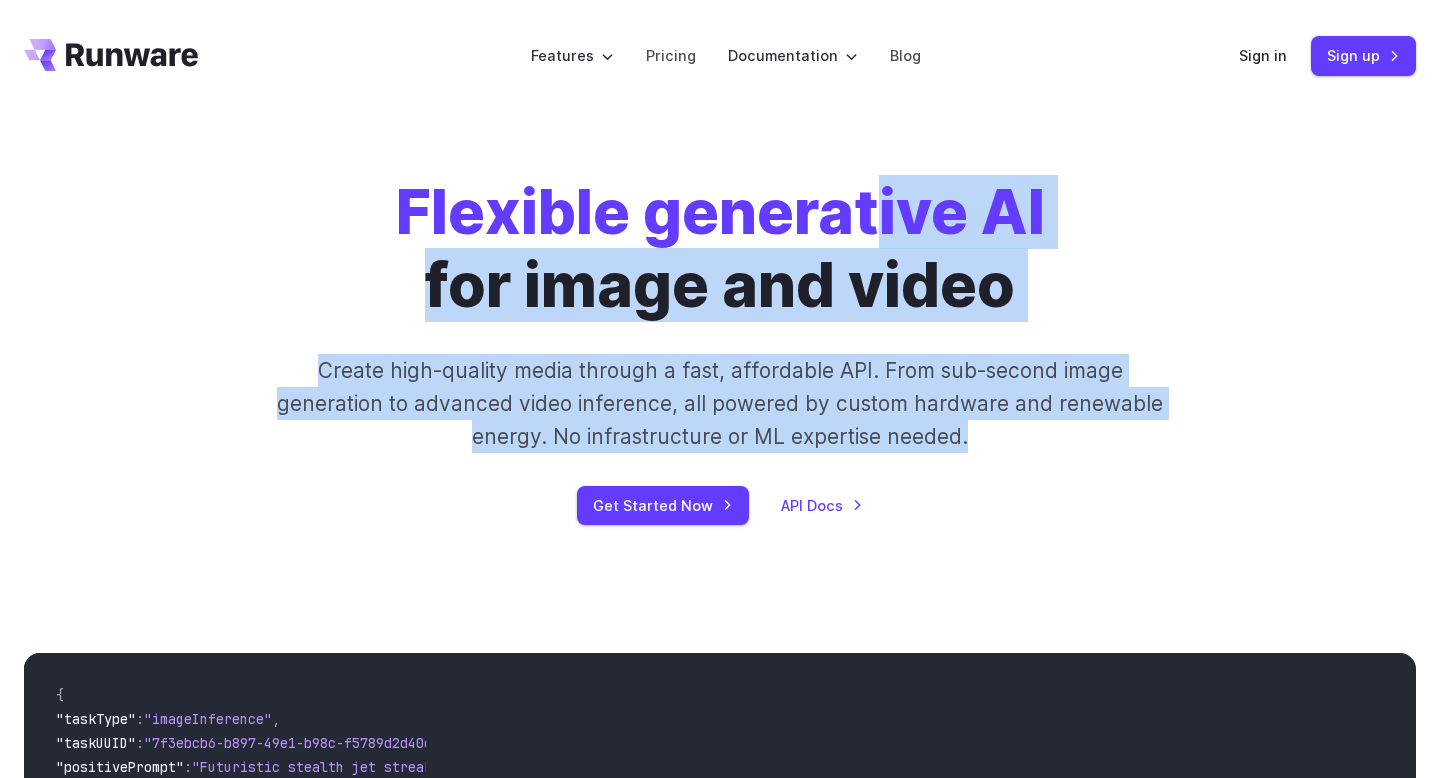 drag, startPoint x: 880, startPoint y: 183, endPoint x: 979, endPoint y: 436, distance: 271.67996 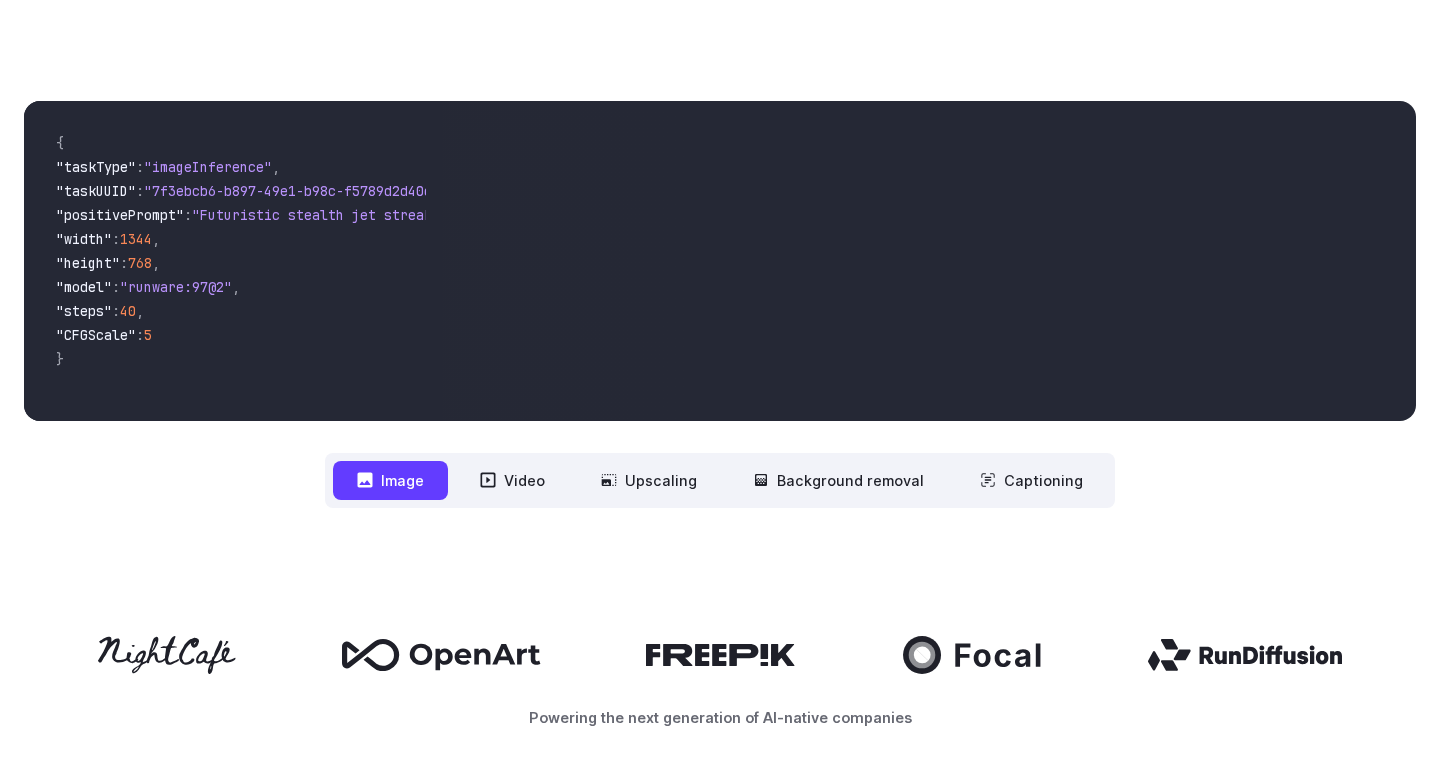 scroll, scrollTop: 550, scrollLeft: 0, axis: vertical 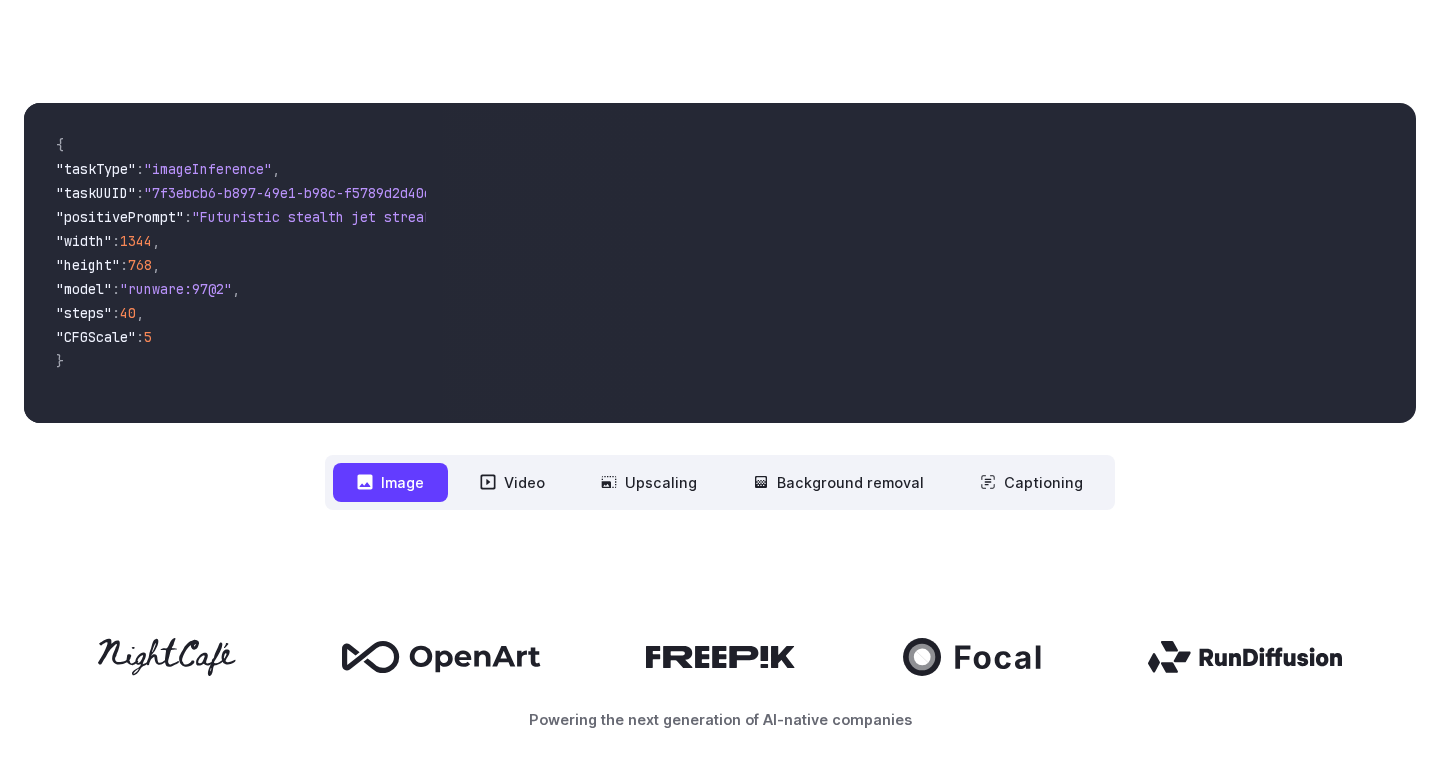 click on "**********" at bounding box center (720, 482) 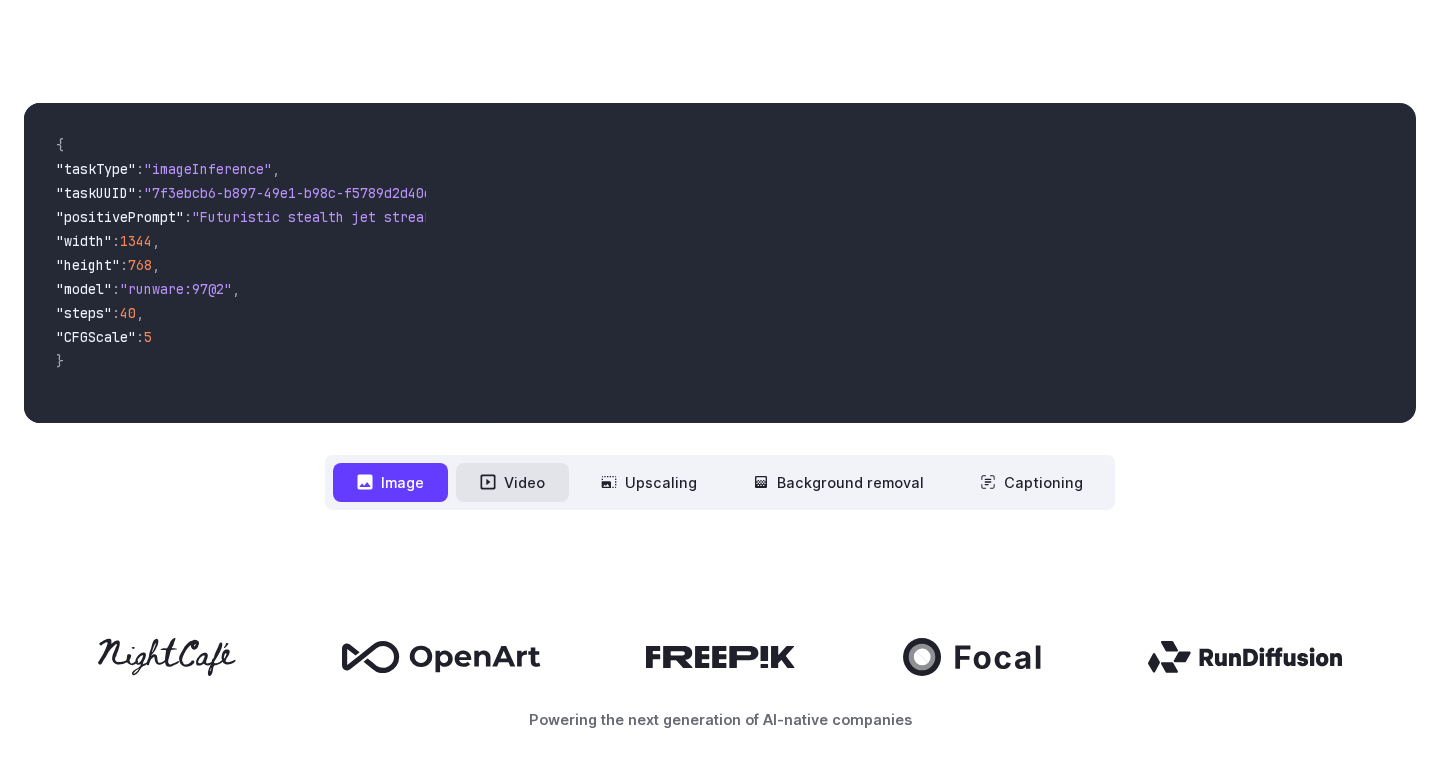 click on "Video" at bounding box center [512, 482] 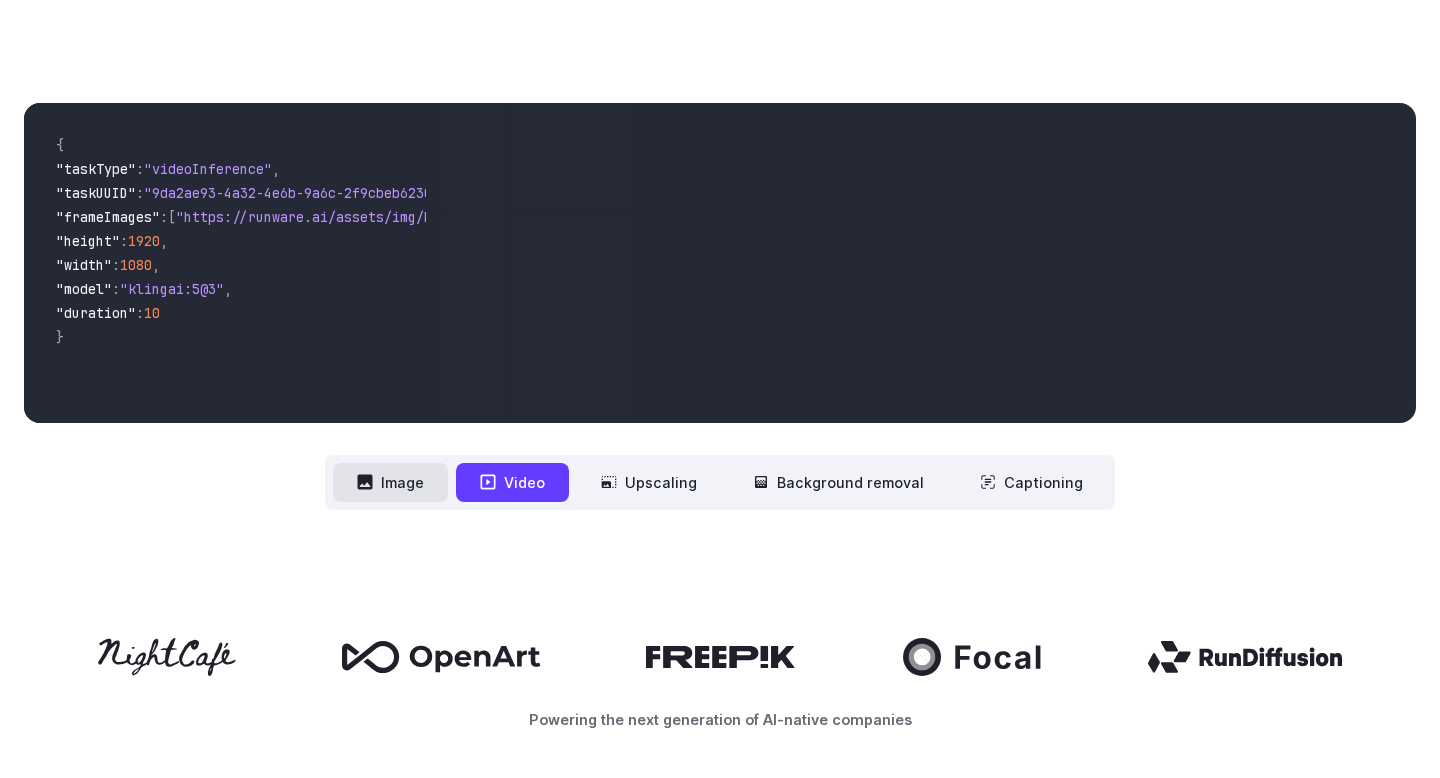 click on "Image" at bounding box center [390, 482] 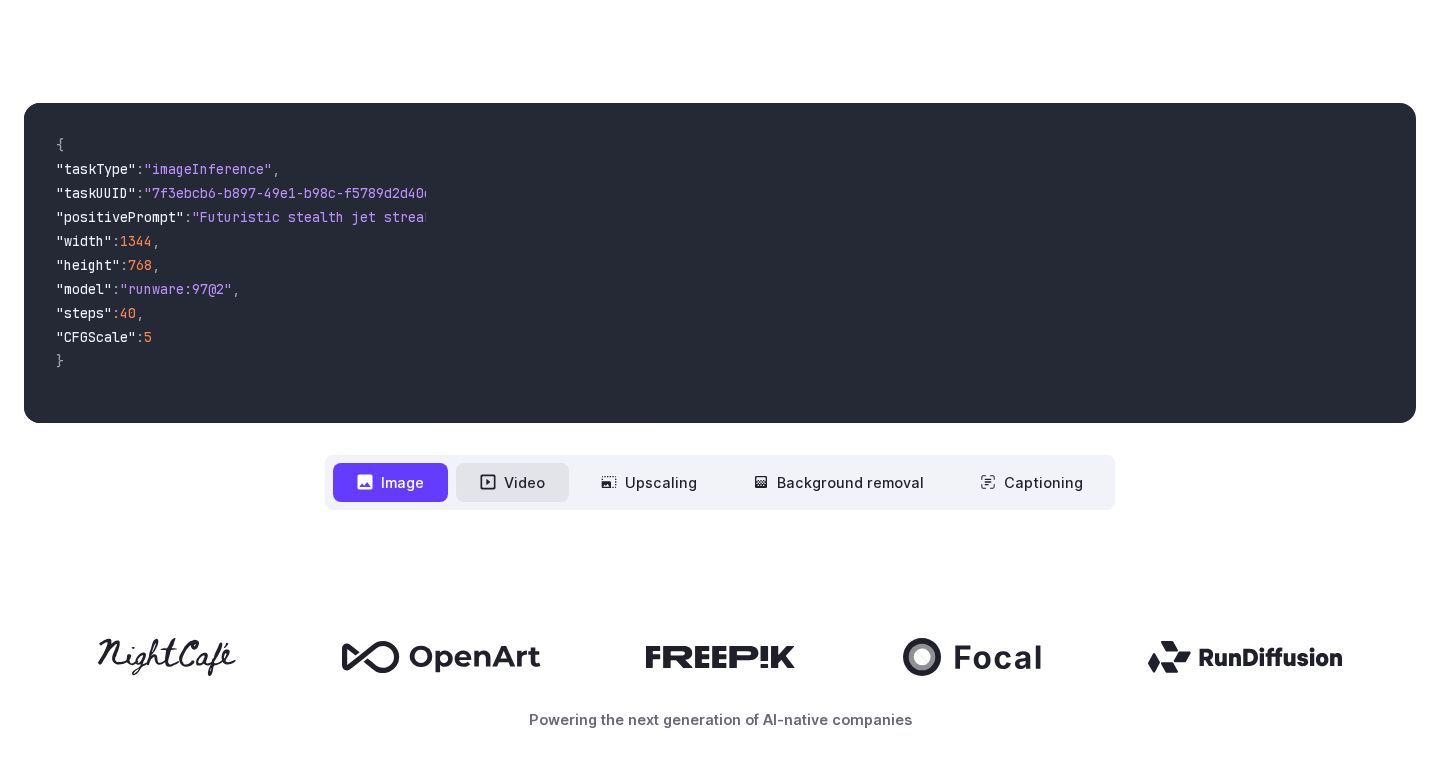 click on "Video" at bounding box center [512, 482] 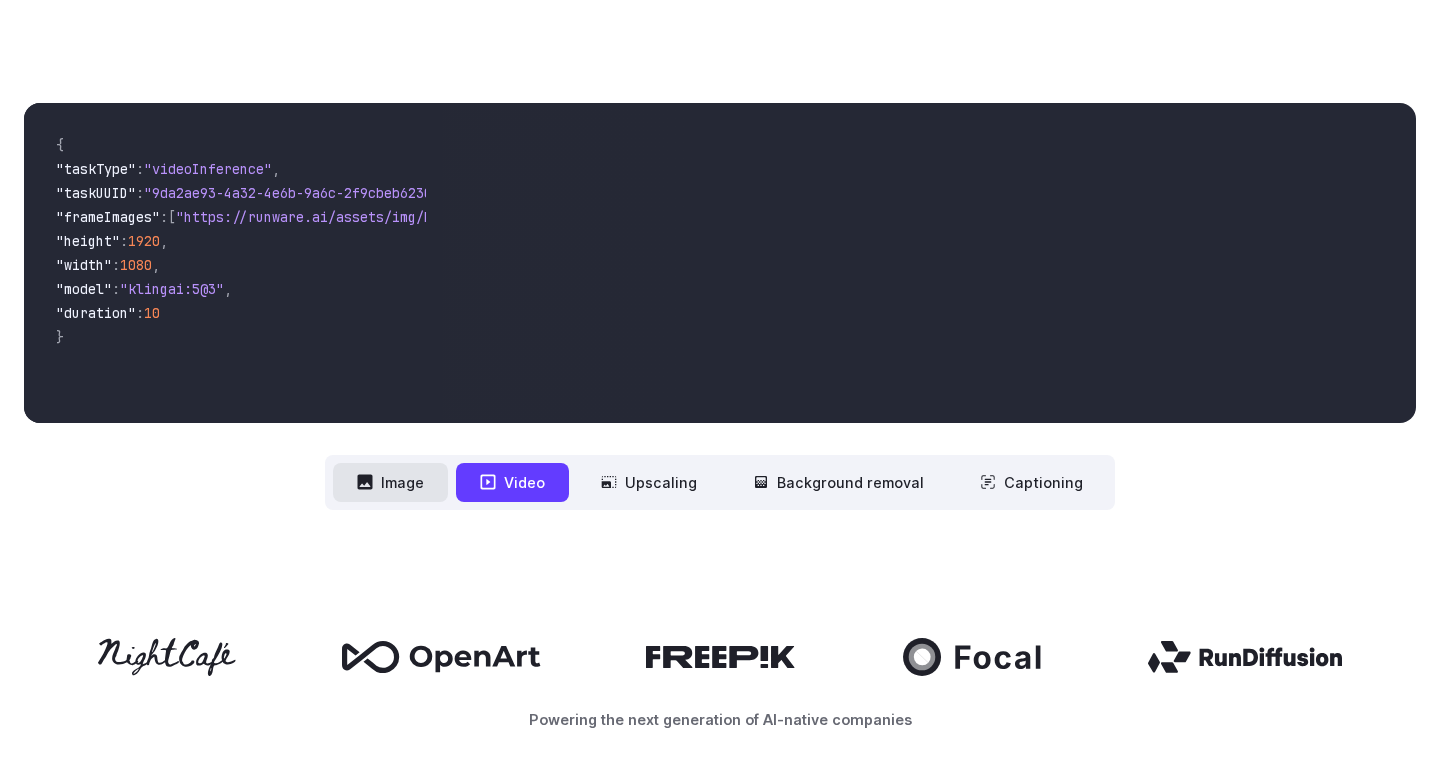 click on "Image" at bounding box center (390, 482) 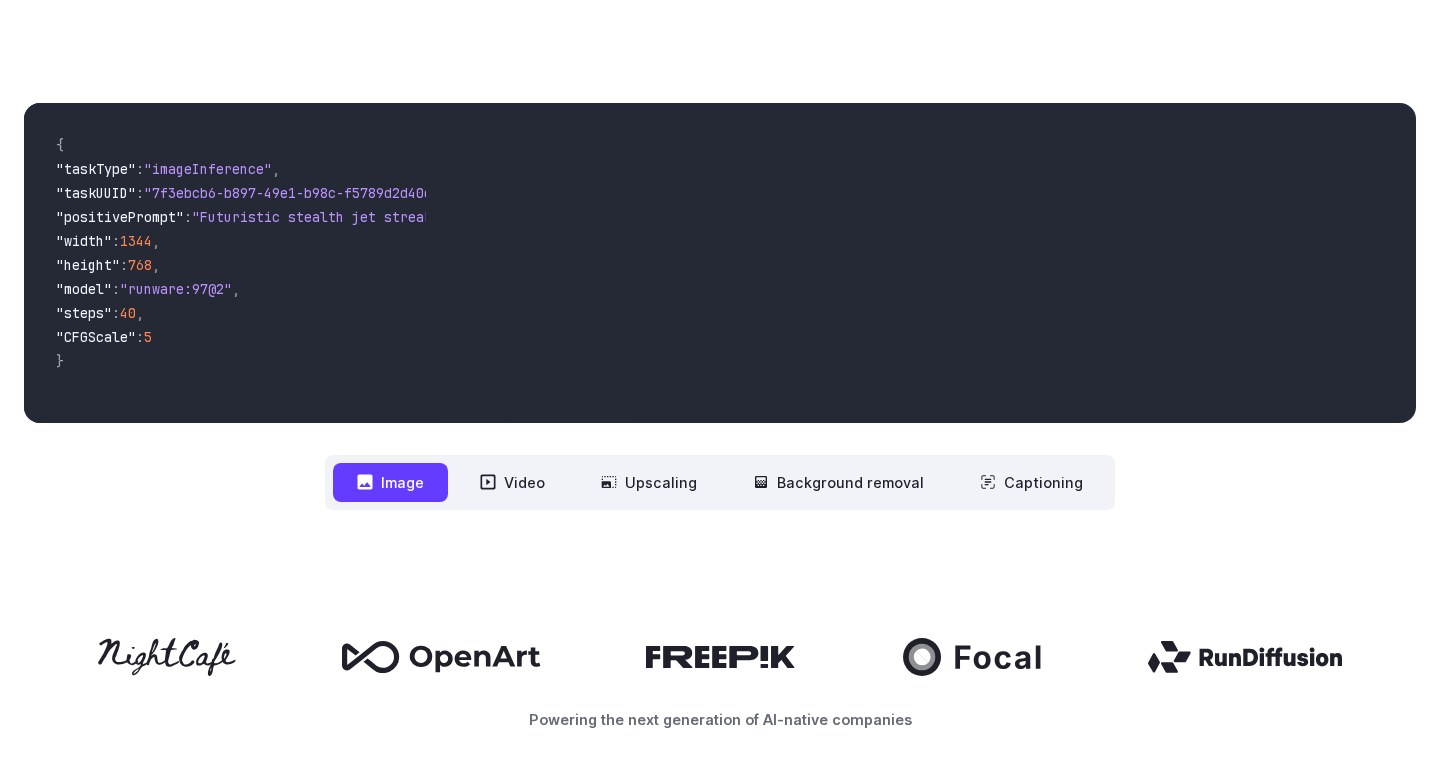 click on "**********" at bounding box center (720, 482) 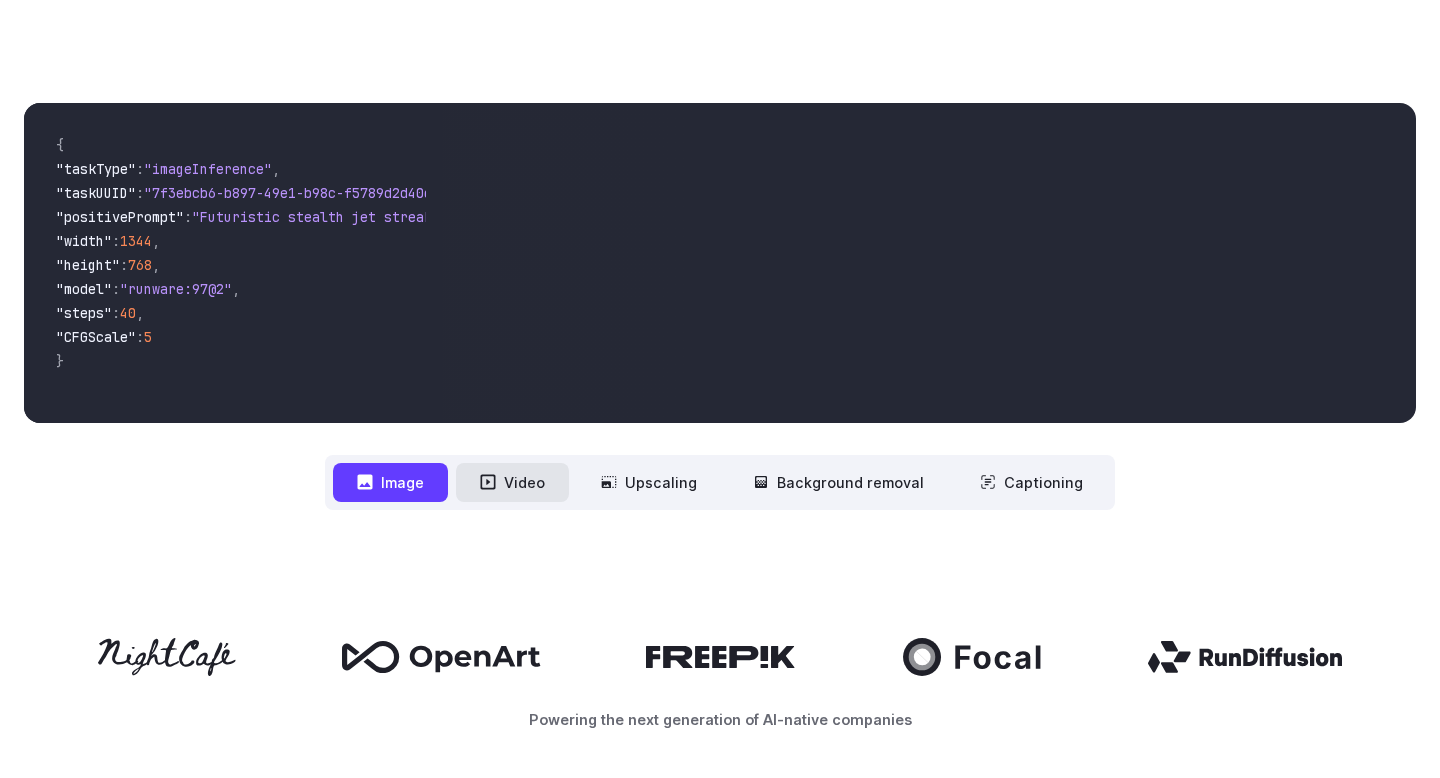 click on "Video" at bounding box center [512, 482] 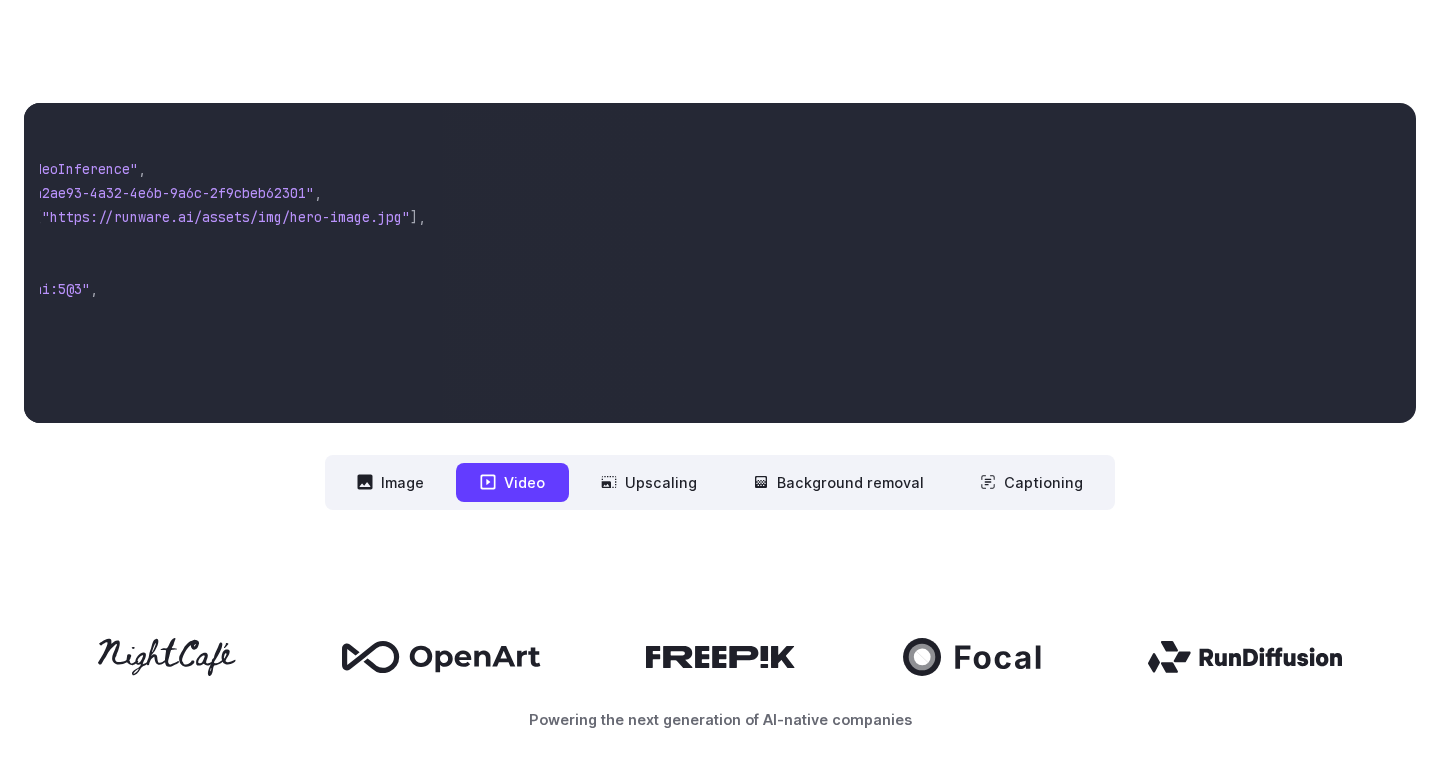 scroll, scrollTop: 0, scrollLeft: 0, axis: both 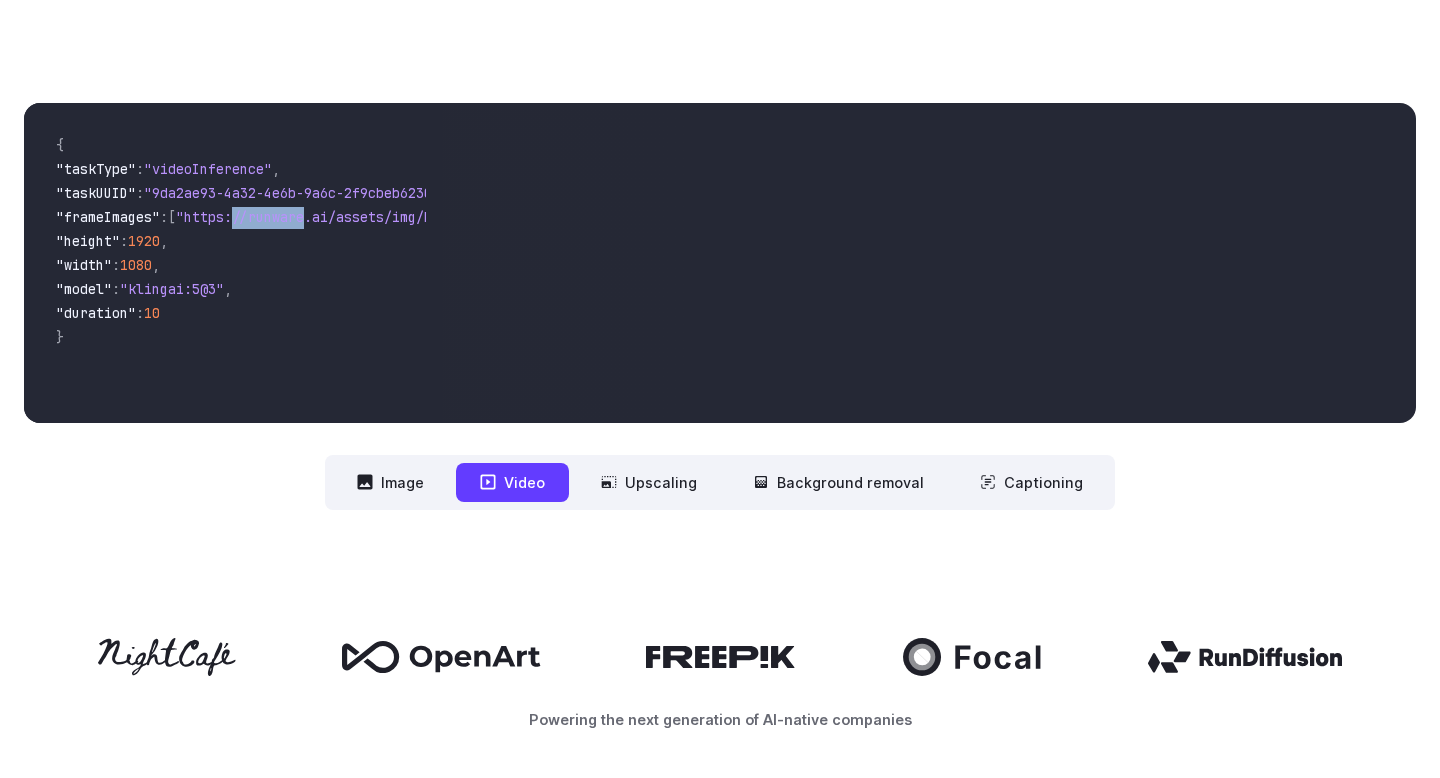drag, startPoint x: 264, startPoint y: 213, endPoint x: 334, endPoint y: 213, distance: 70 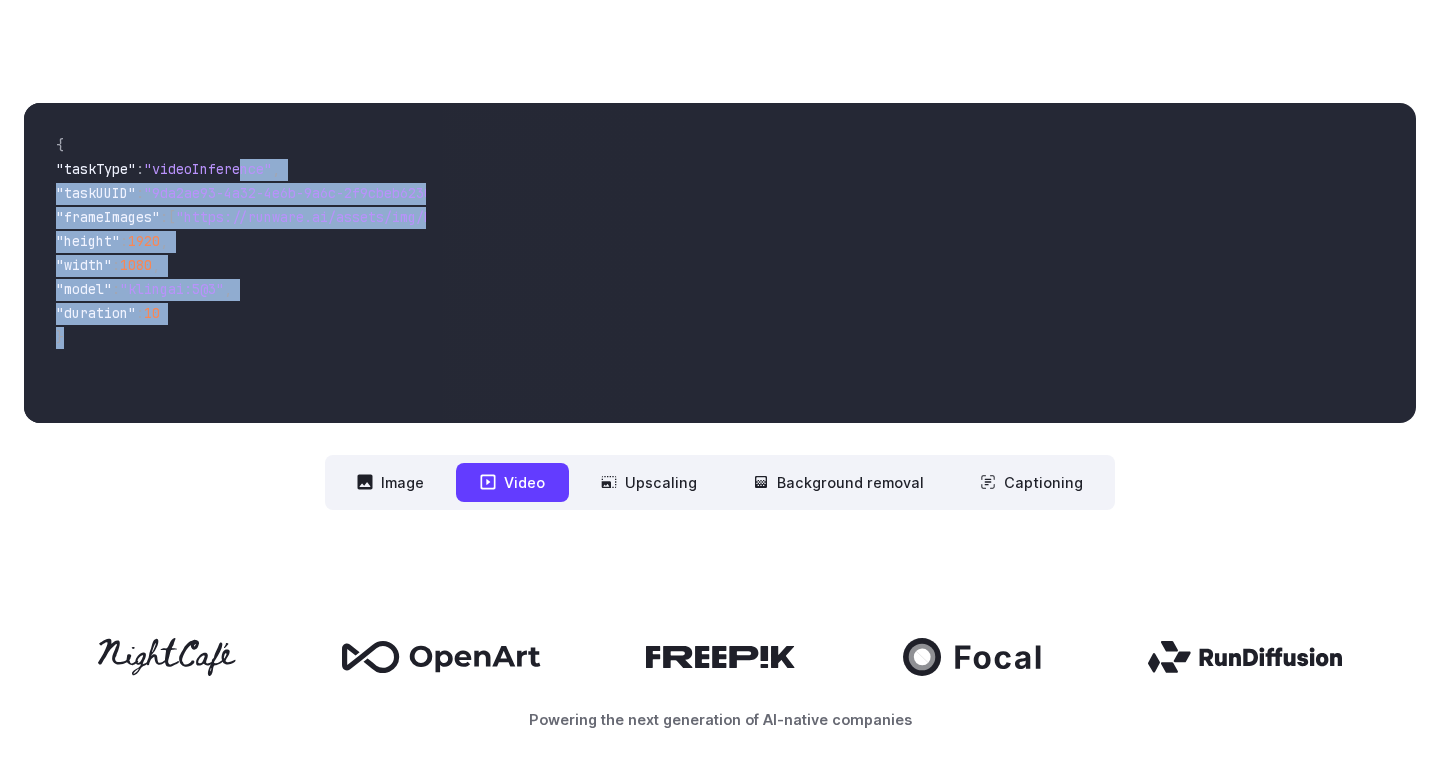 drag, startPoint x: 261, startPoint y: 176, endPoint x: 309, endPoint y: 339, distance: 169.92056 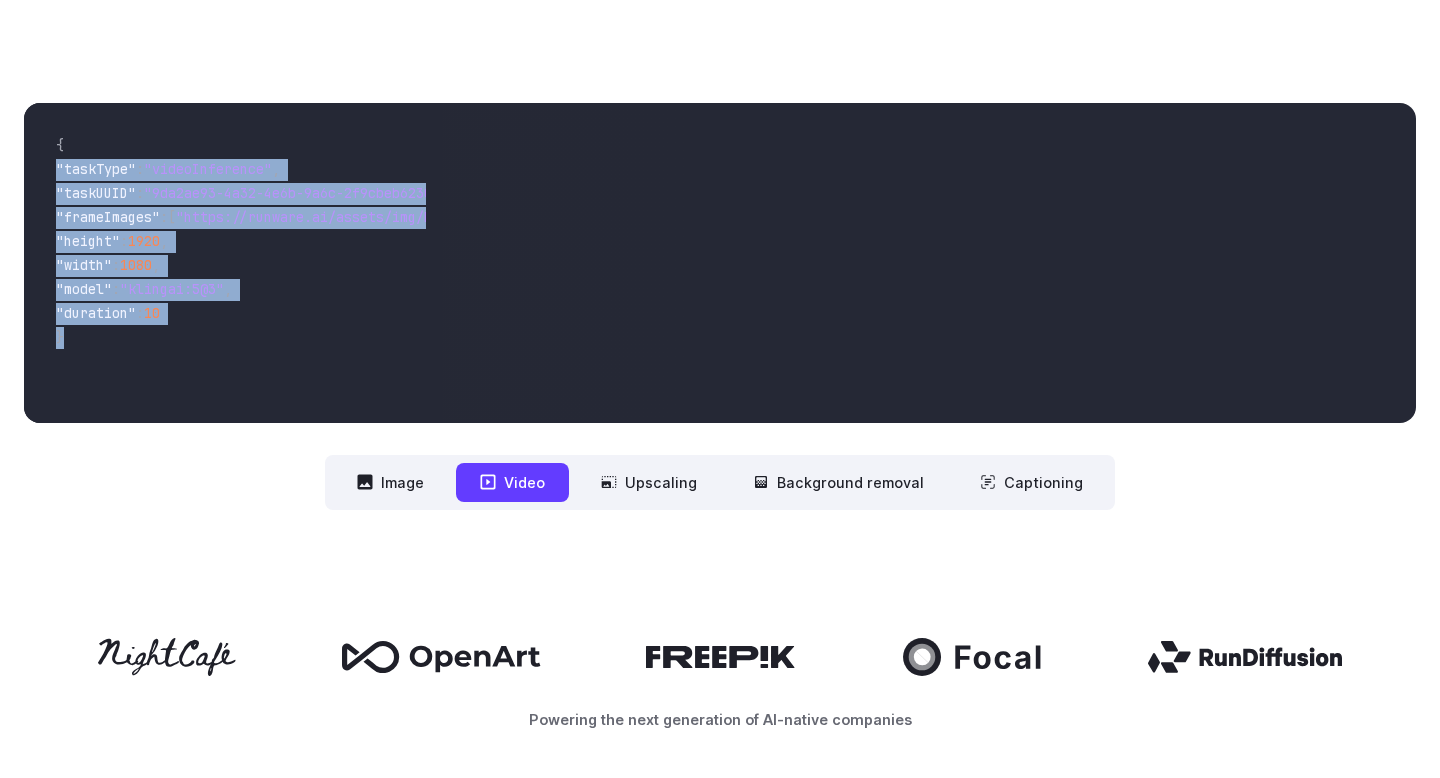 drag, startPoint x: 317, startPoint y: 344, endPoint x: 276, endPoint y: 141, distance: 207.09901 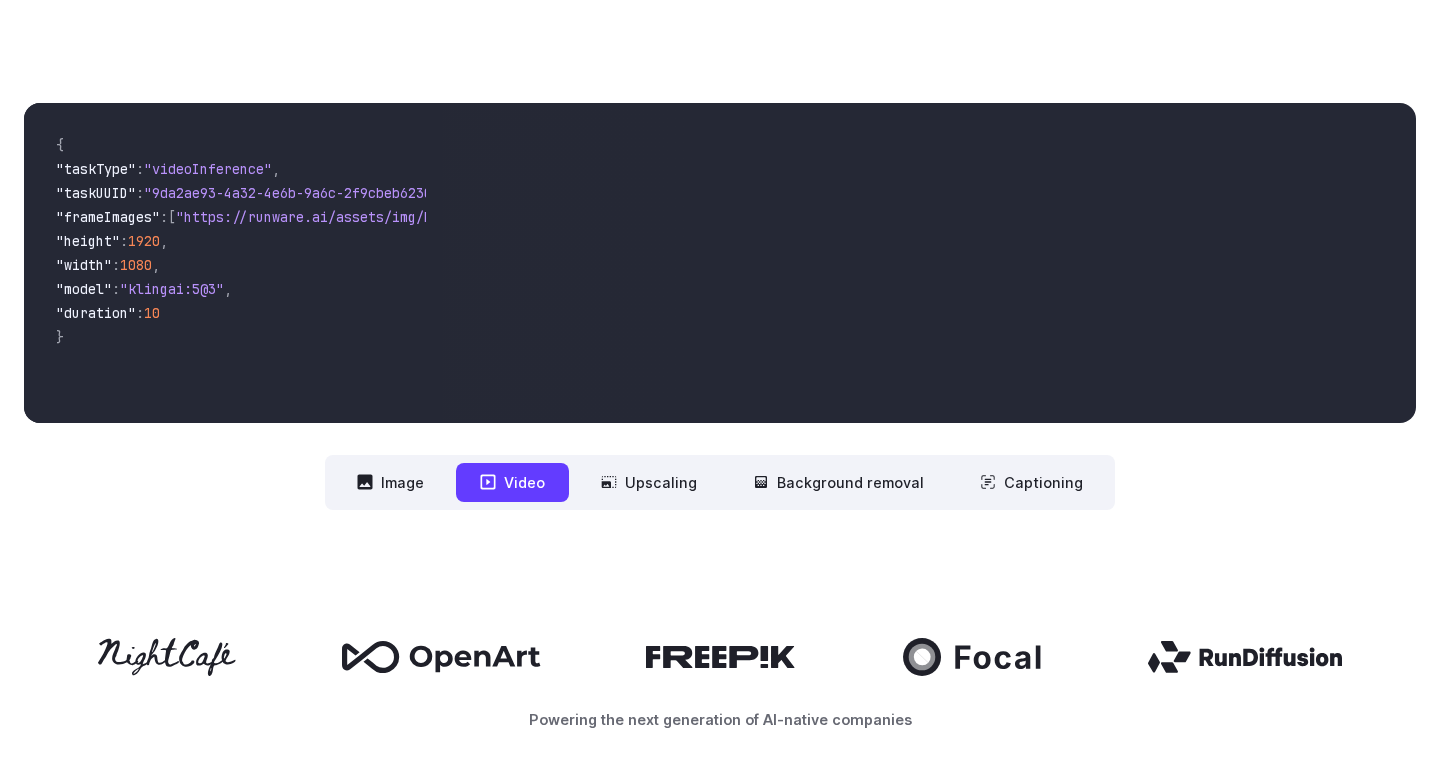 click on "{" at bounding box center [233, 147] 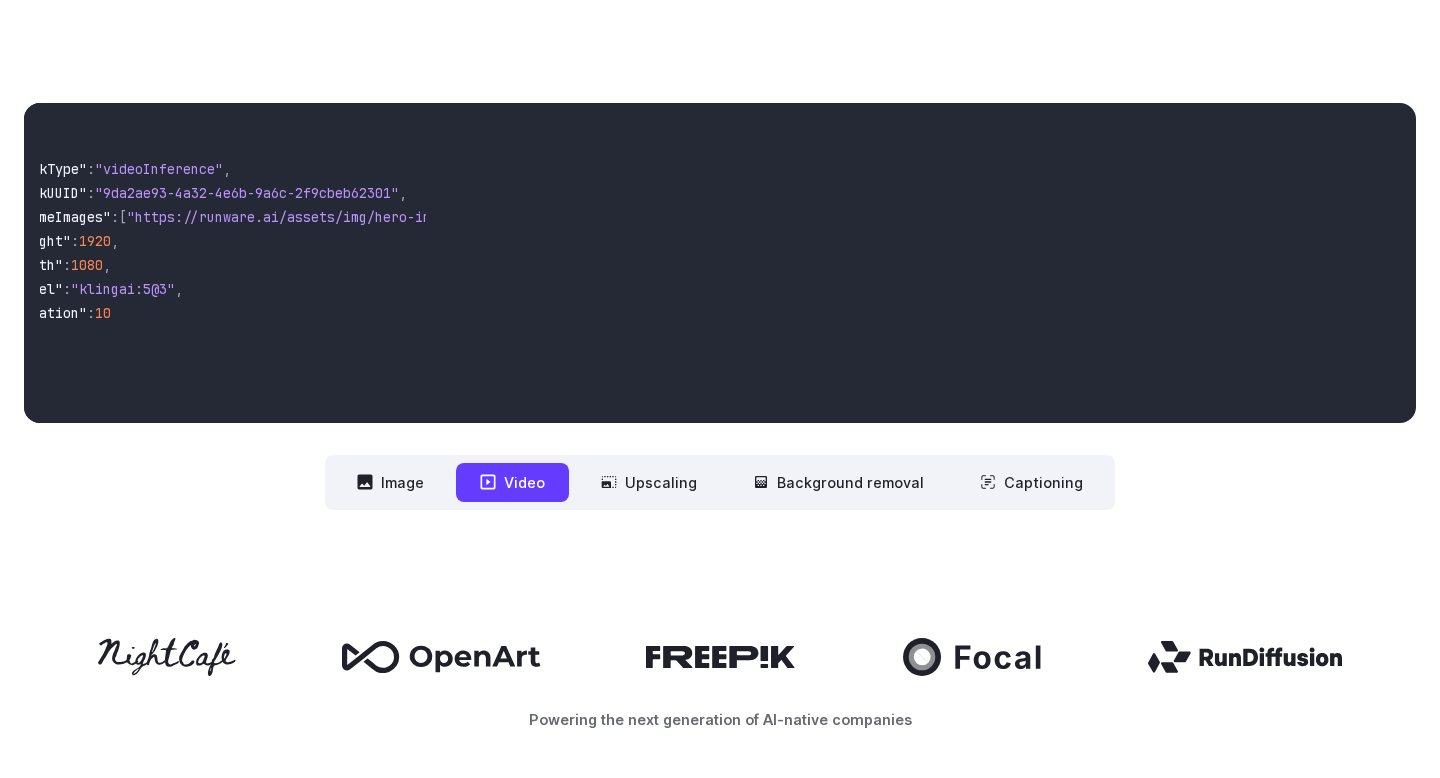 scroll, scrollTop: 0, scrollLeft: 169, axis: horizontal 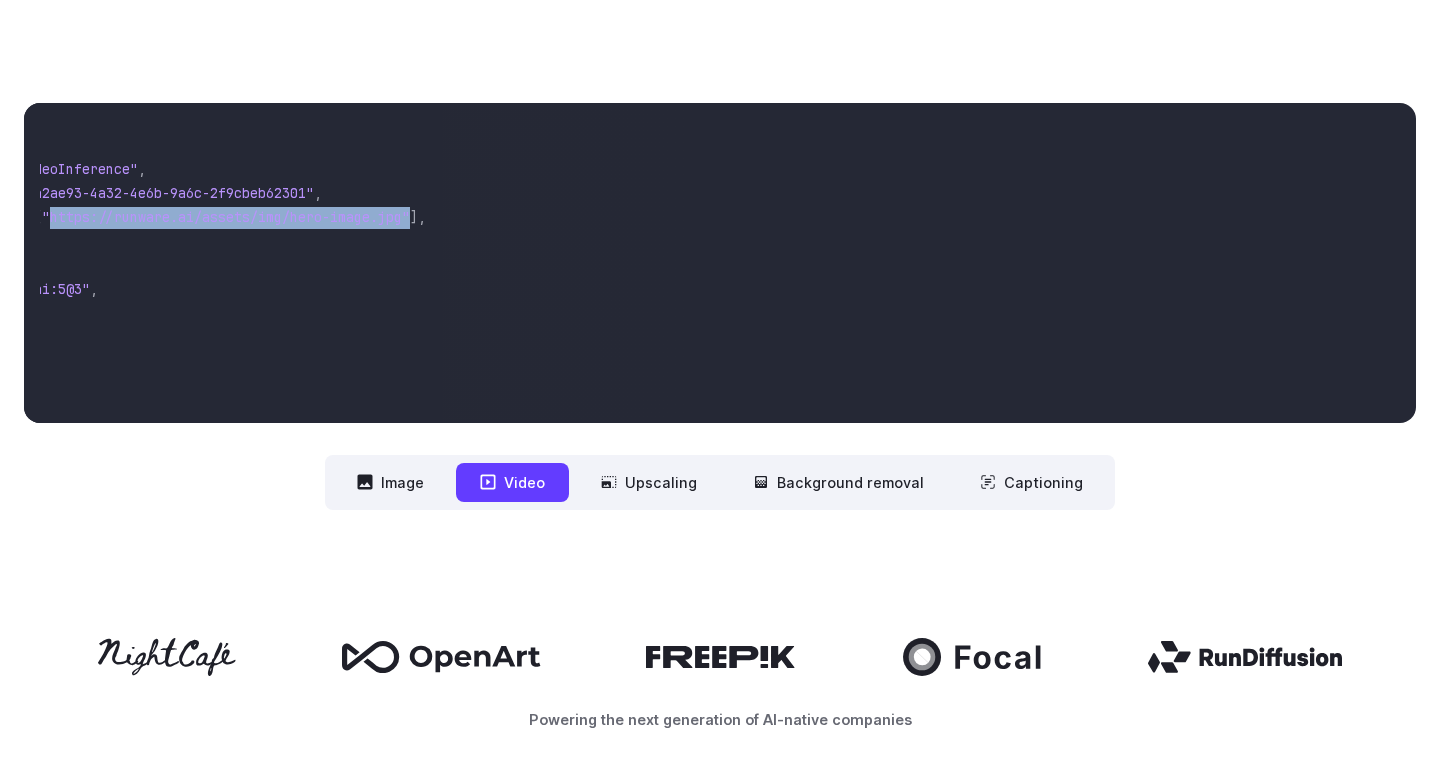 drag, startPoint x: 212, startPoint y: 223, endPoint x: 411, endPoint y: 222, distance: 199.00252 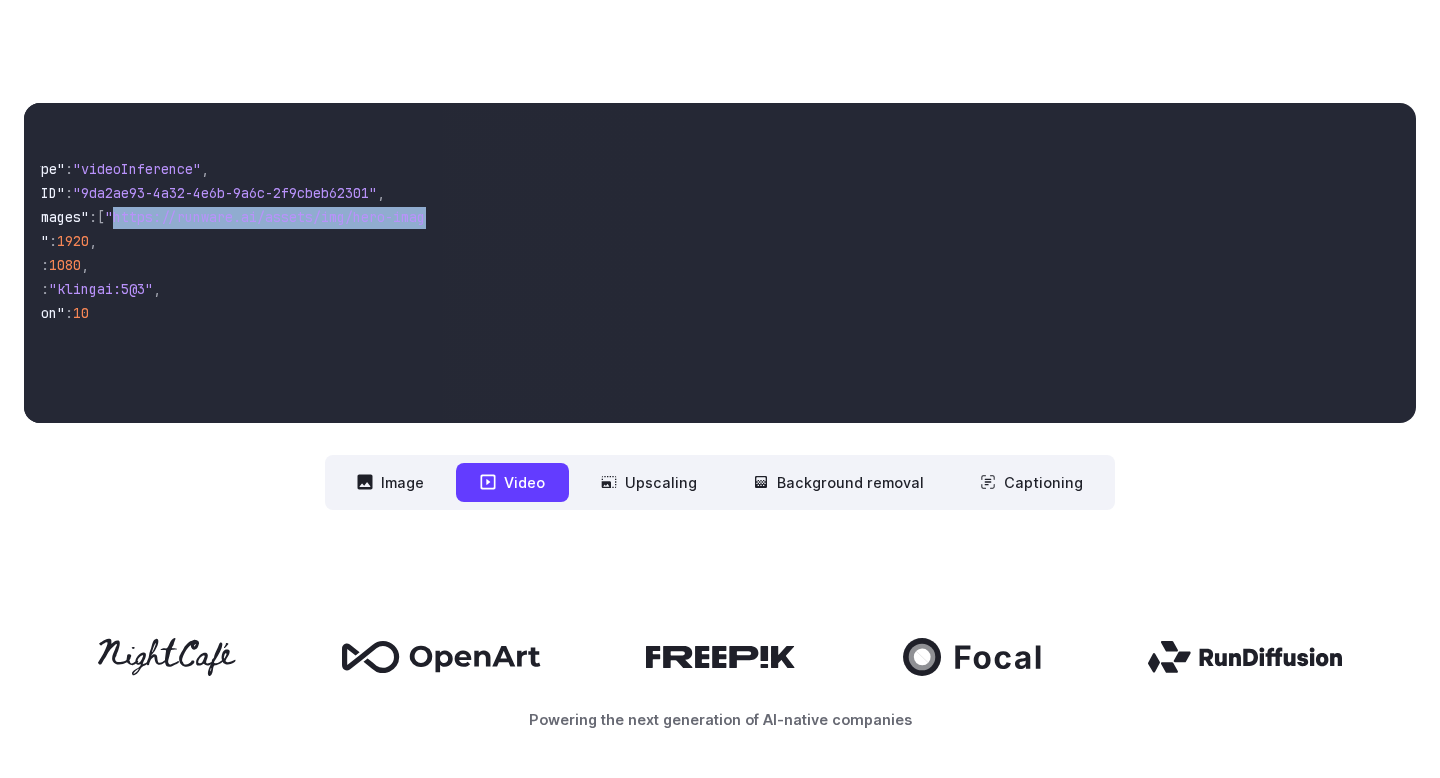 scroll, scrollTop: 0, scrollLeft: 0, axis: both 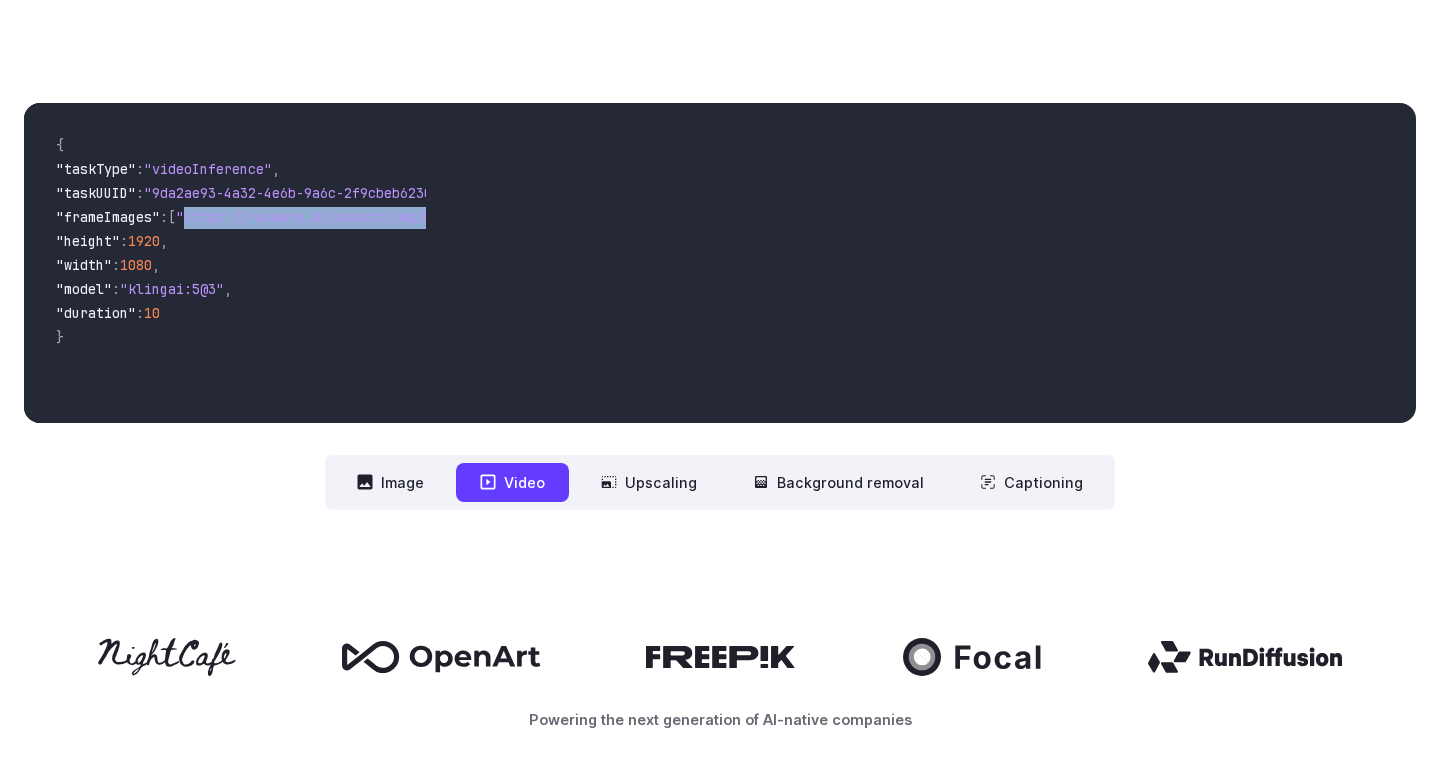 click on ""frameImages" :  [ "https://runware.ai/assets/img/hero-image.jpg" ] ," at bounding box center (233, 219) 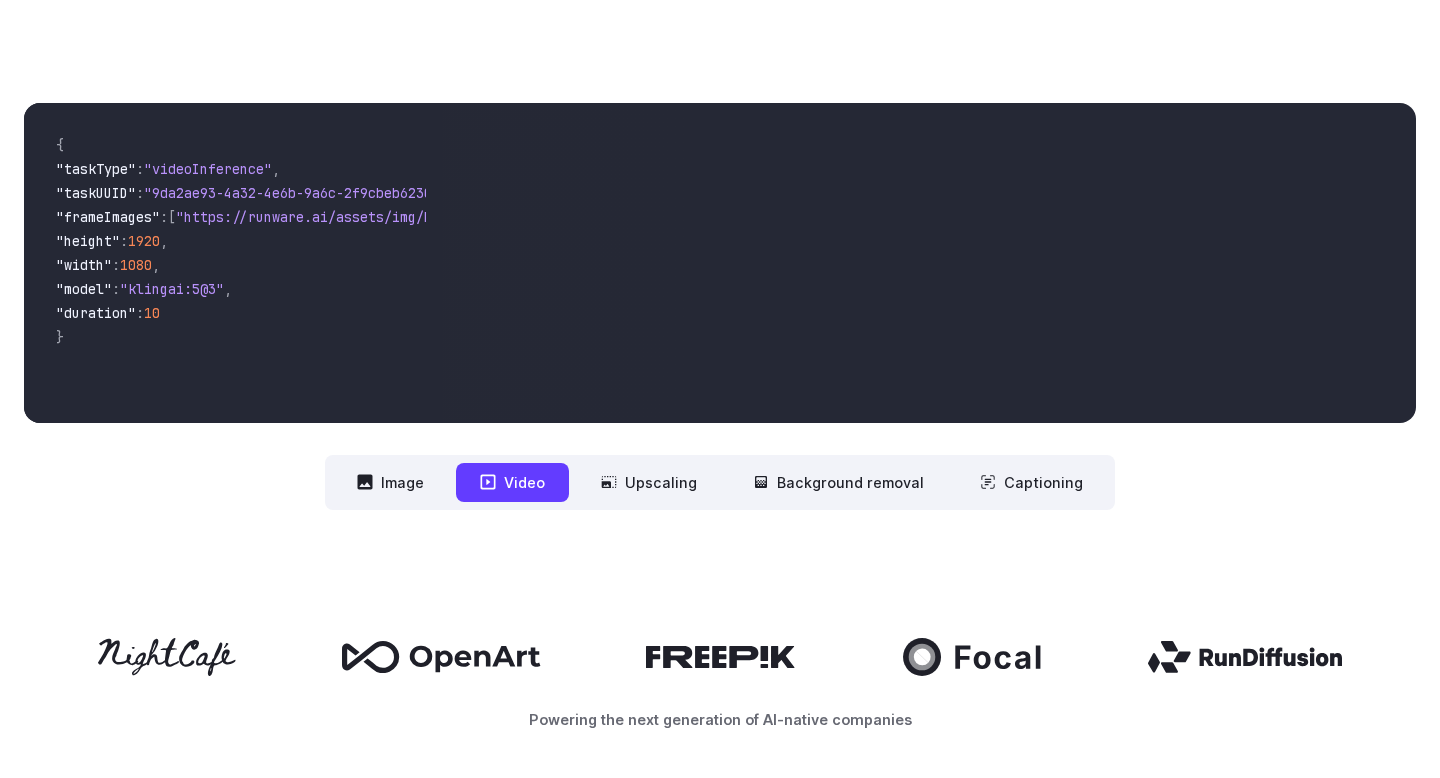 click on ""https://runware.ai/assets/img/hero-image.jpg"" at bounding box center [360, 217] 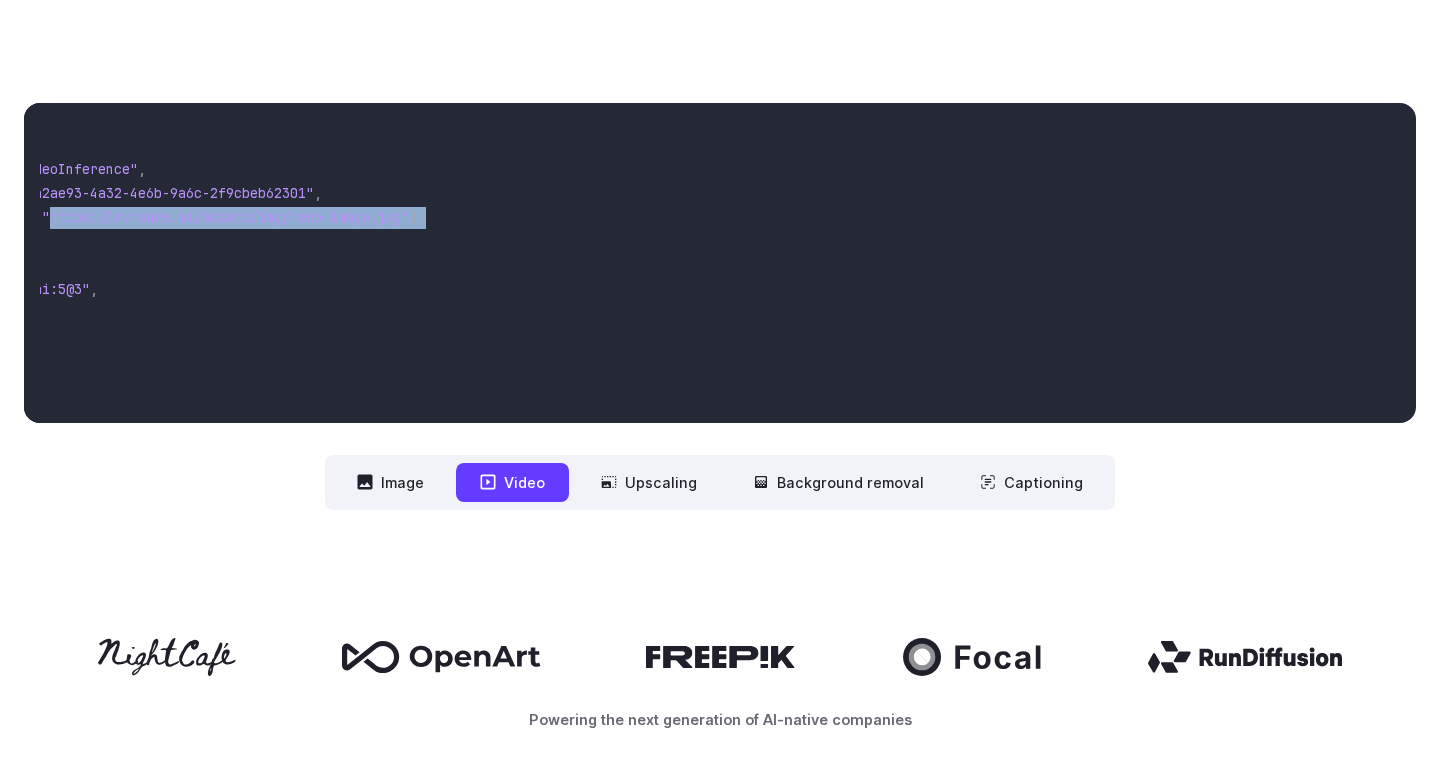 scroll, scrollTop: 0, scrollLeft: 169, axis: horizontal 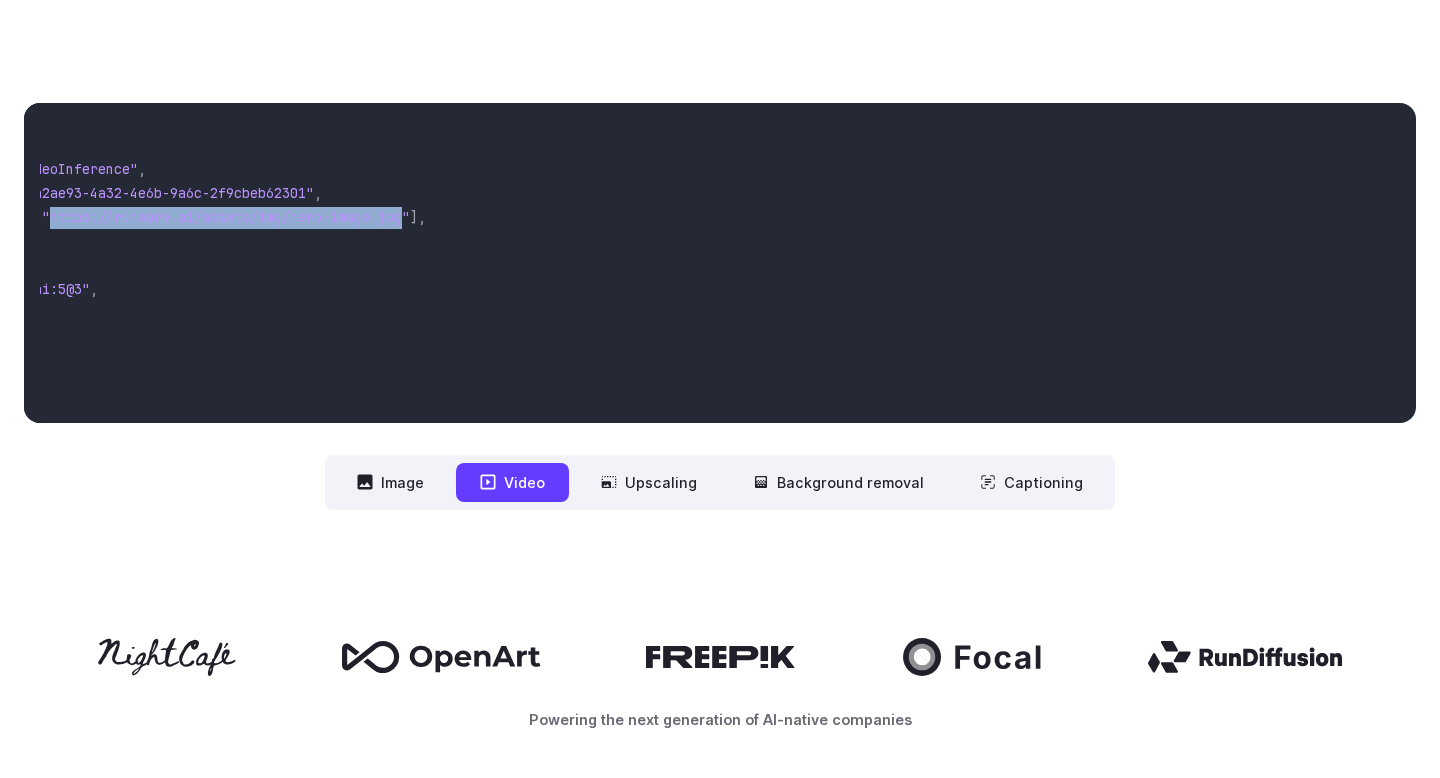 drag, startPoint x: 209, startPoint y: 213, endPoint x: 399, endPoint y: 218, distance: 190.06578 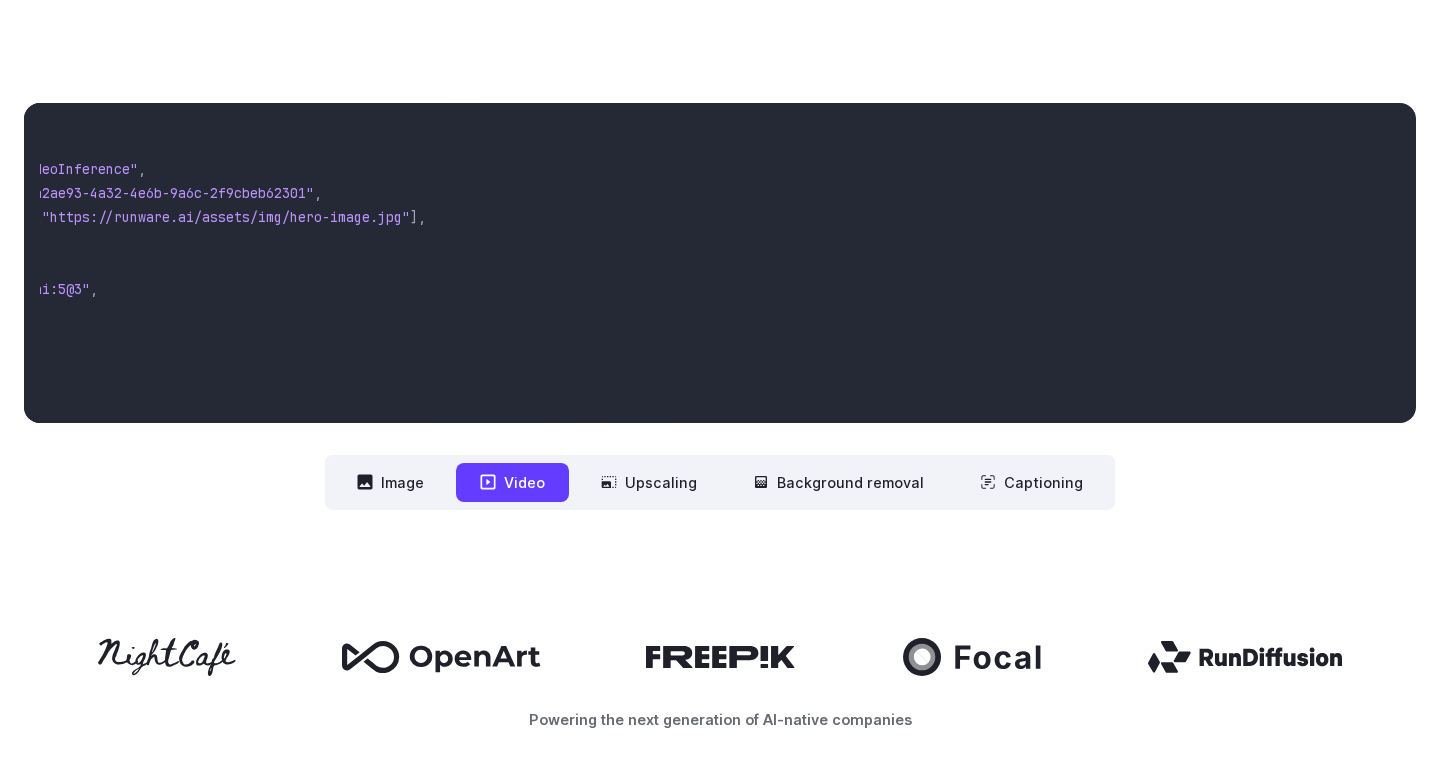 click on "{
"taskType" :  "videoInference" ,
"taskUUID" :  "9da2ae93-4a32-4e6b-9a6c-2f9cbeb62301" ,
"frameImages" :  [ "https://runware.ai/assets/img/hero-image.jpg" ] ,
"height" :  1920 ,
"width" :  1080 ,
"model" :  "klingai:5@3" ,
"duration" :  10
}" at bounding box center [233, 263] 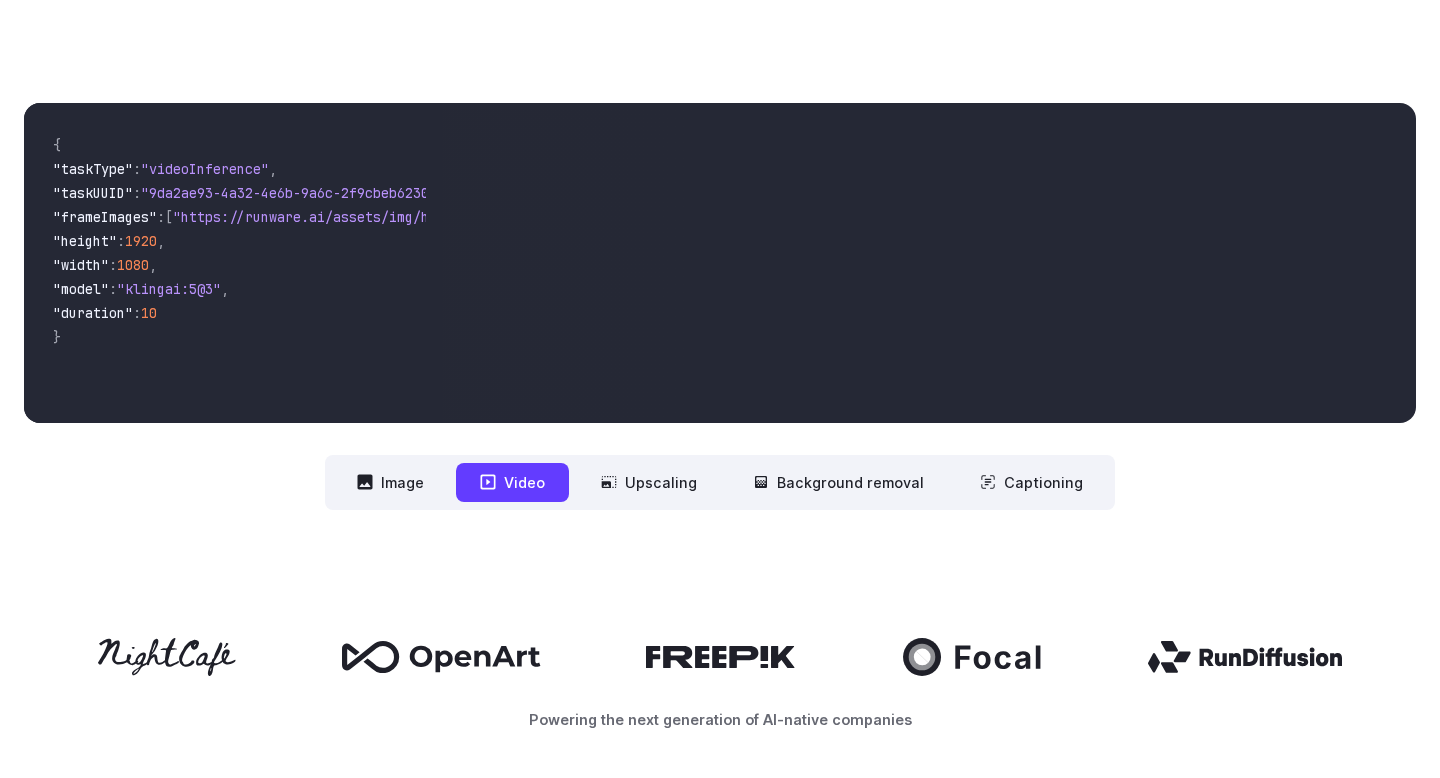 scroll, scrollTop: 0, scrollLeft: 0, axis: both 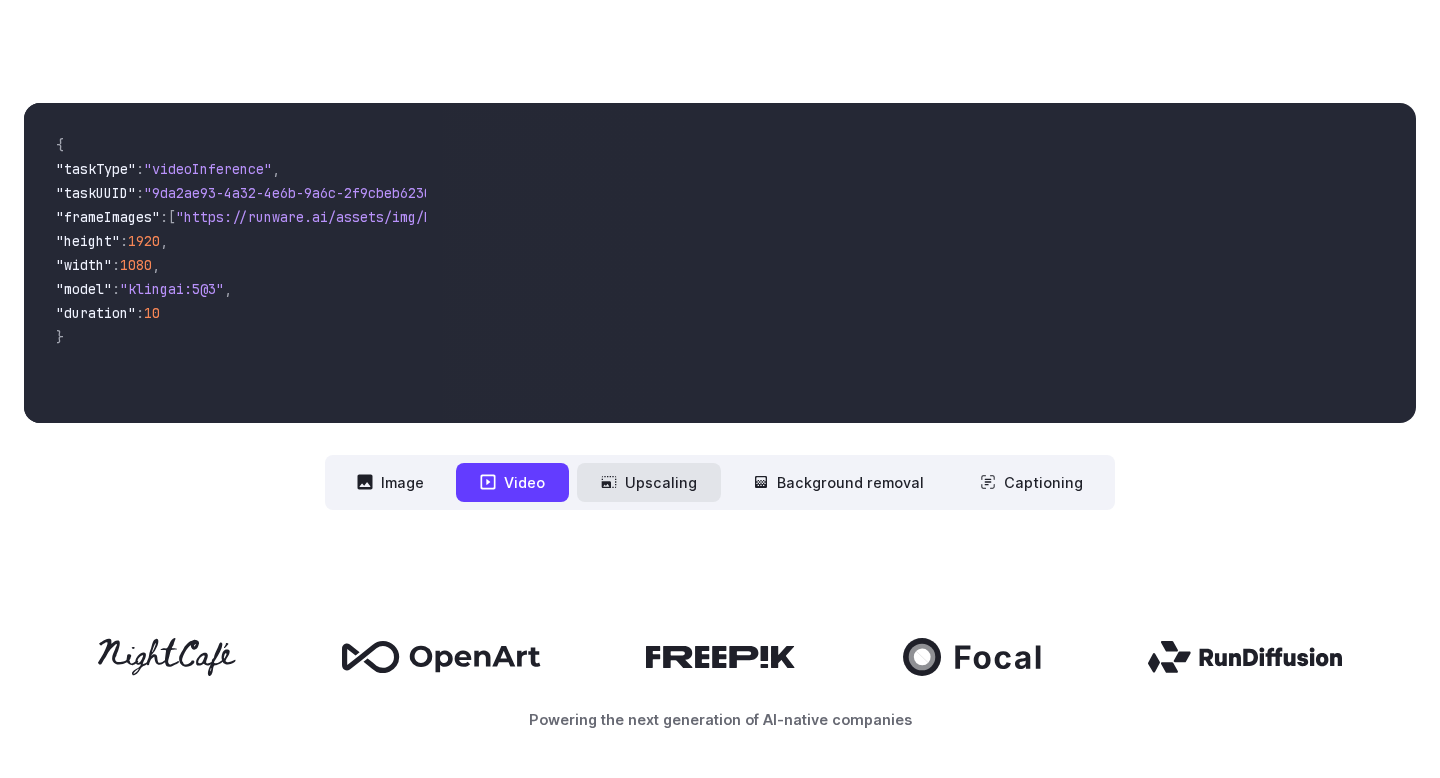click on "Upscaling" at bounding box center [649, 482] 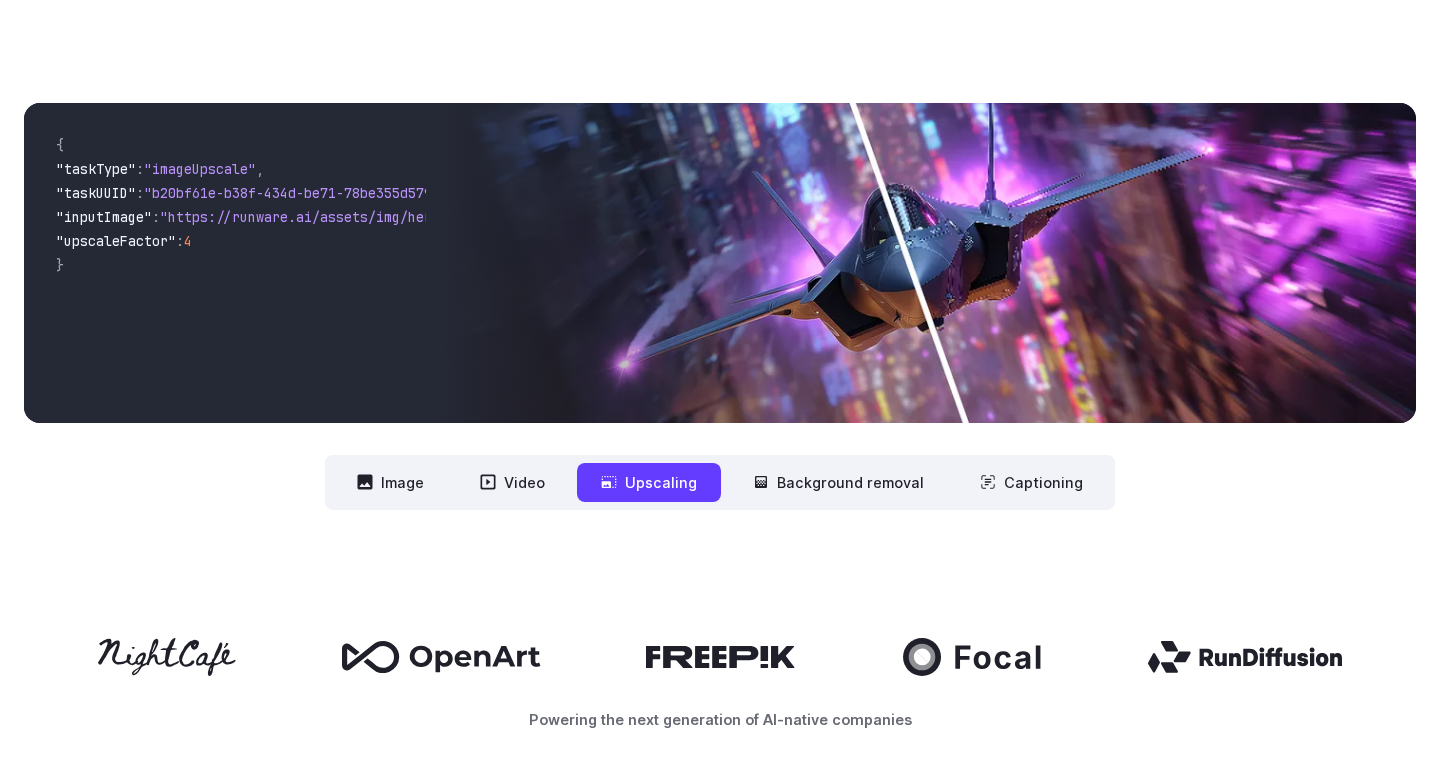 drag, startPoint x: 284, startPoint y: 414, endPoint x: 569, endPoint y: 414, distance: 285 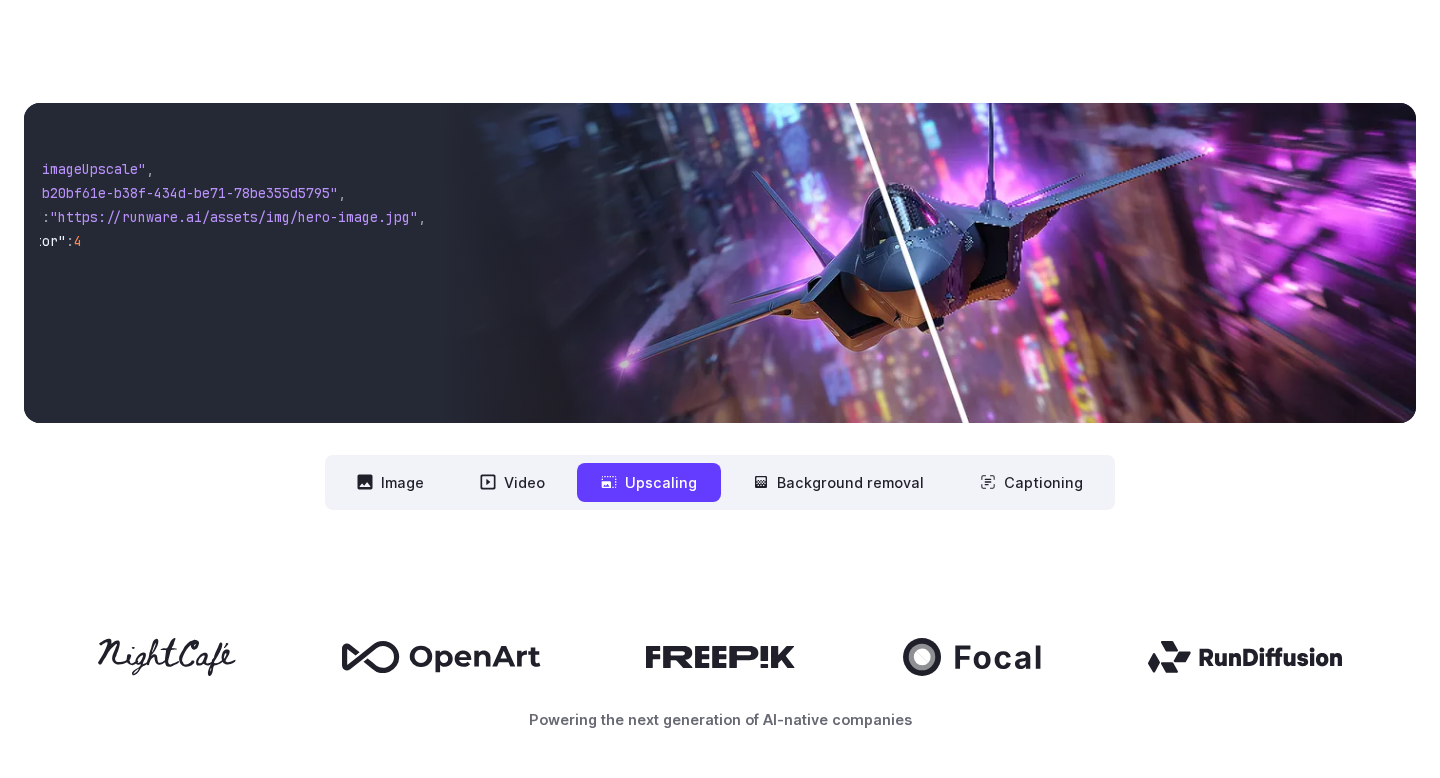 scroll, scrollTop: 0, scrollLeft: 0, axis: both 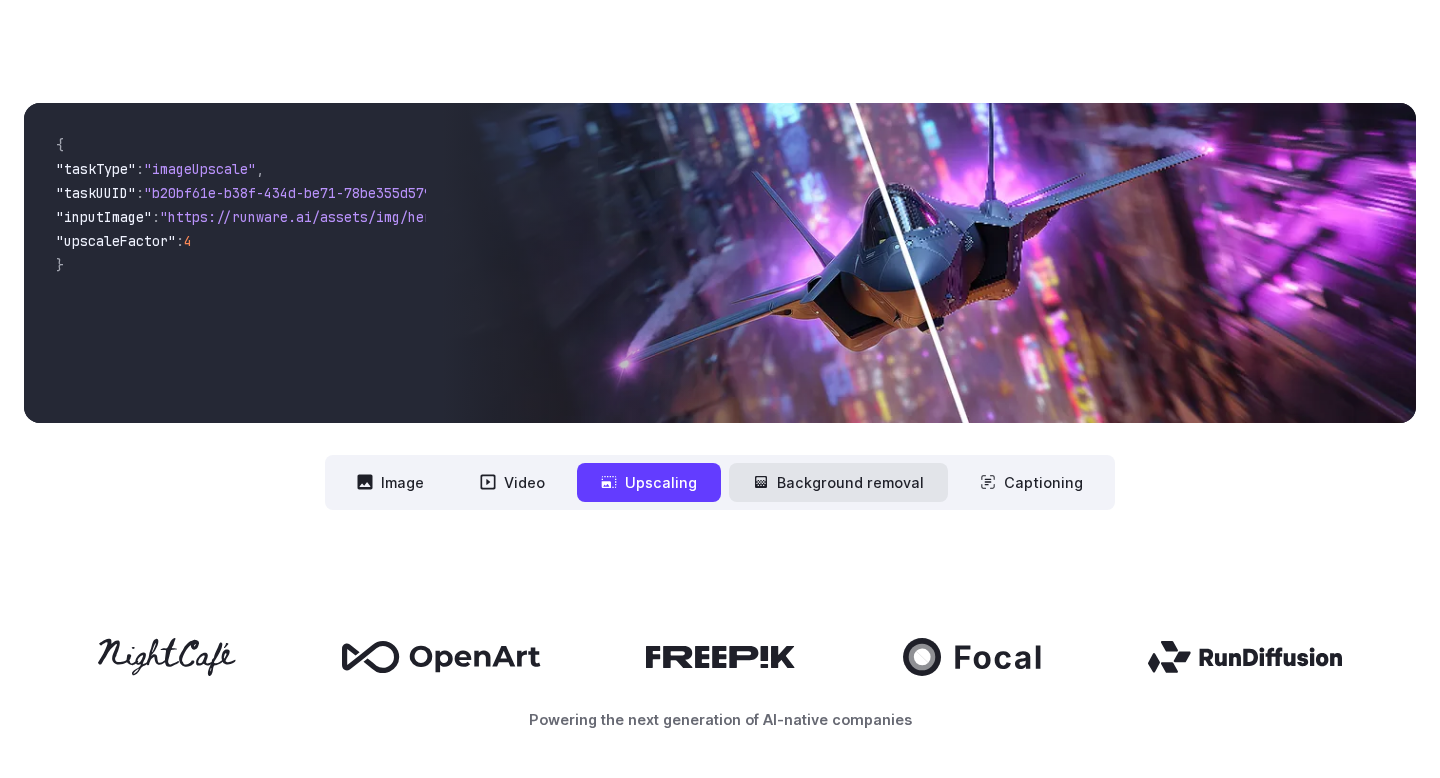 click on "Background removal" at bounding box center [838, 482] 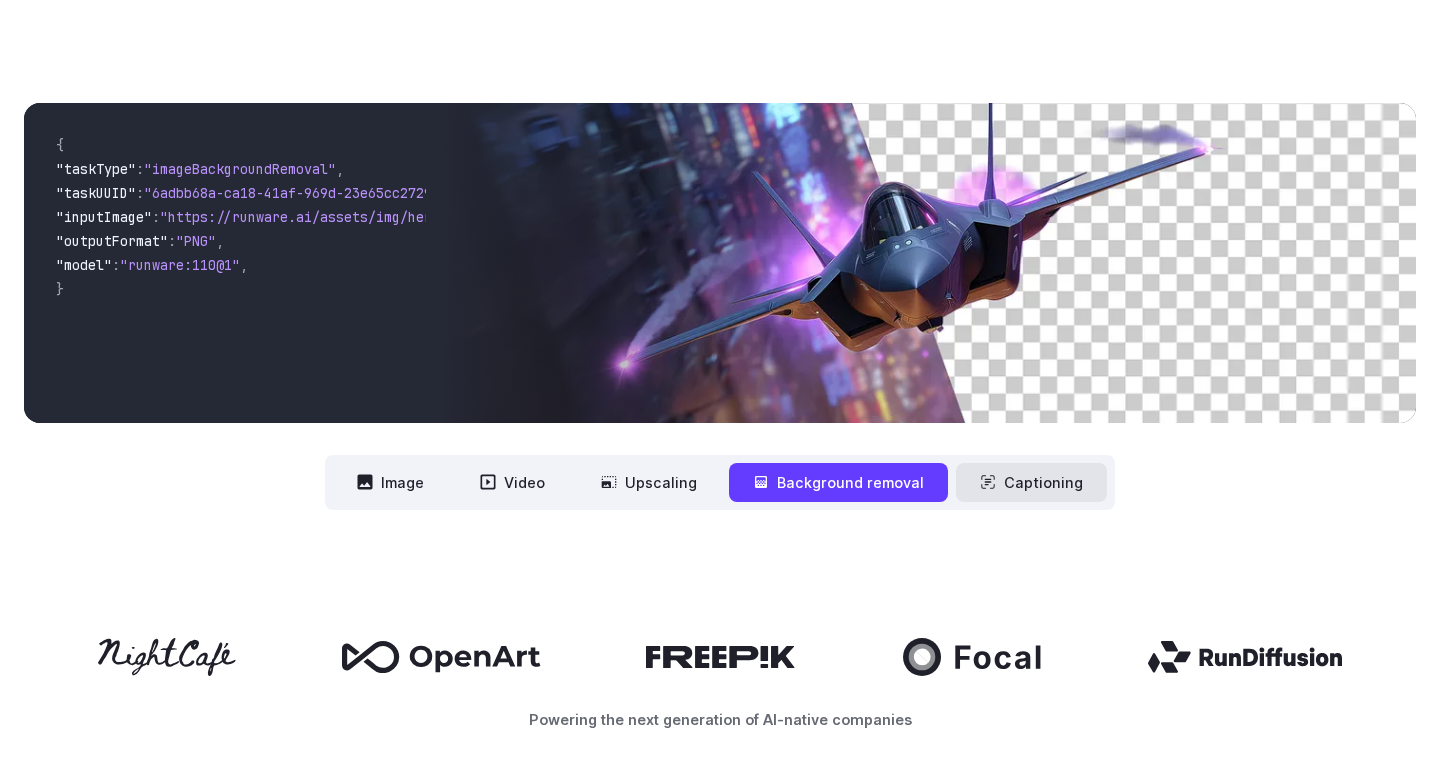 click on "Captioning" at bounding box center [1031, 482] 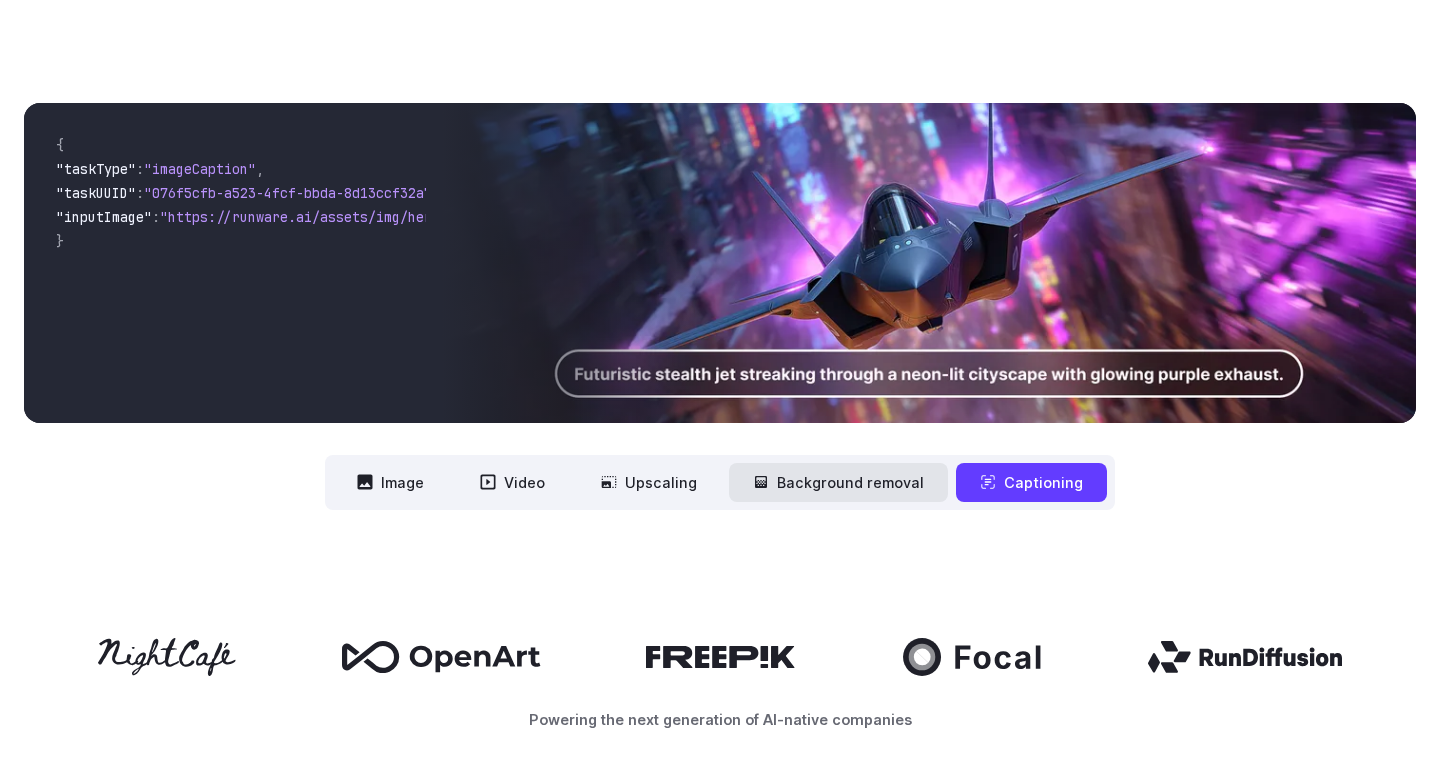 click on "Background removal" at bounding box center [838, 482] 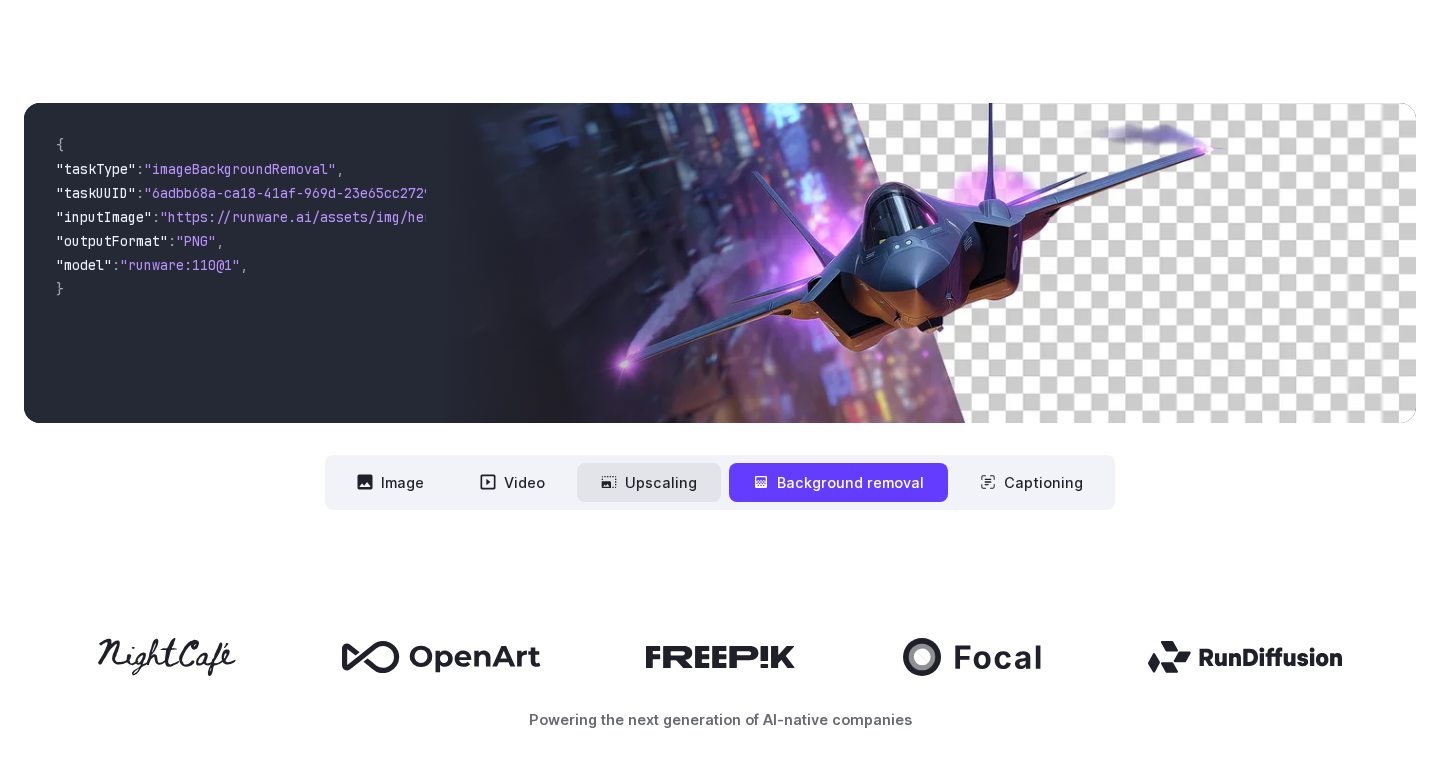 click on "Upscaling" at bounding box center (649, 482) 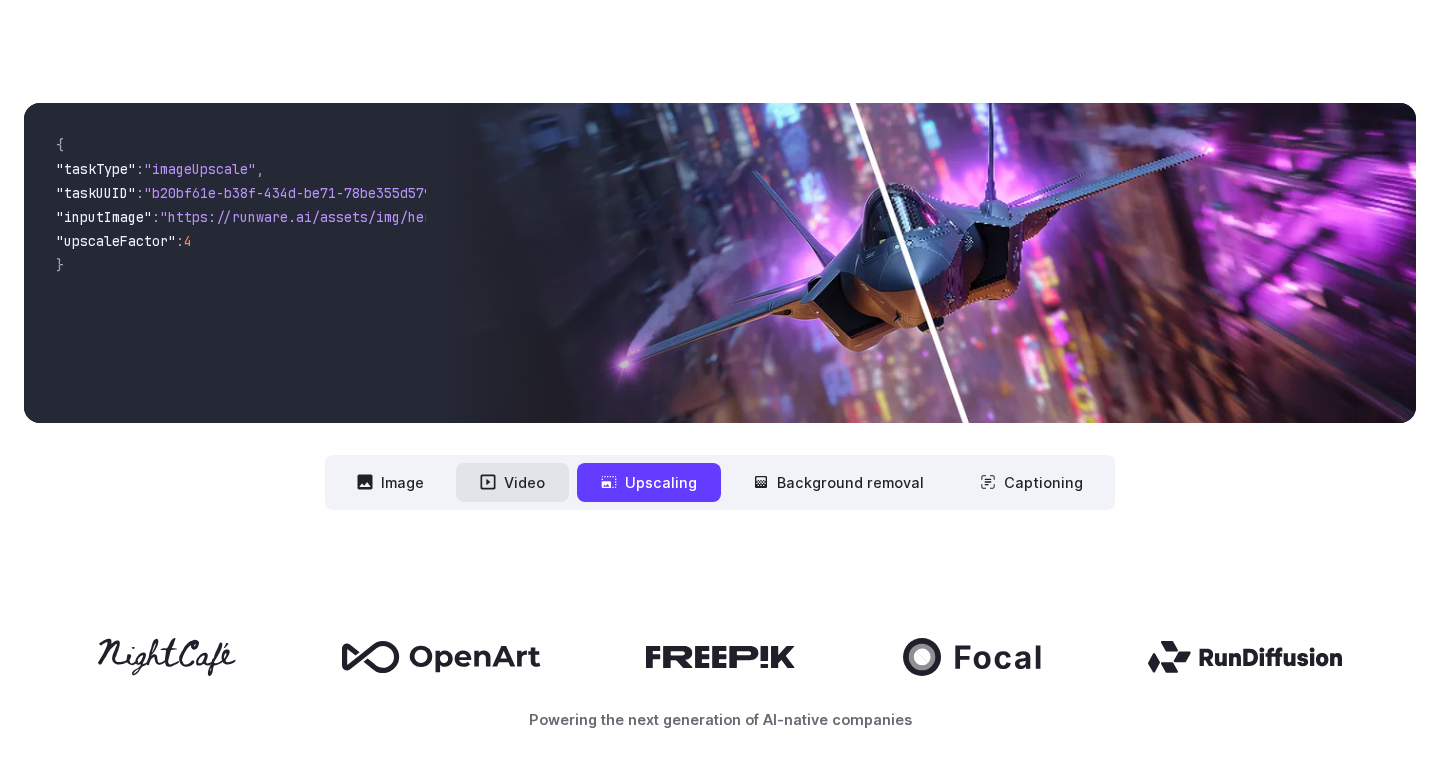 click on "Video" at bounding box center [512, 482] 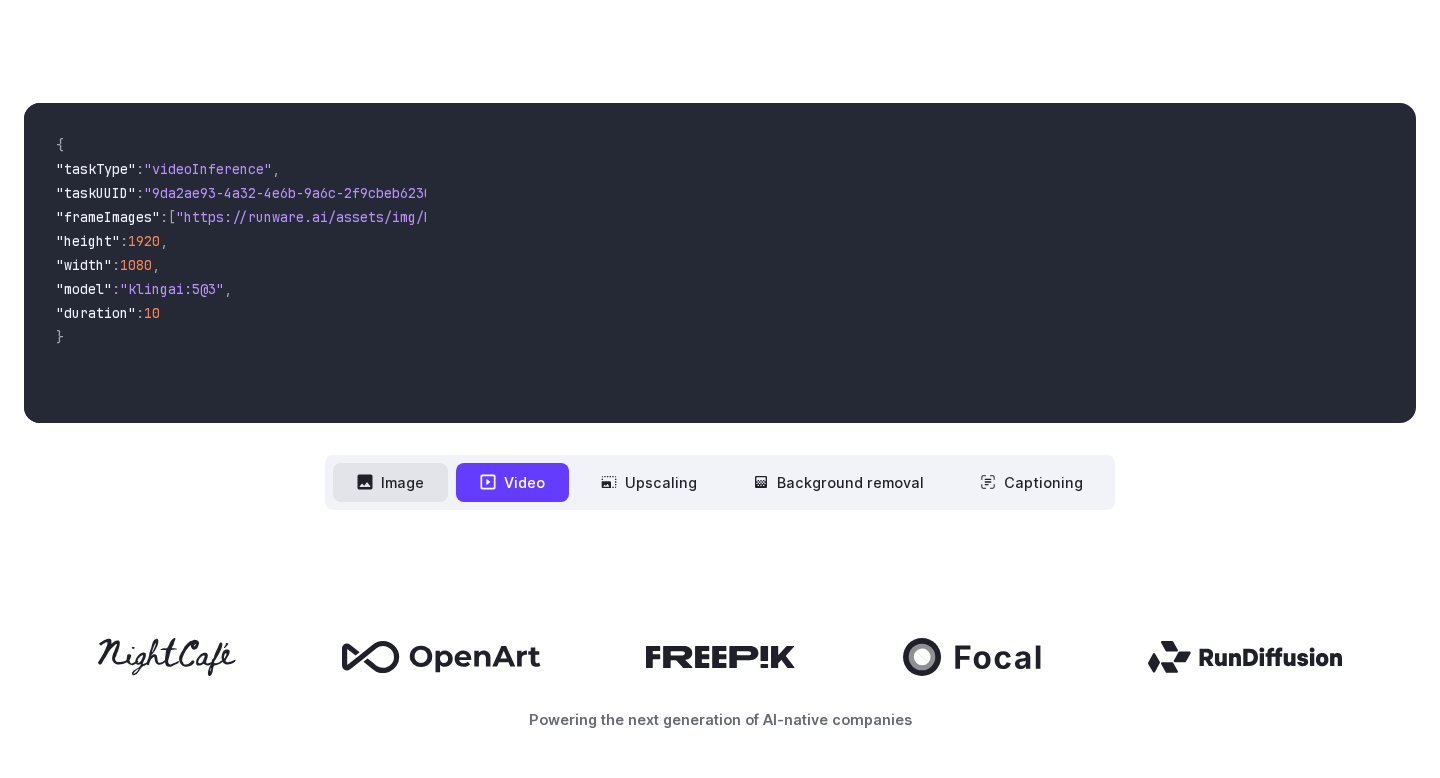 click on "Image" at bounding box center [390, 482] 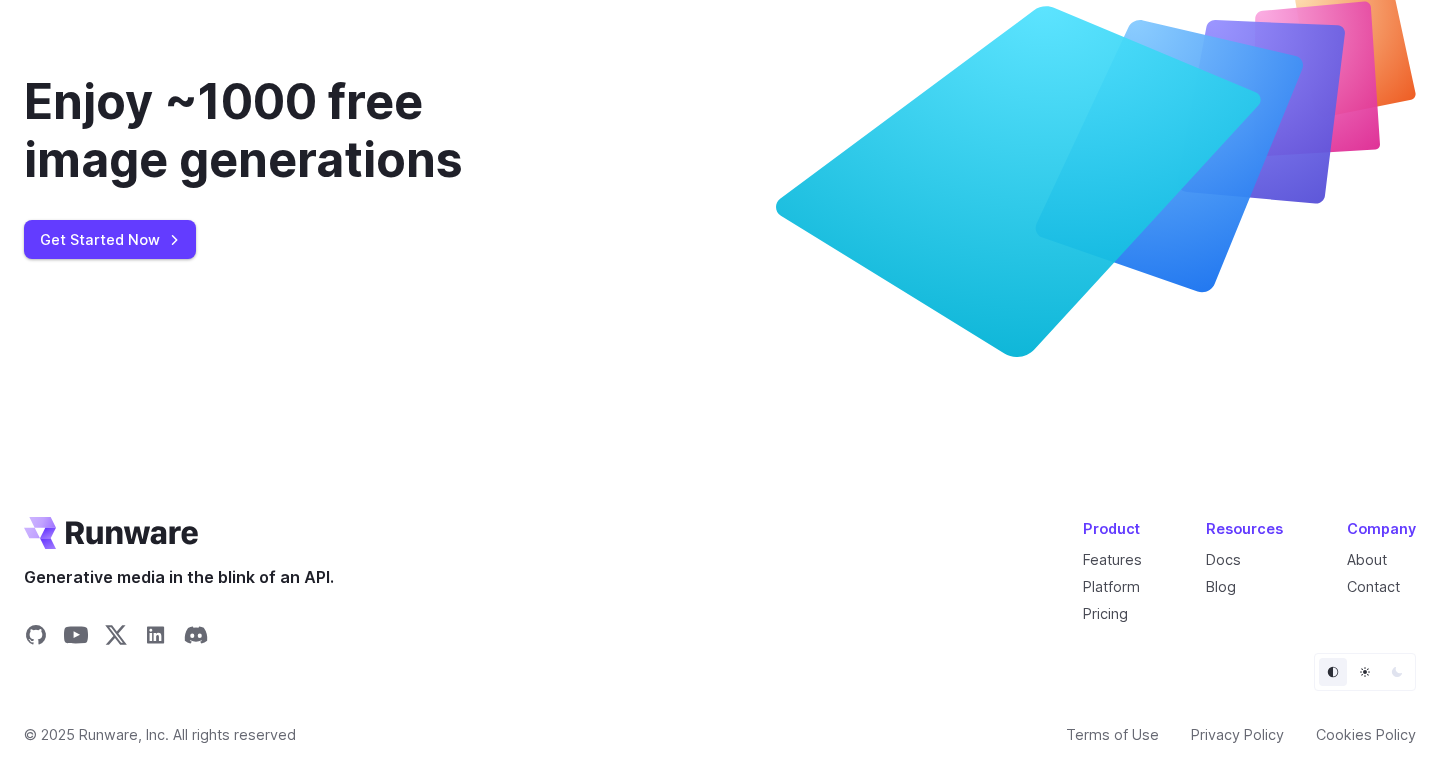scroll, scrollTop: 7473, scrollLeft: 0, axis: vertical 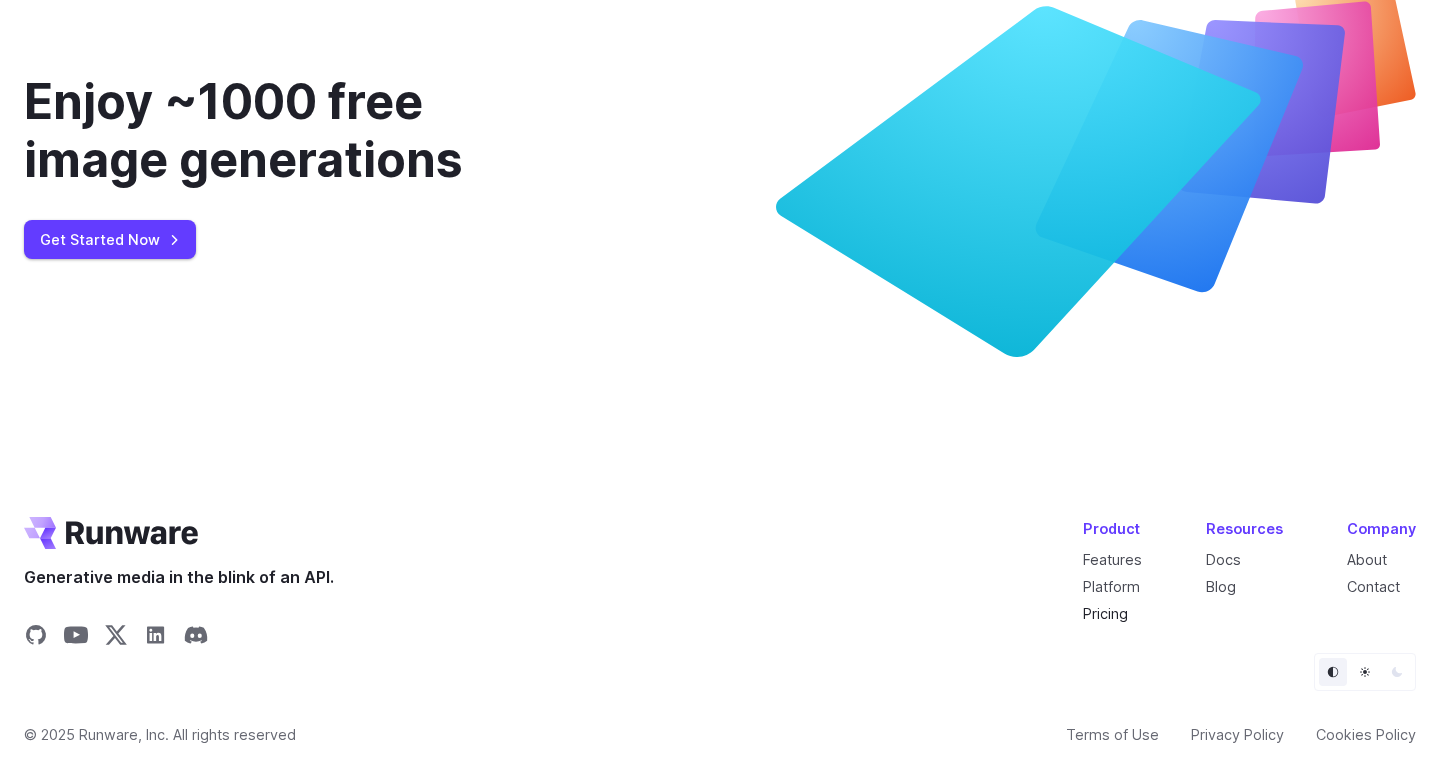 click on "Pricing" at bounding box center [1105, 613] 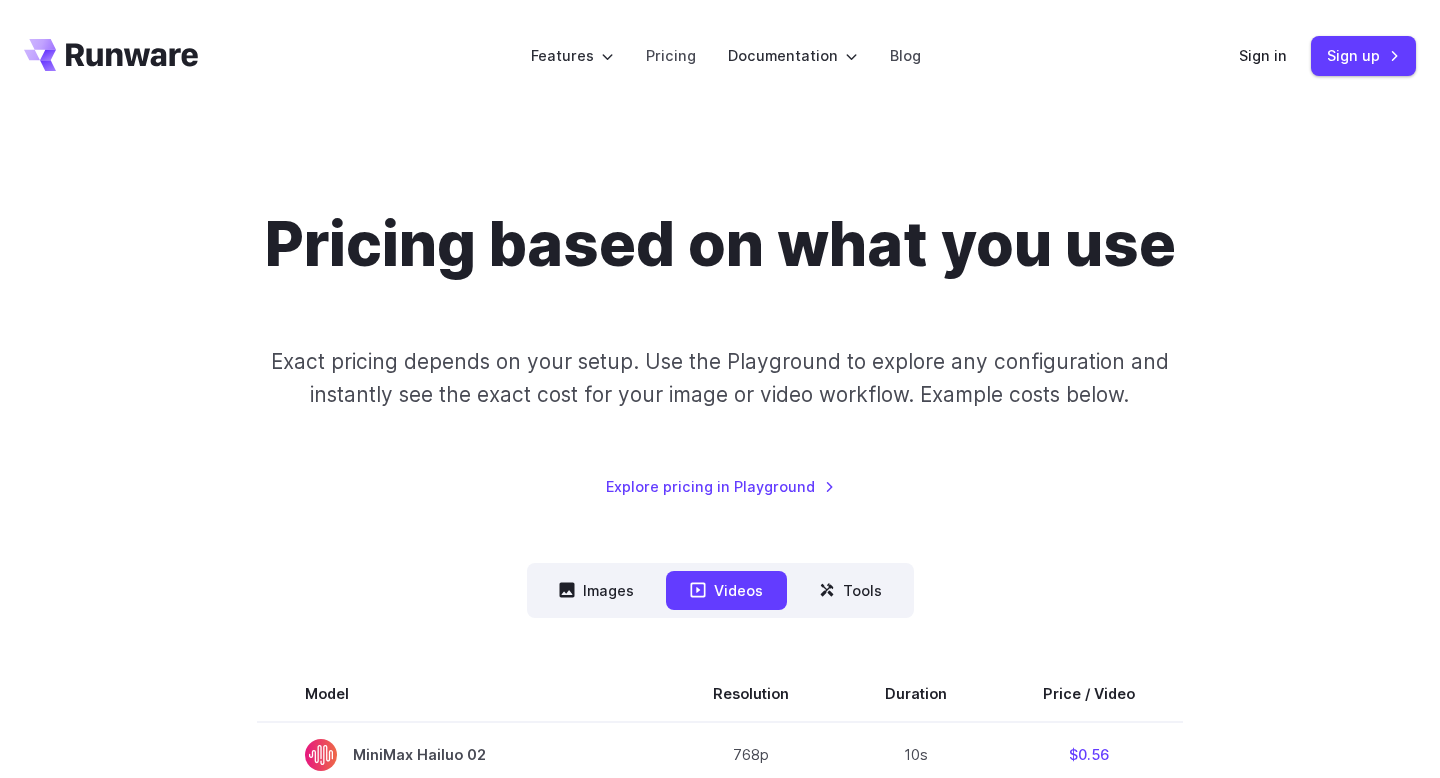 scroll, scrollTop: 0, scrollLeft: 0, axis: both 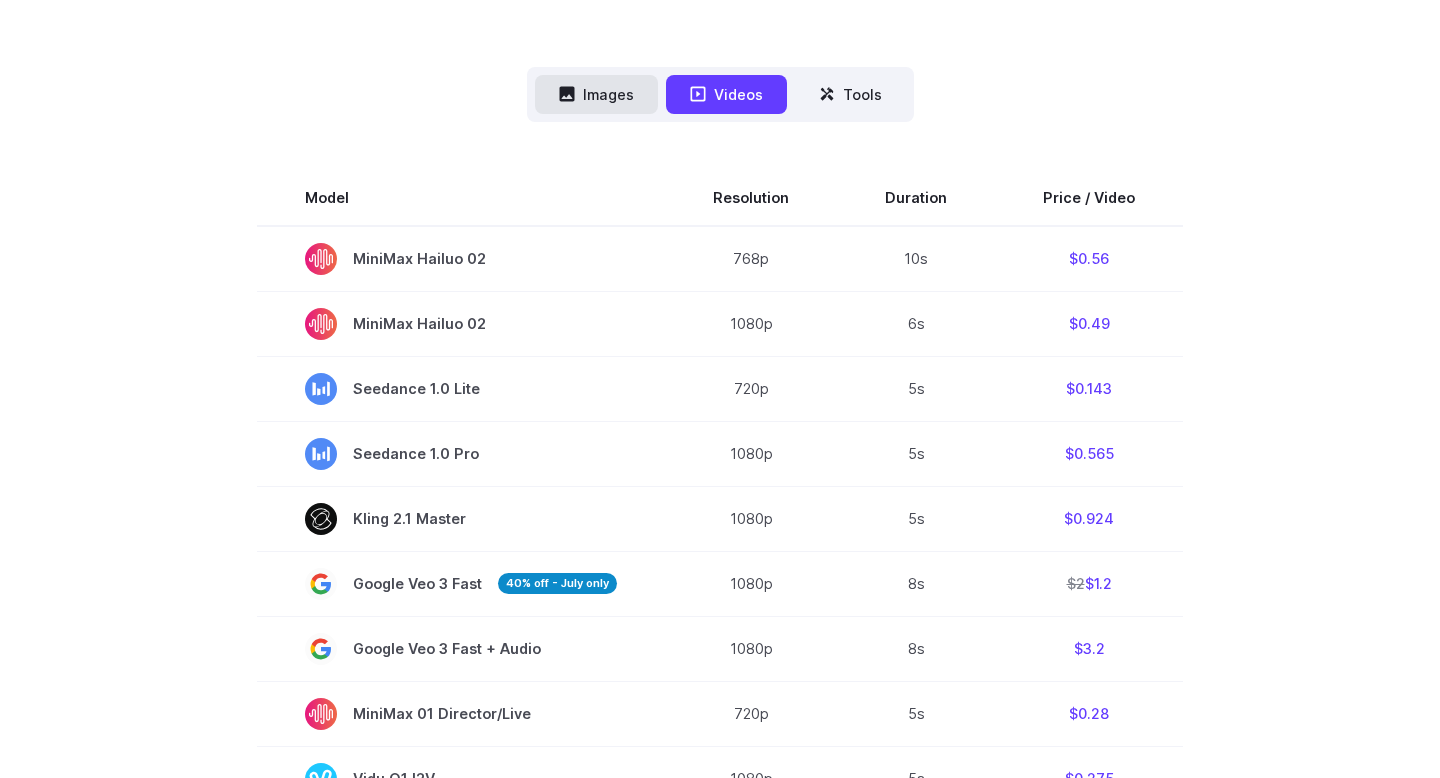 click on "Images" at bounding box center [596, 94] 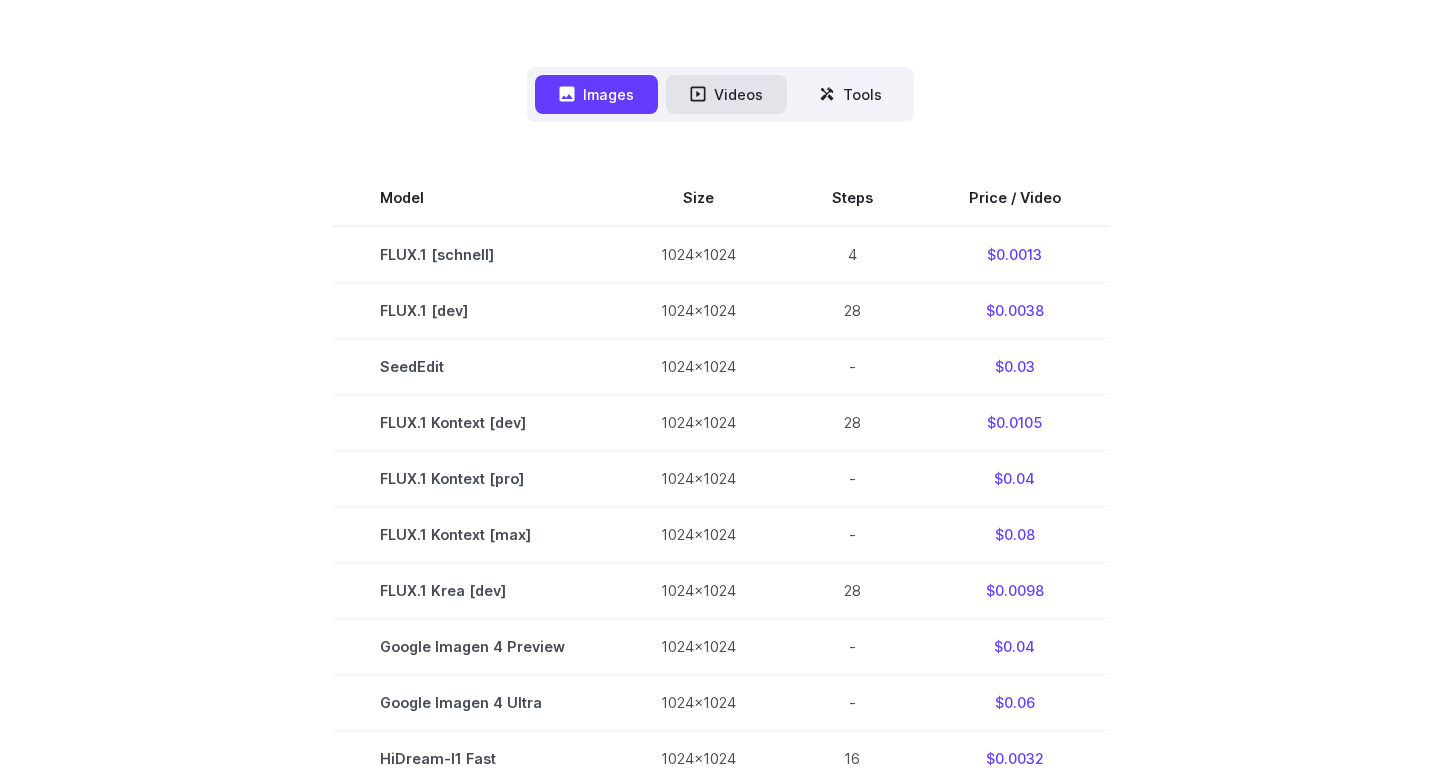 click on "Videos" at bounding box center [726, 94] 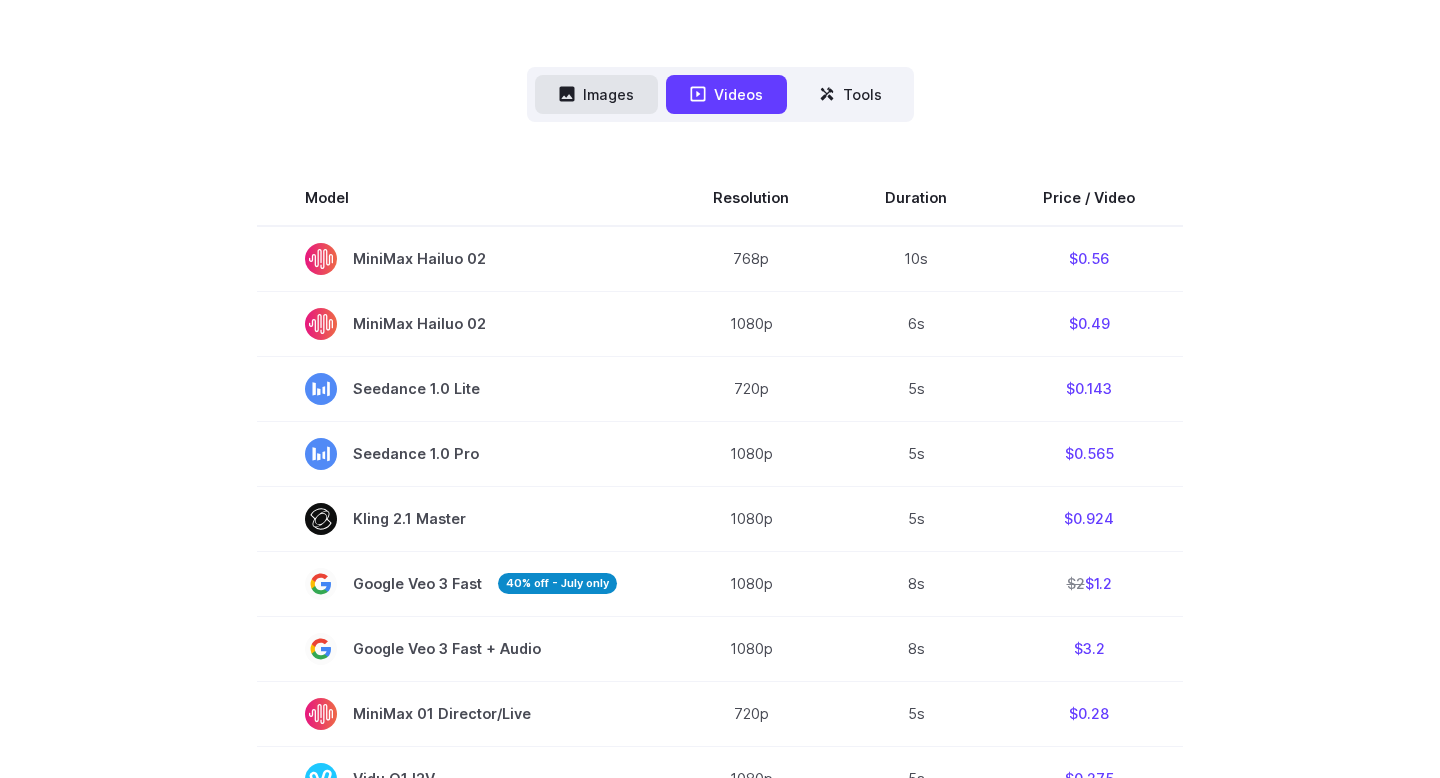 click on "Images" at bounding box center (596, 94) 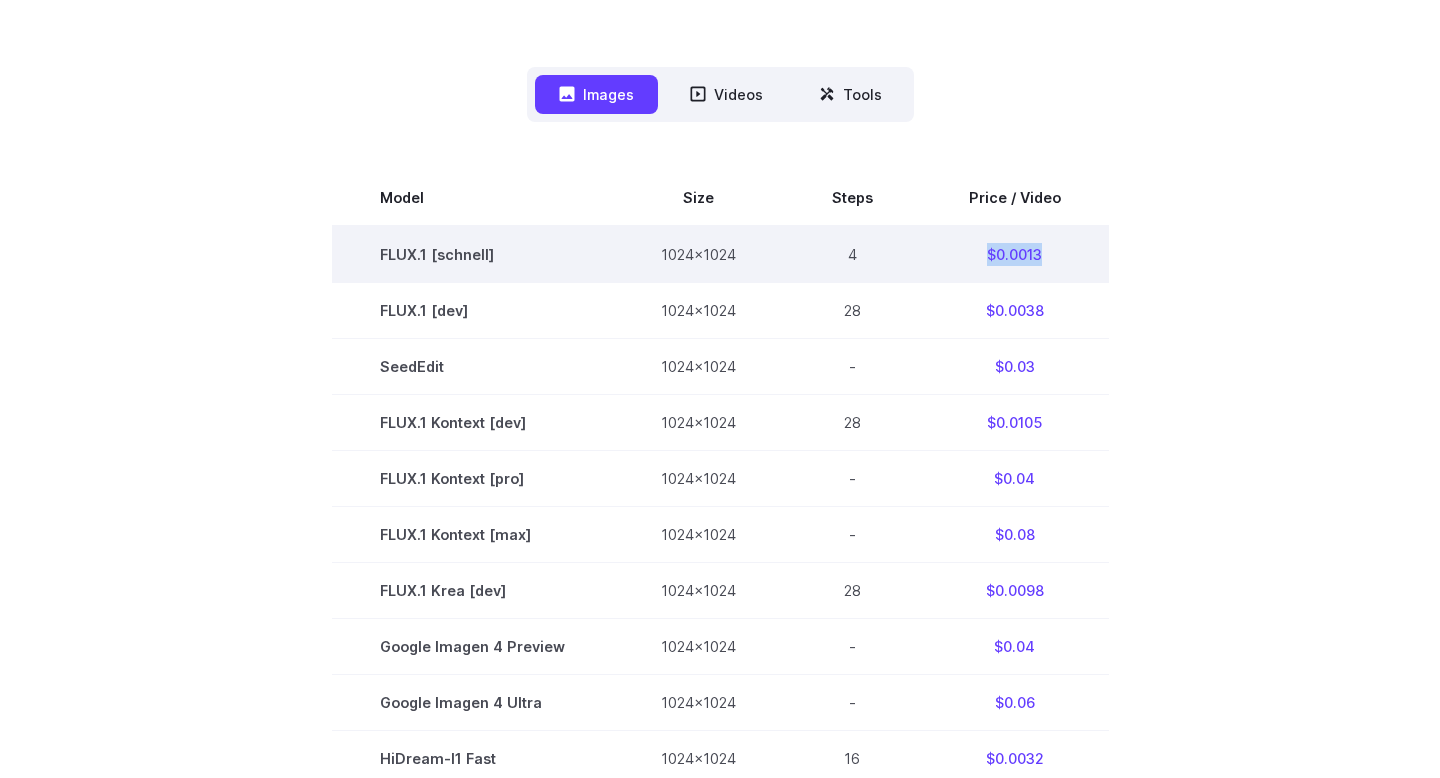 drag, startPoint x: 978, startPoint y: 244, endPoint x: 1034, endPoint y: 248, distance: 56.142673 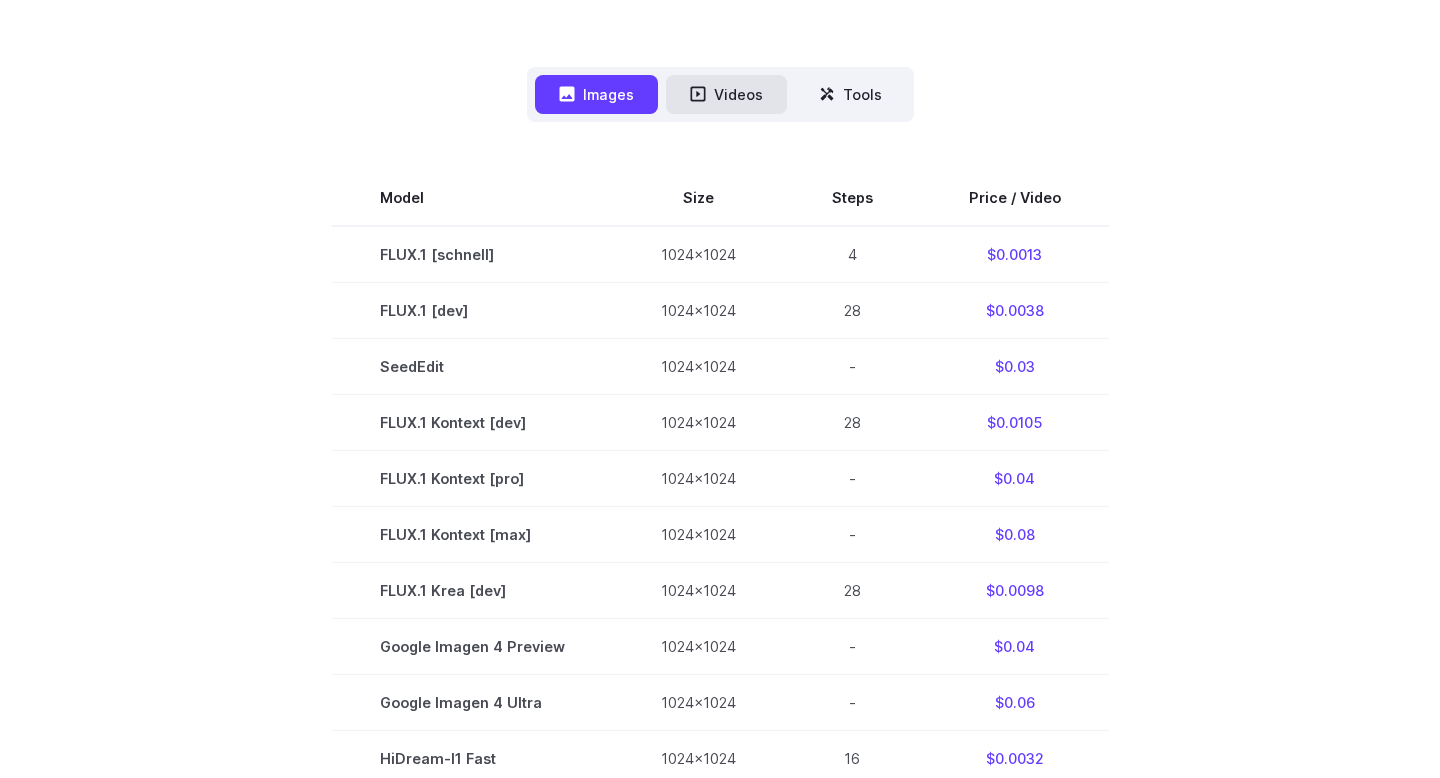 click on "Videos" at bounding box center [726, 94] 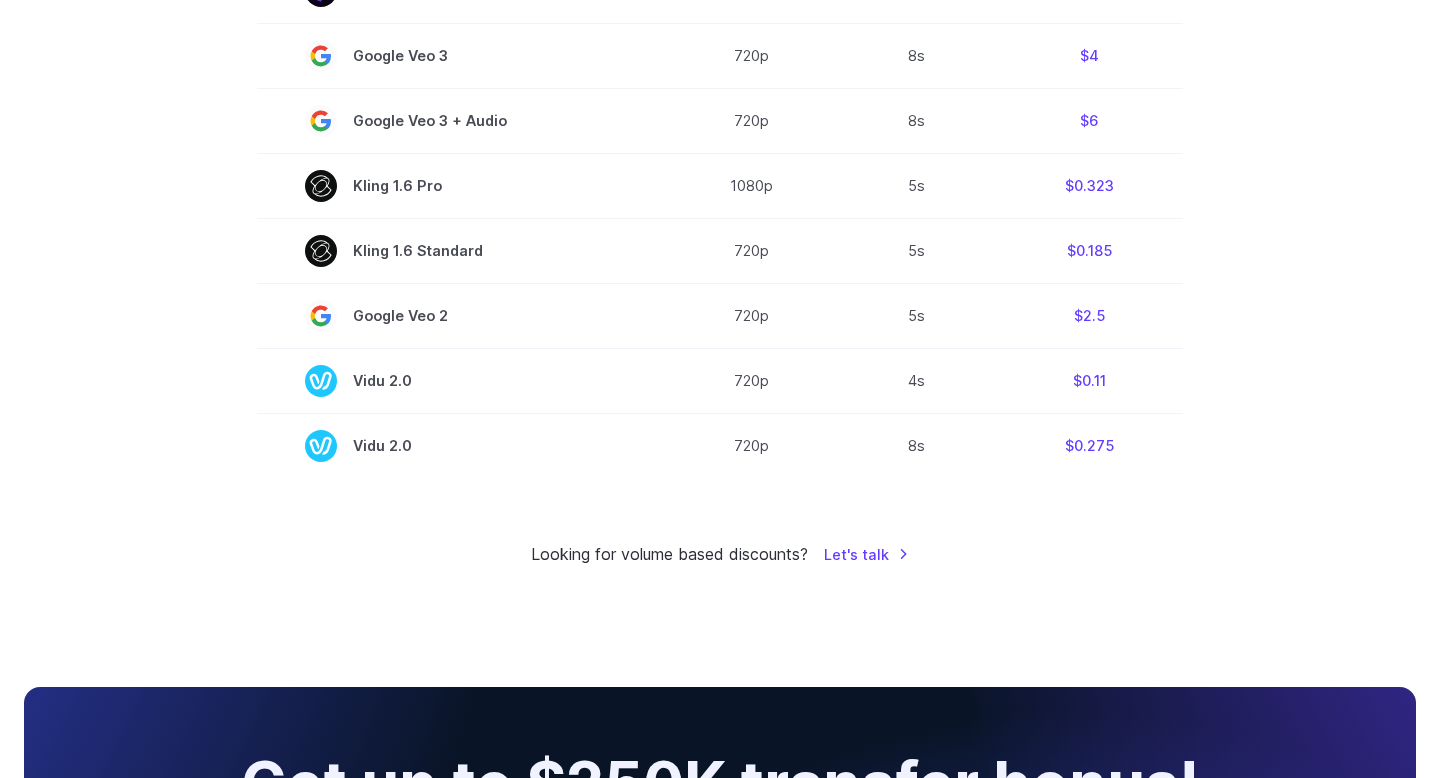 scroll, scrollTop: 1379, scrollLeft: 0, axis: vertical 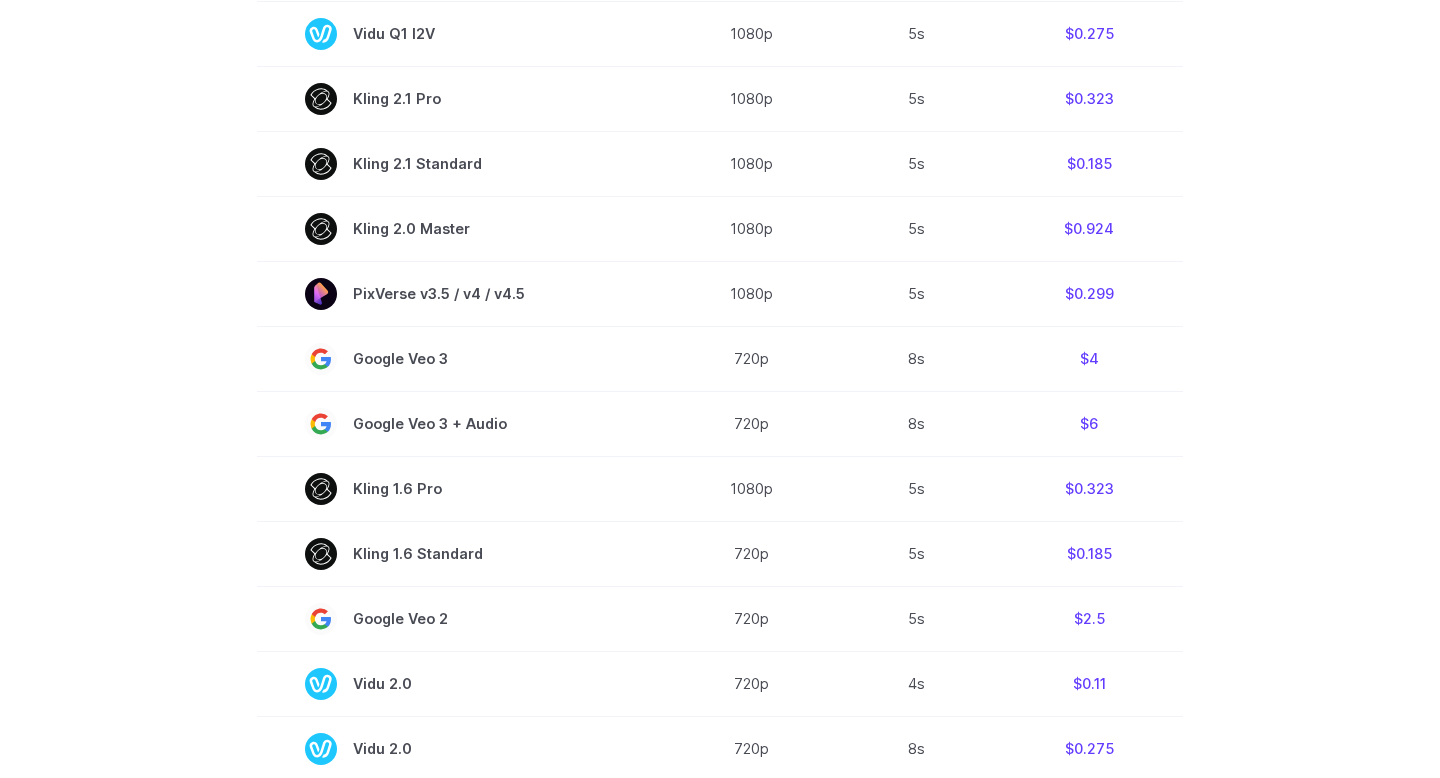 type 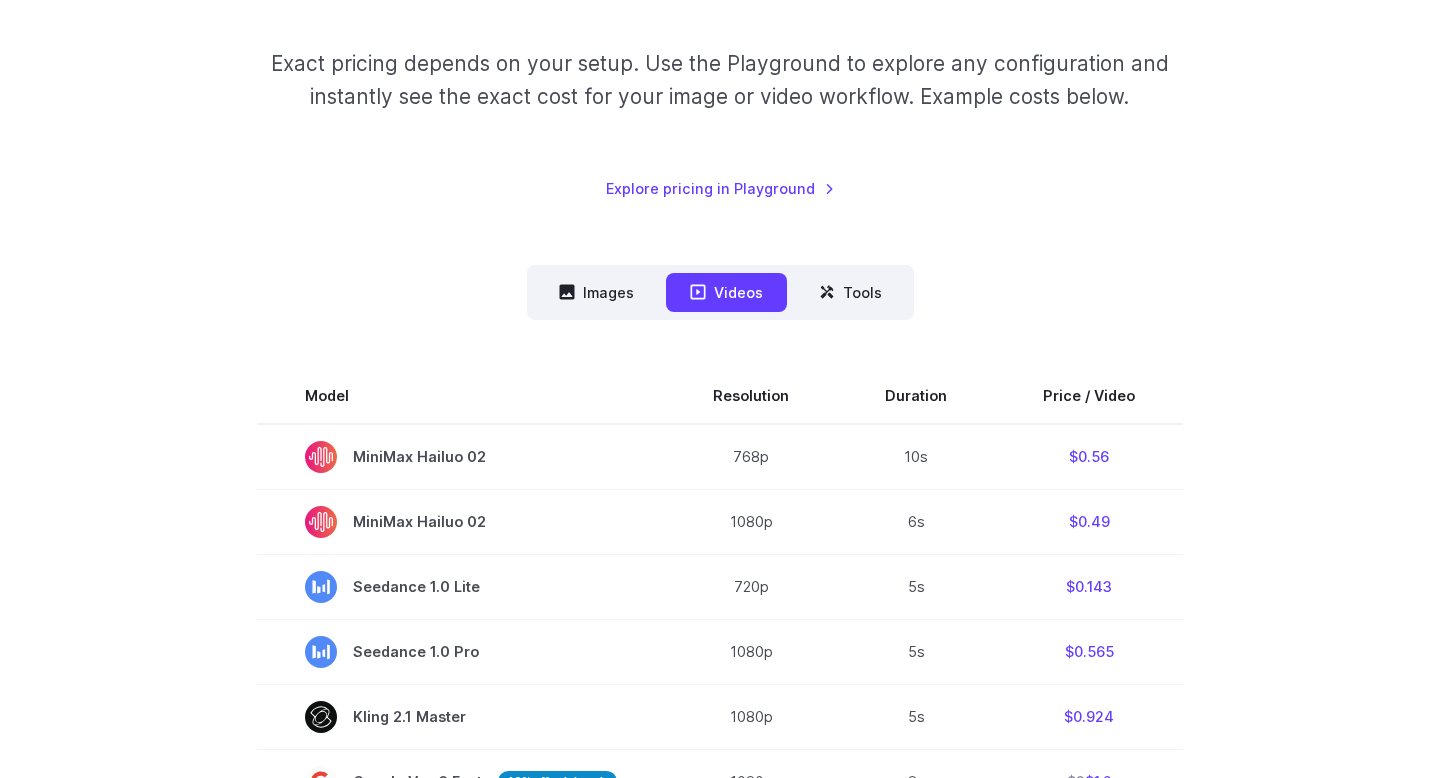 scroll, scrollTop: 354, scrollLeft: 0, axis: vertical 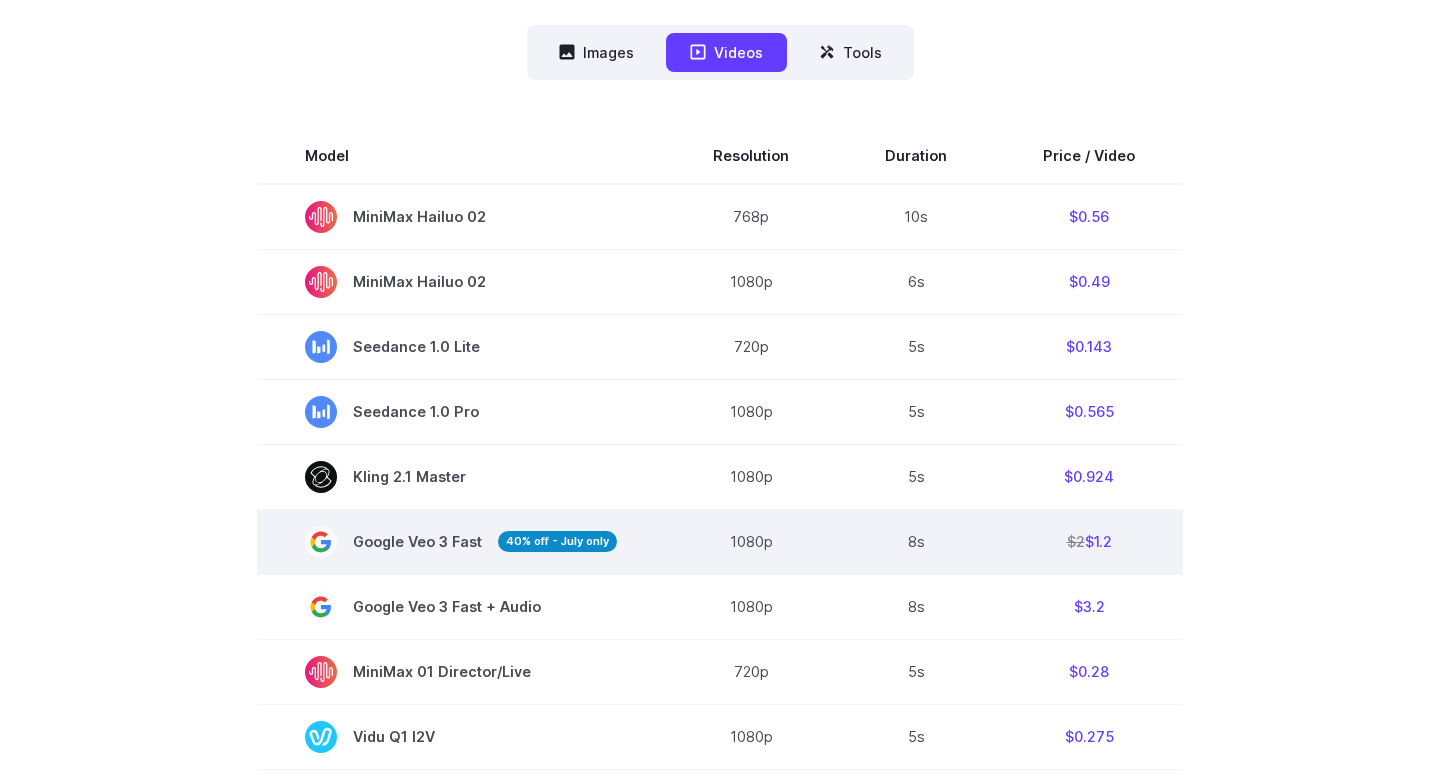 drag, startPoint x: 520, startPoint y: 542, endPoint x: 571, endPoint y: 542, distance: 51 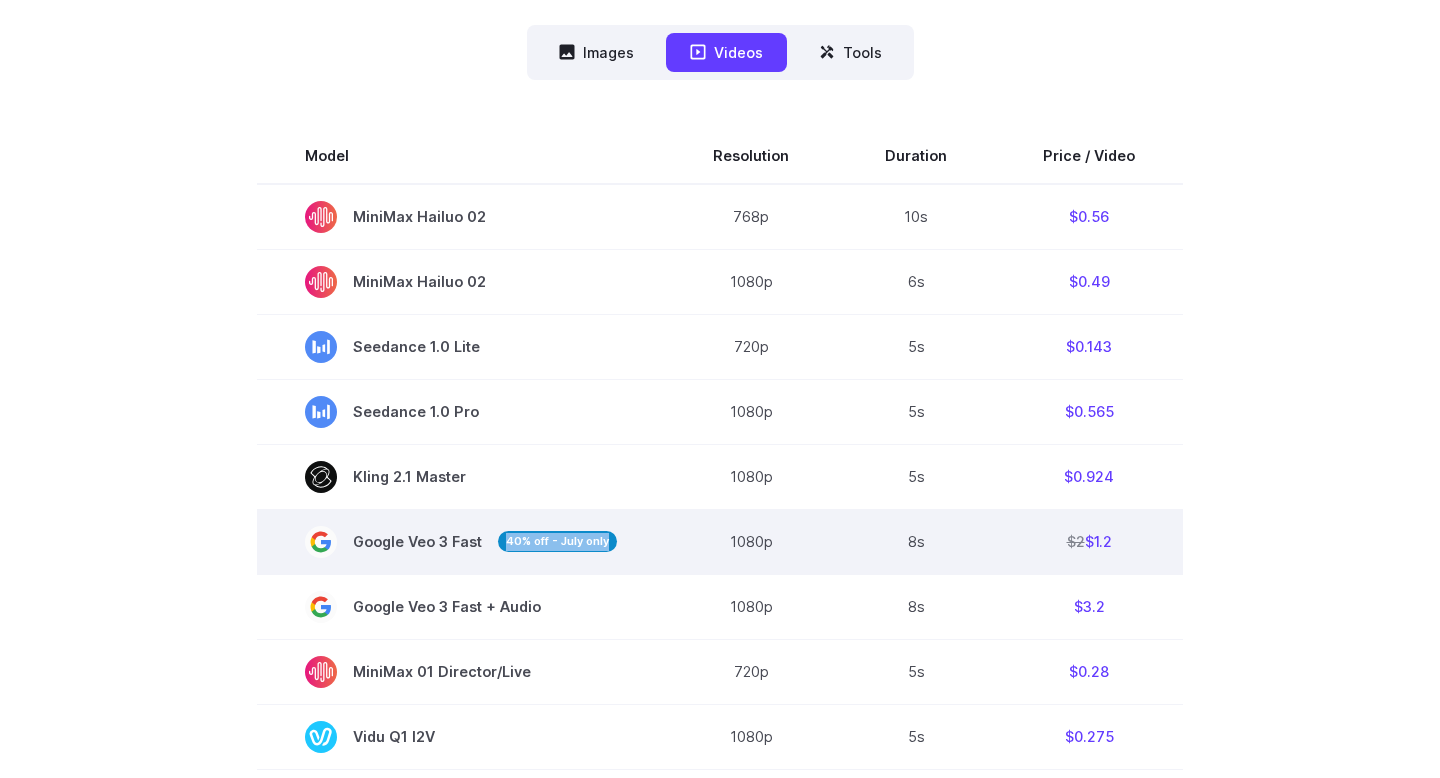 drag, startPoint x: 502, startPoint y: 543, endPoint x: 624, endPoint y: 543, distance: 122 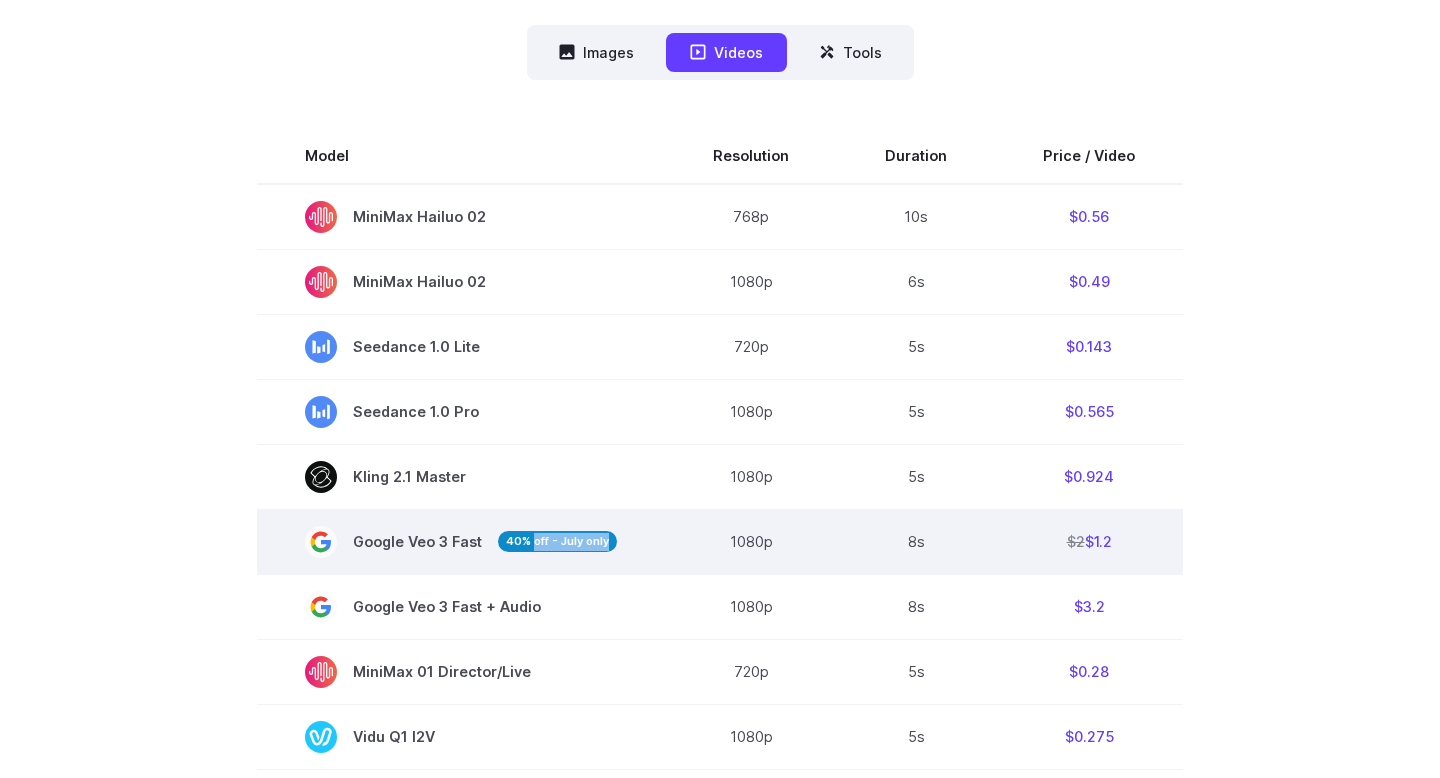drag, startPoint x: 643, startPoint y: 543, endPoint x: 539, endPoint y: 543, distance: 104 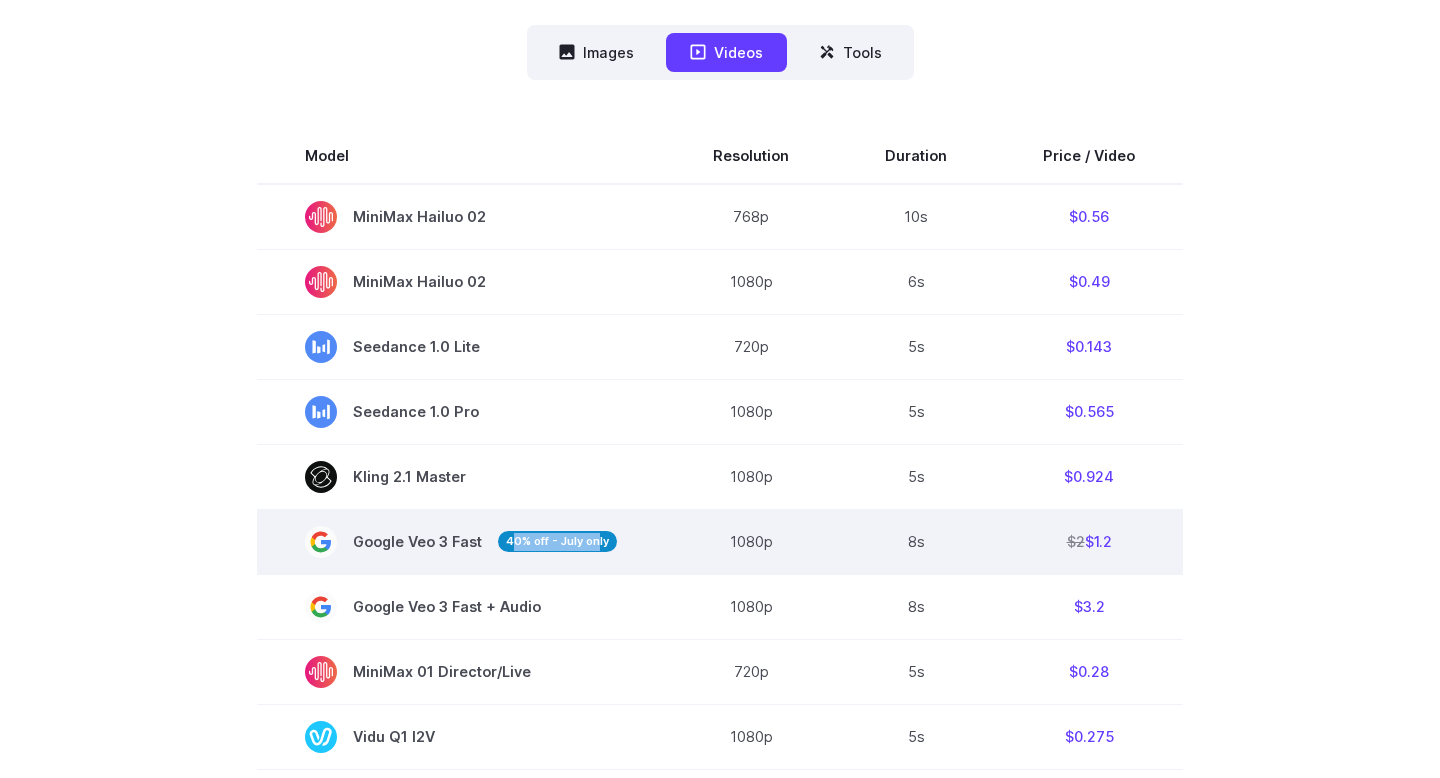 drag, startPoint x: 515, startPoint y: 543, endPoint x: 601, endPoint y: 543, distance: 86 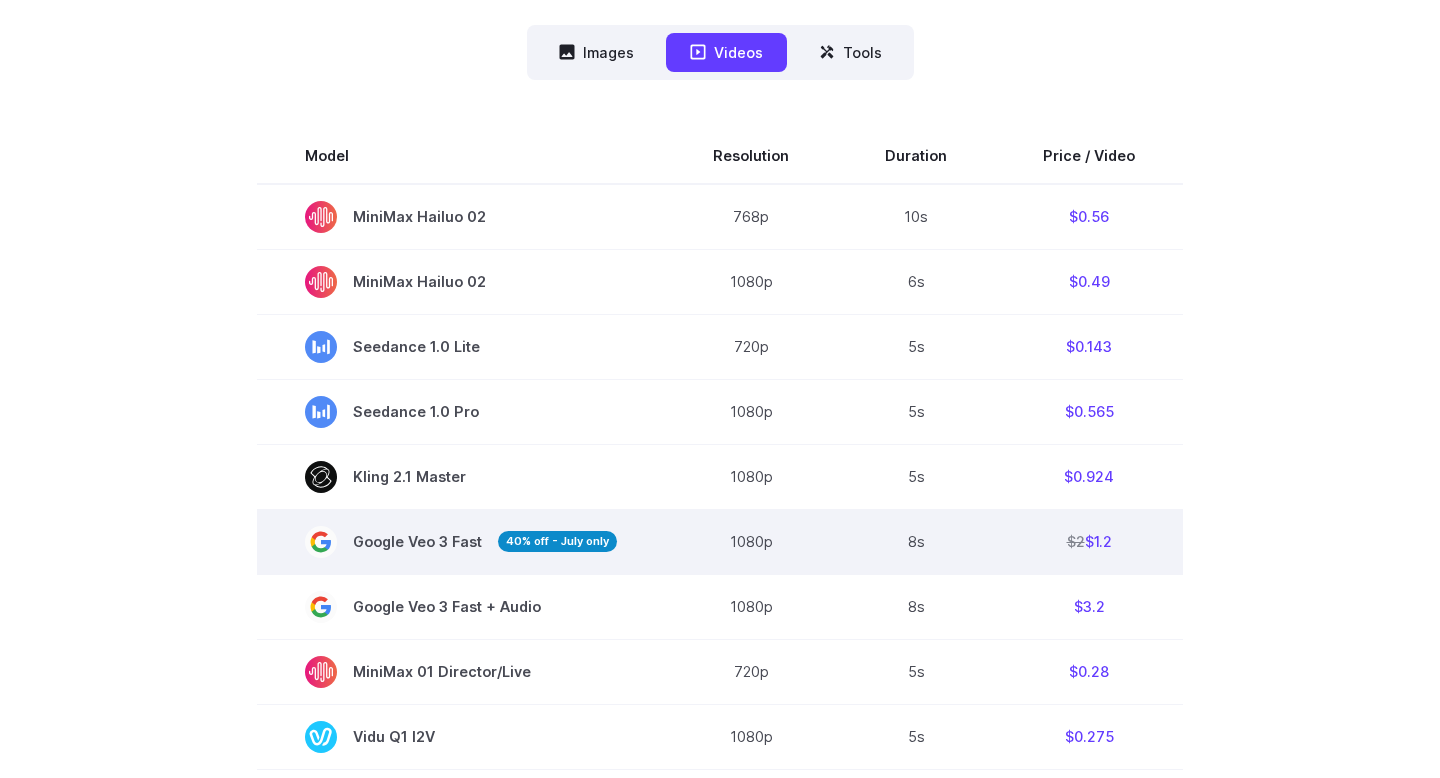 drag, startPoint x: 616, startPoint y: 543, endPoint x: 487, endPoint y: 543, distance: 129 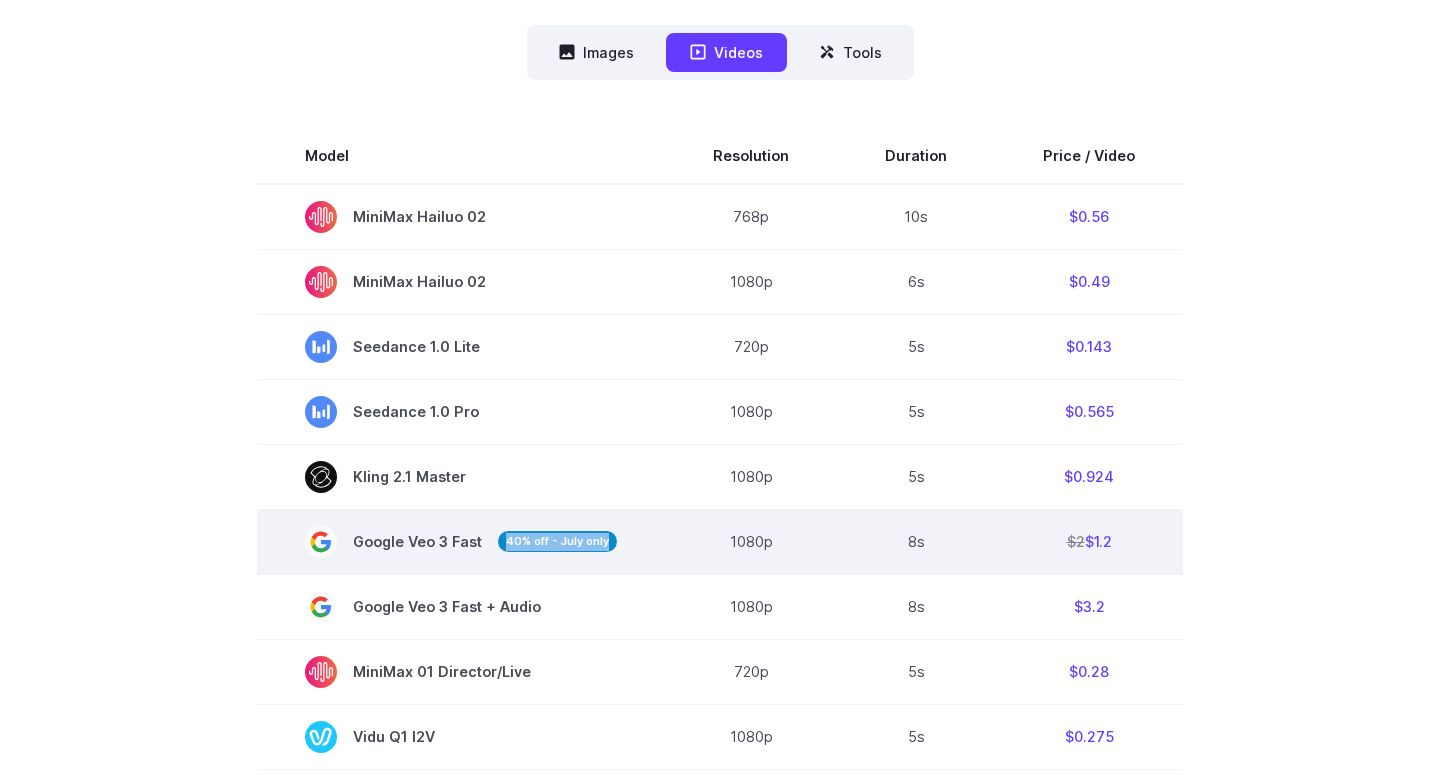 drag, startPoint x: 481, startPoint y: 543, endPoint x: 626, endPoint y: 542, distance: 145.00345 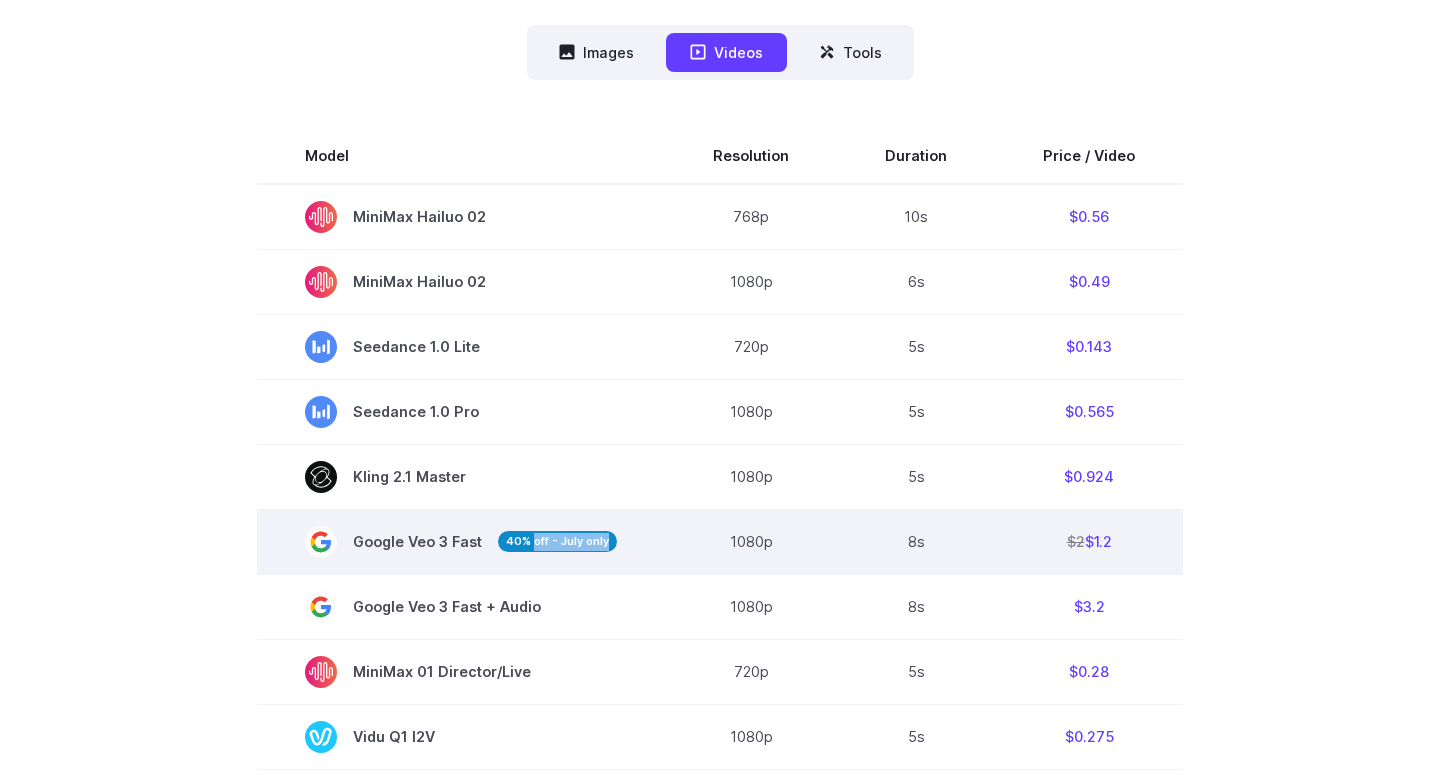 drag, startPoint x: 626, startPoint y: 542, endPoint x: 537, endPoint y: 542, distance: 89 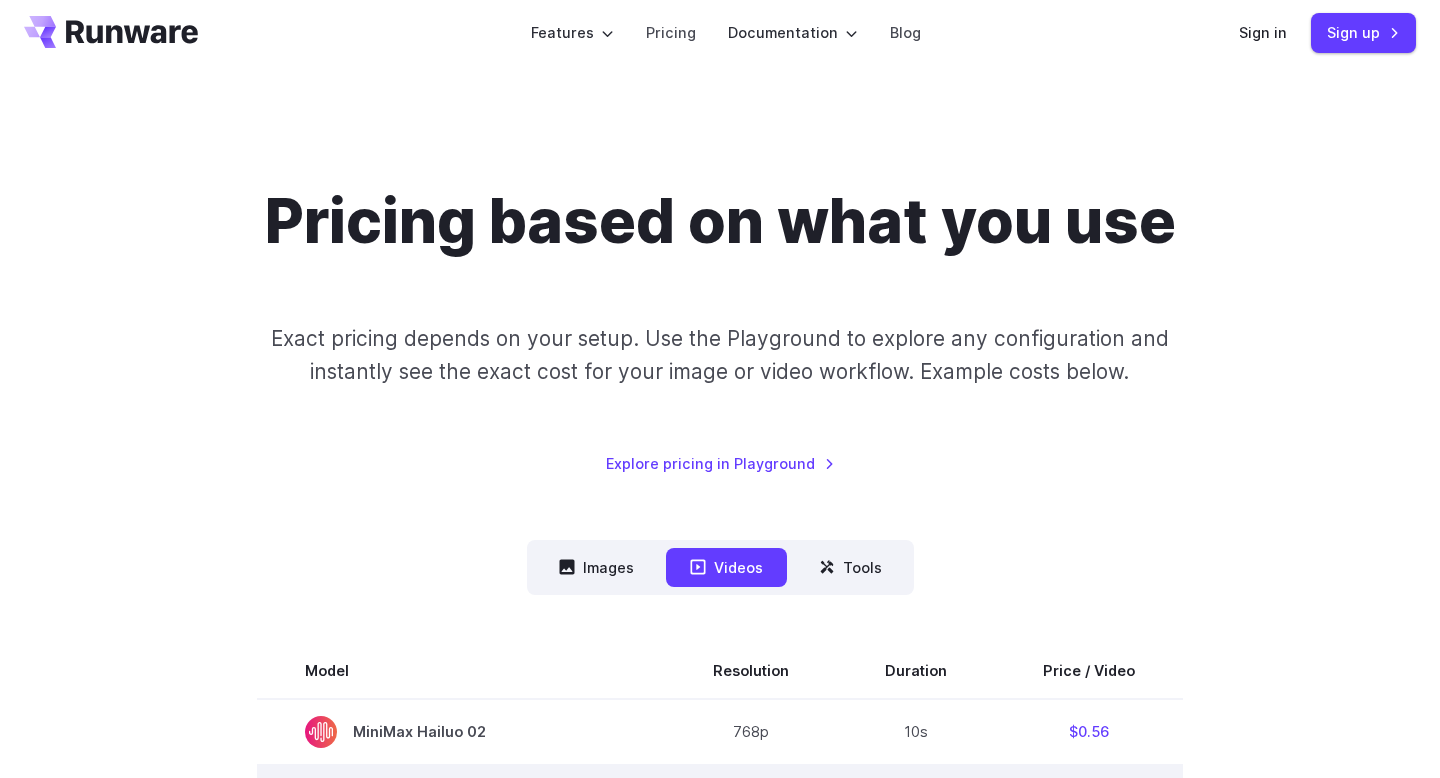 scroll, scrollTop: 0, scrollLeft: 0, axis: both 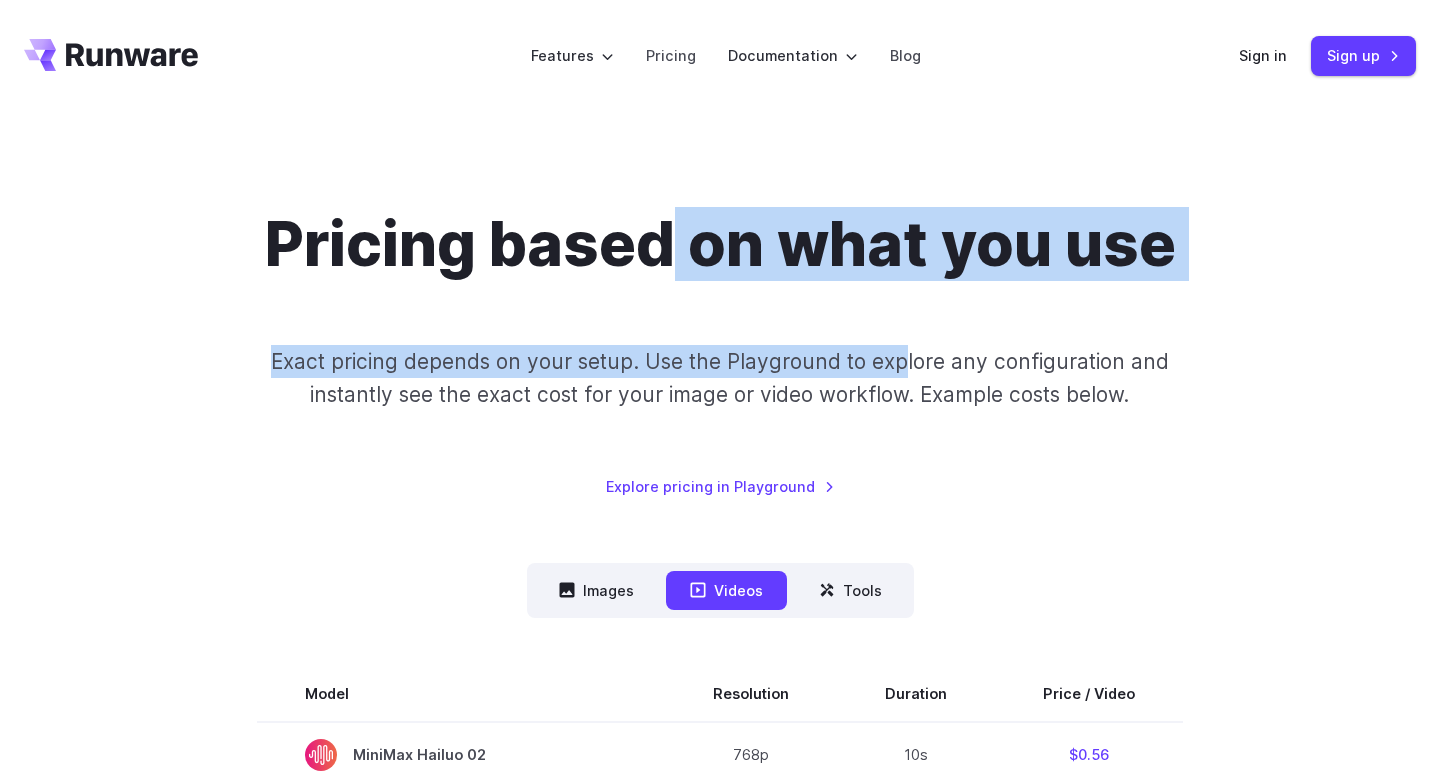 drag, startPoint x: 657, startPoint y: 228, endPoint x: 908, endPoint y: 359, distance: 283.12894 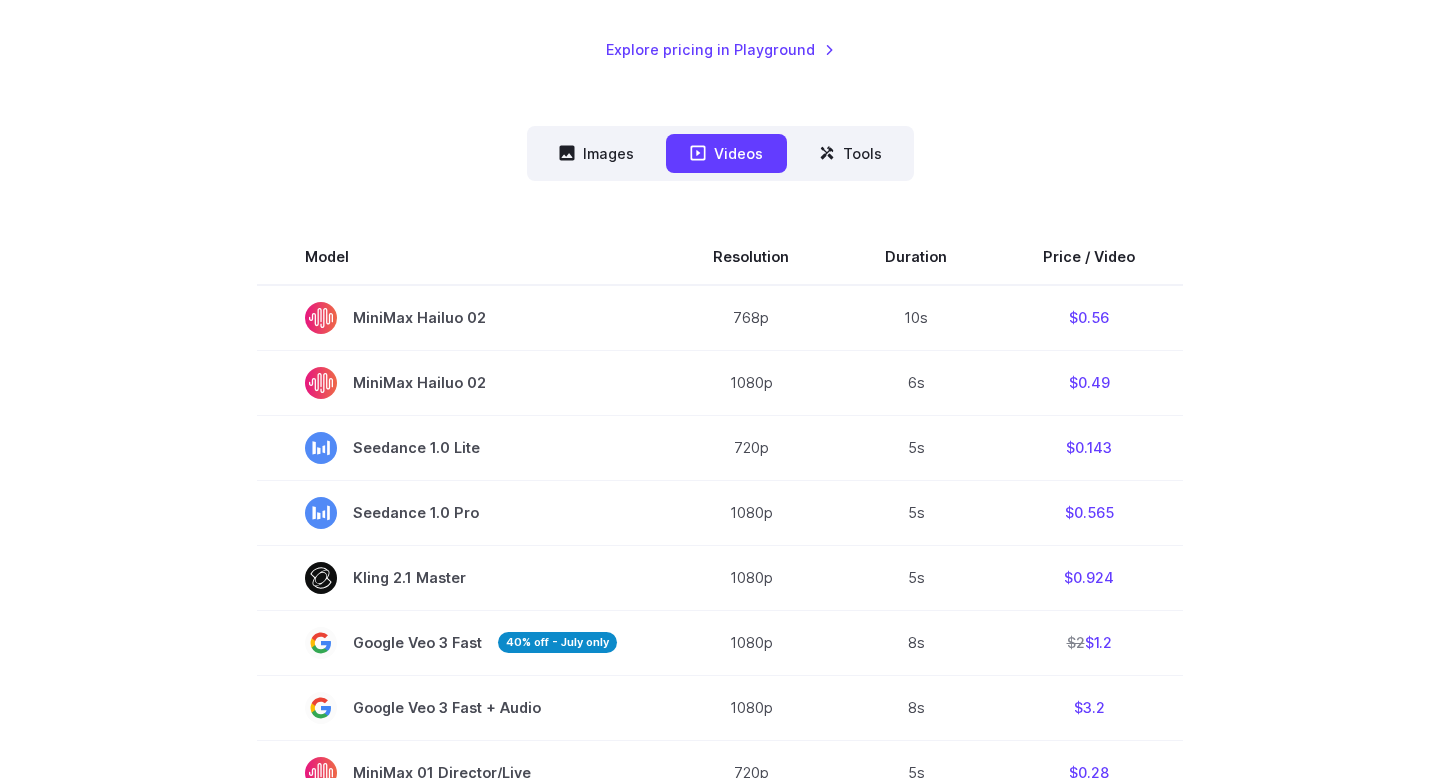 scroll, scrollTop: 0, scrollLeft: 0, axis: both 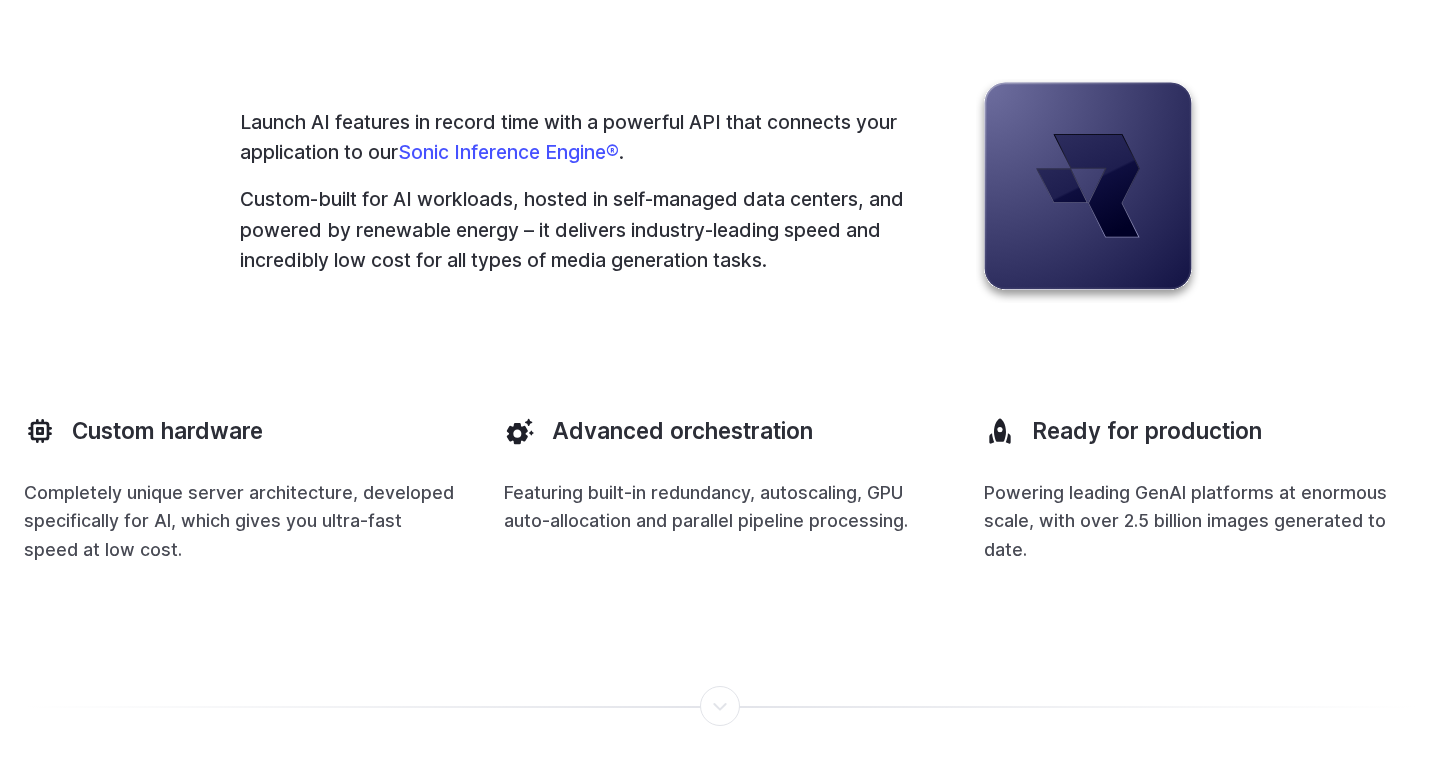 drag, startPoint x: 708, startPoint y: 302, endPoint x: 1019, endPoint y: 400, distance: 326.07513 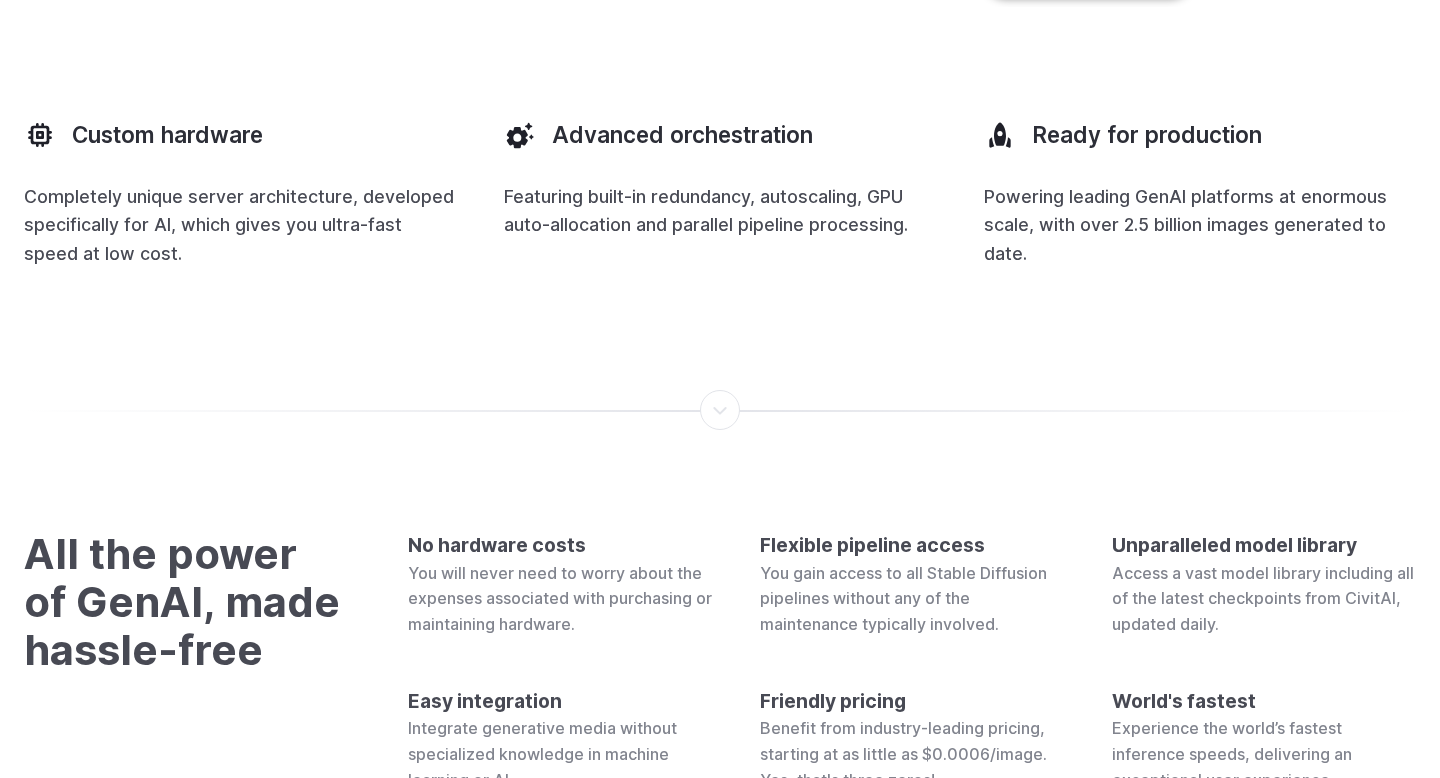 drag, startPoint x: 739, startPoint y: 220, endPoint x: 843, endPoint y: 369, distance: 181.70581 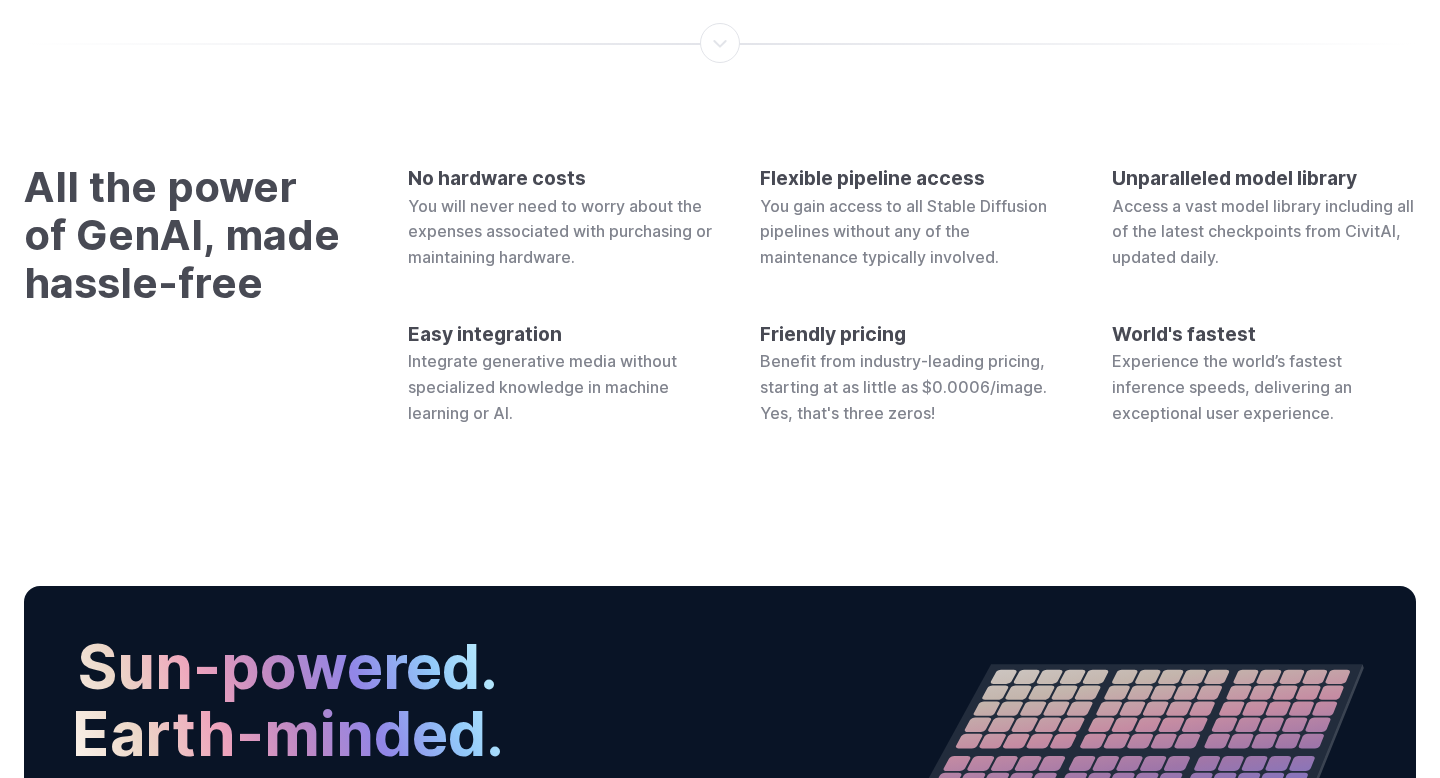 scroll, scrollTop: 6519, scrollLeft: 0, axis: vertical 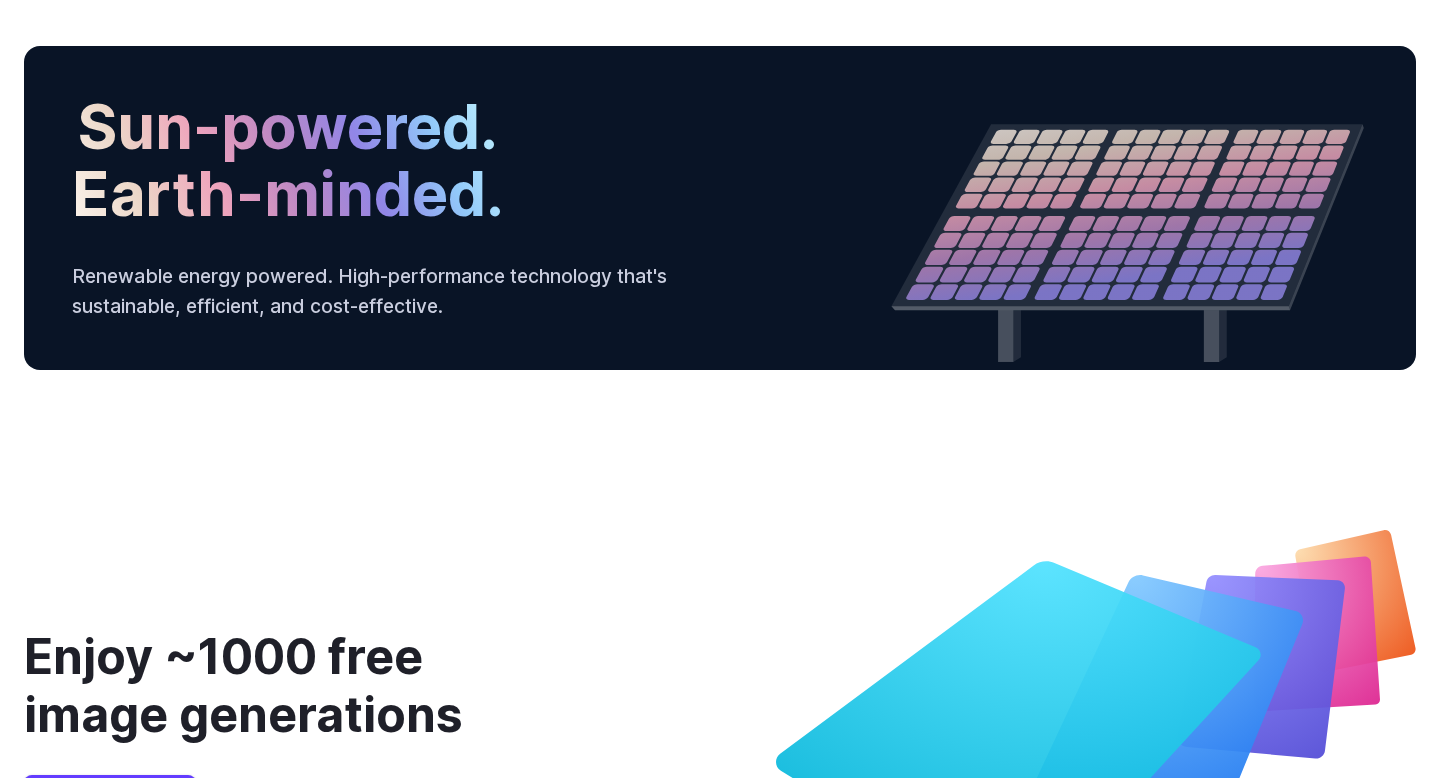 drag, startPoint x: 799, startPoint y: 224, endPoint x: 985, endPoint y: 334, distance: 216.09258 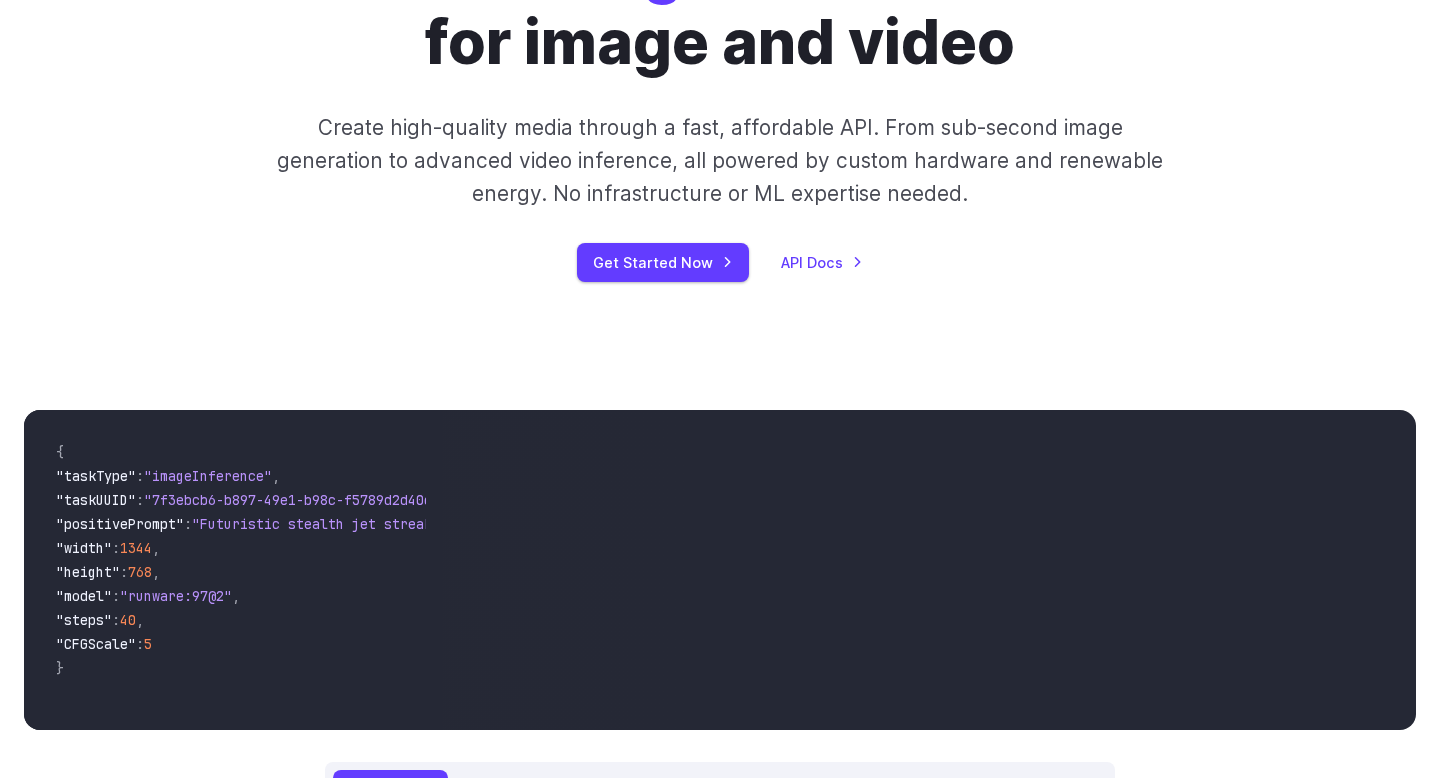 scroll, scrollTop: 0, scrollLeft: 0, axis: both 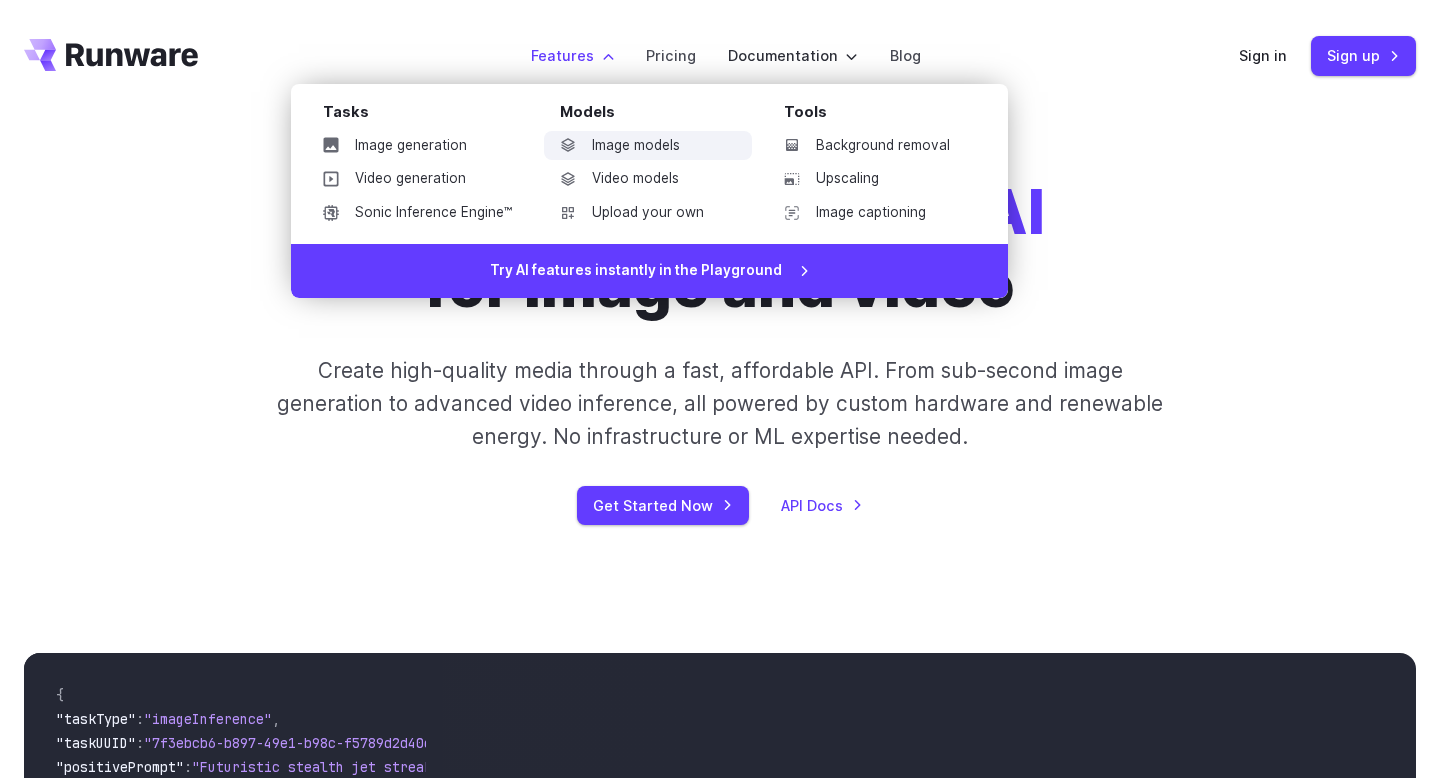 click on "Image models" at bounding box center [648, 146] 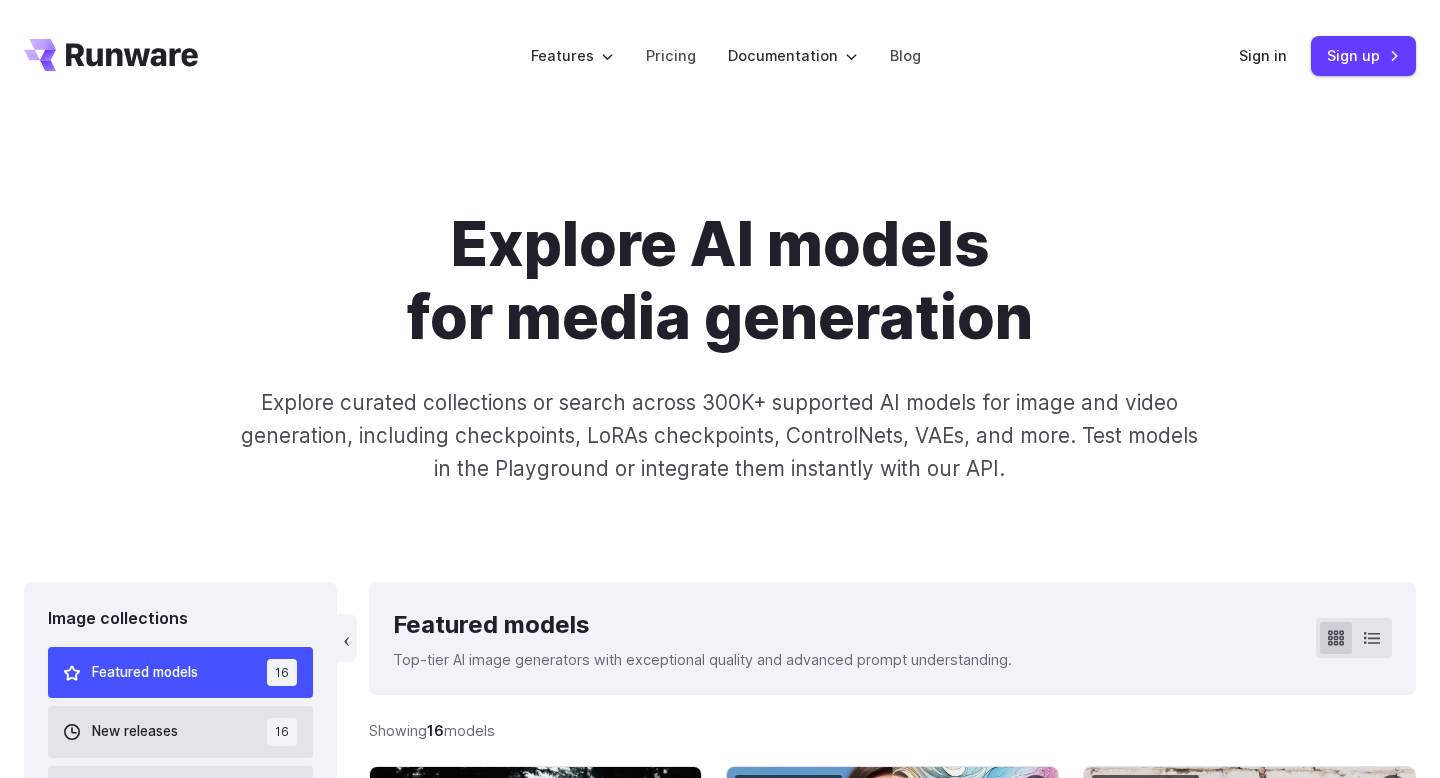 scroll, scrollTop: 0, scrollLeft: 0, axis: both 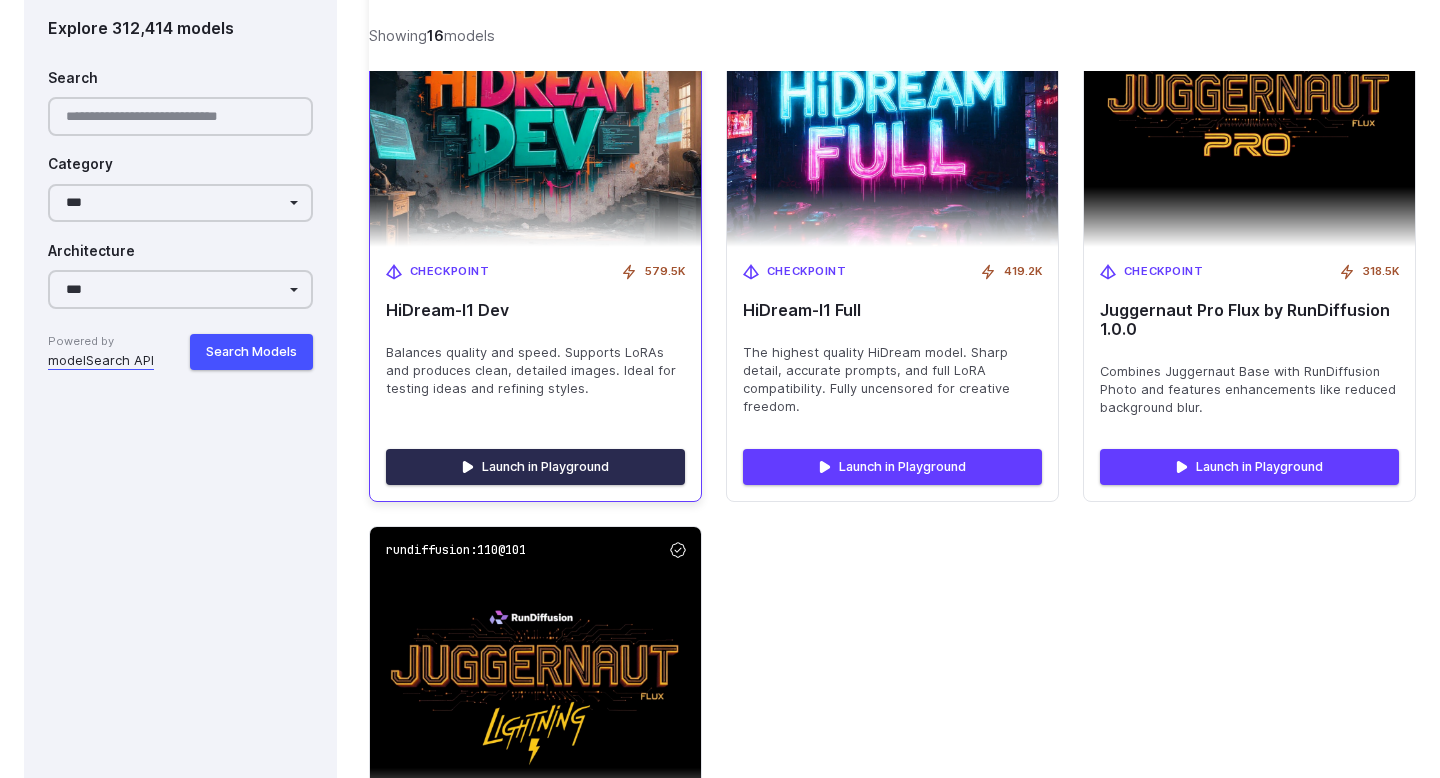 click on "Launch in Playground" at bounding box center [535, 467] 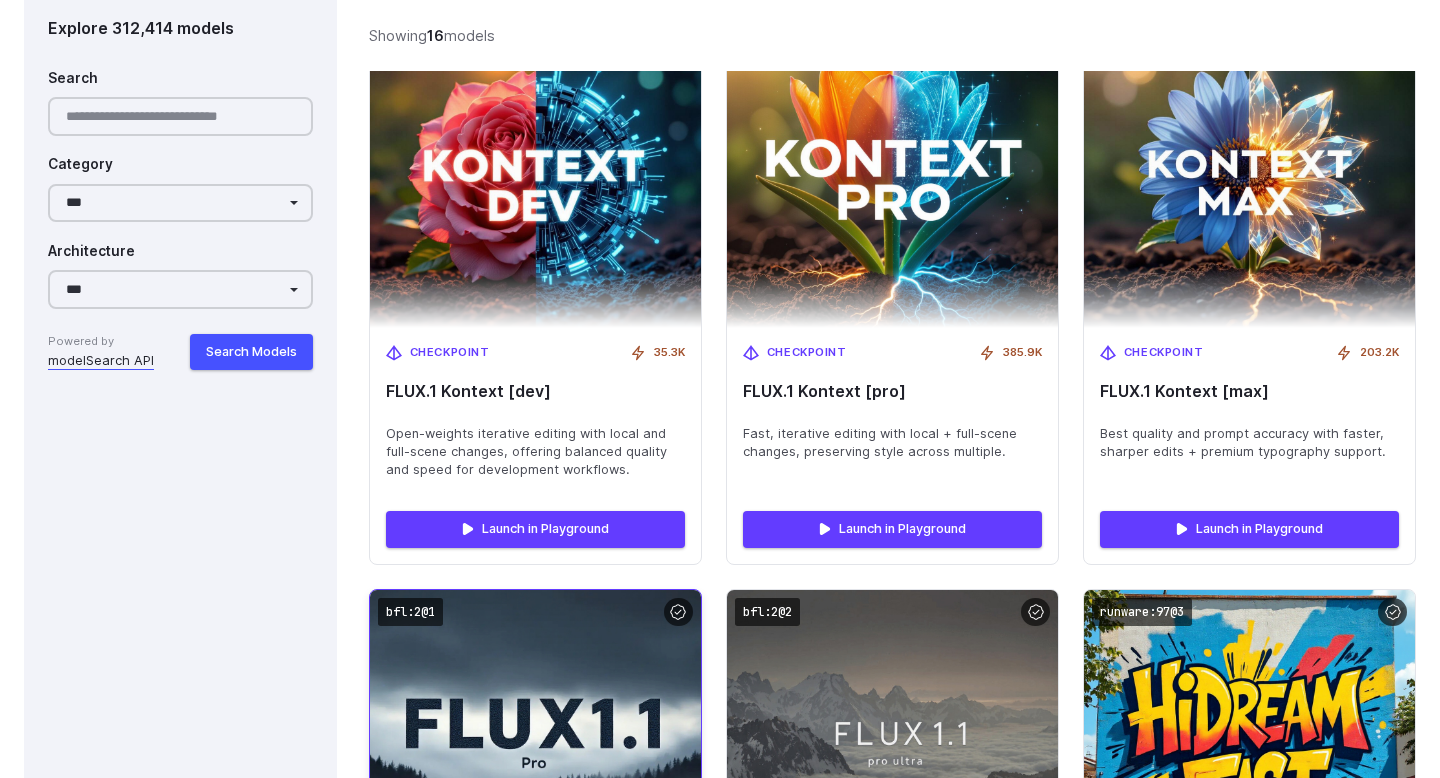 scroll, scrollTop: 1699, scrollLeft: 0, axis: vertical 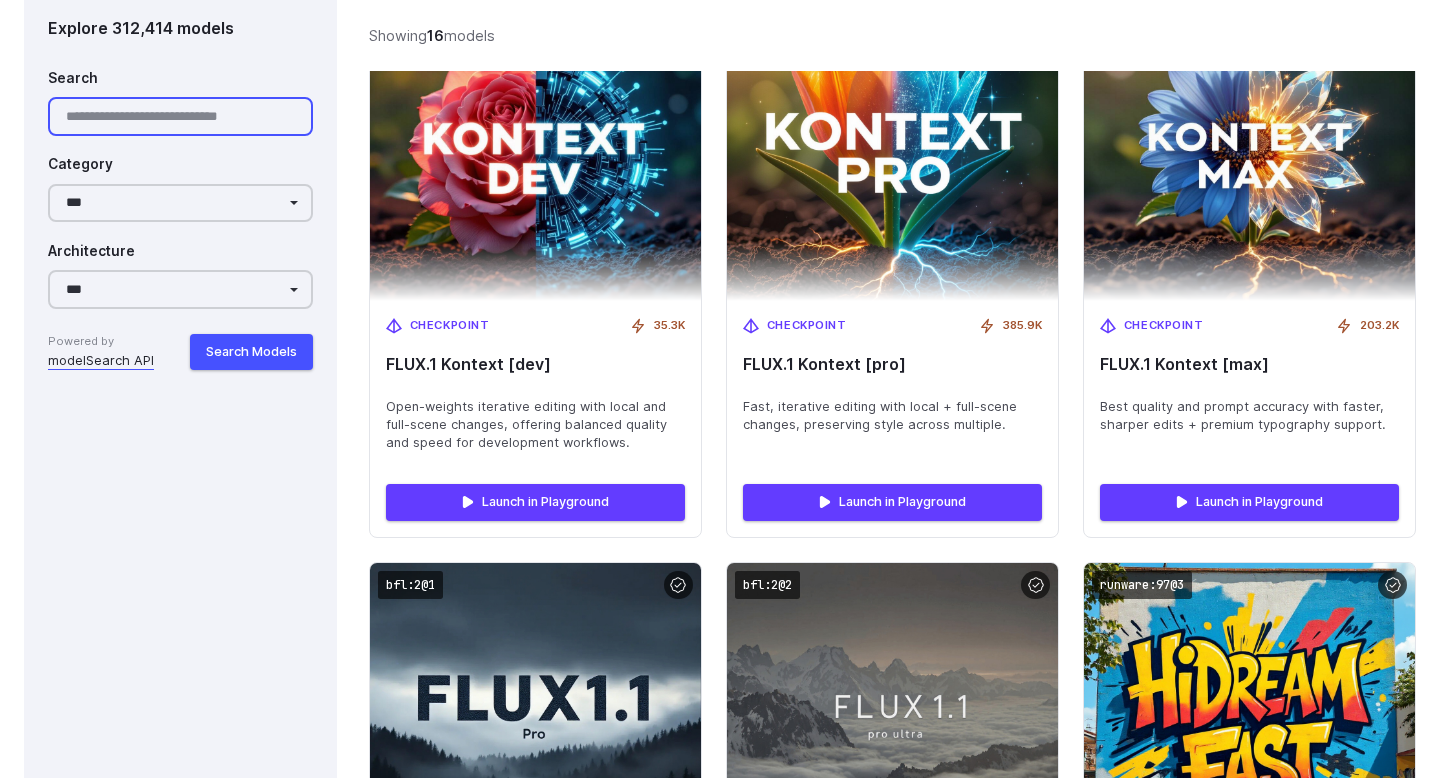 click on "Search" at bounding box center (180, 117) 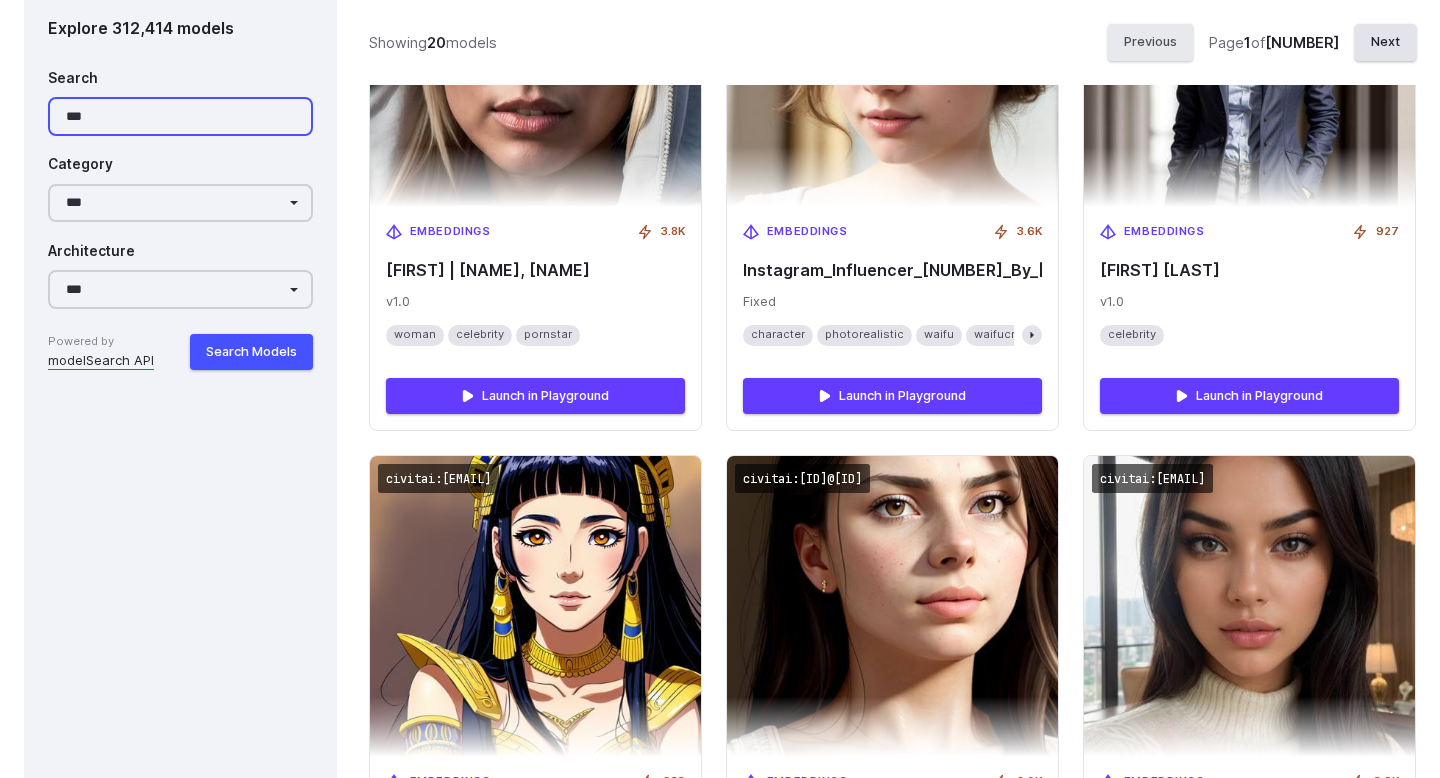 scroll, scrollTop: 2000, scrollLeft: 0, axis: vertical 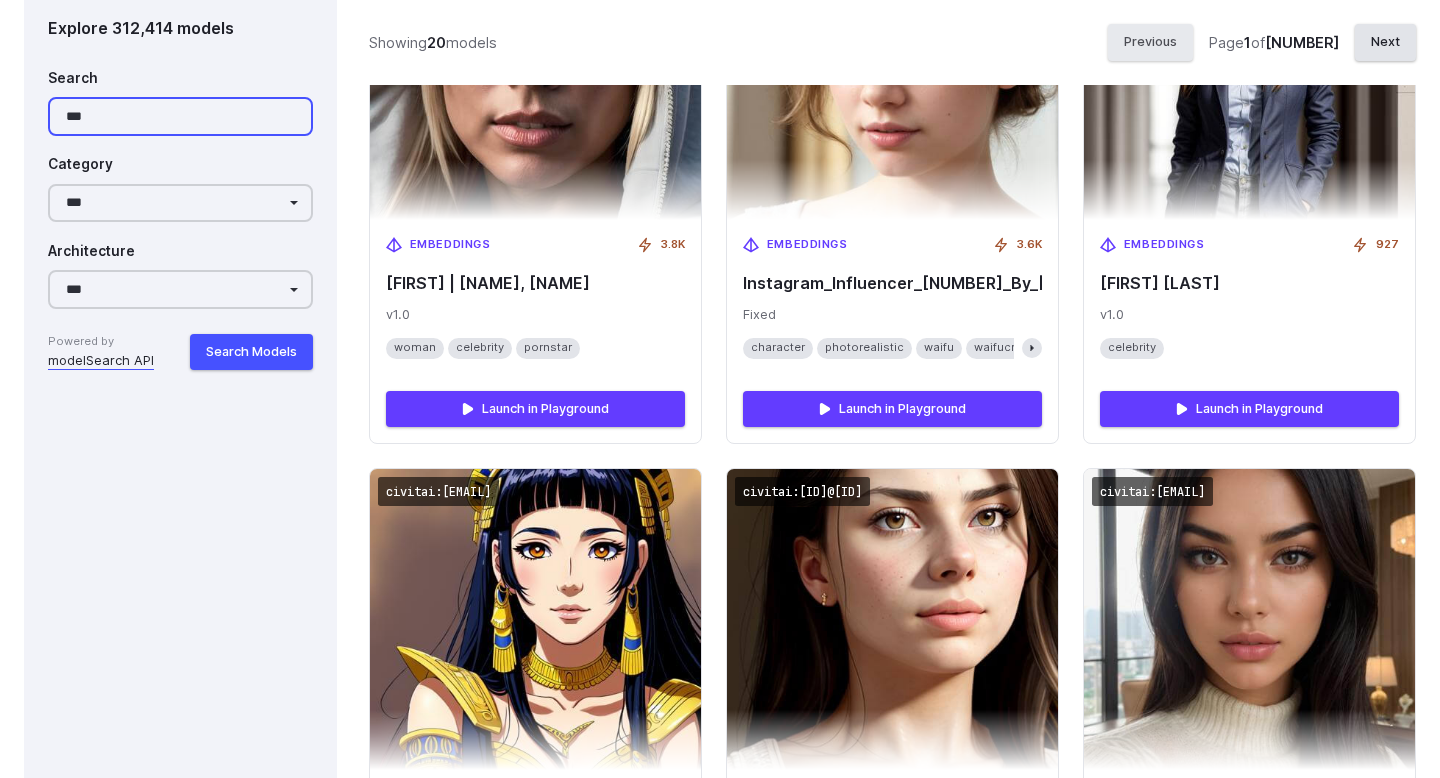 type on "***" 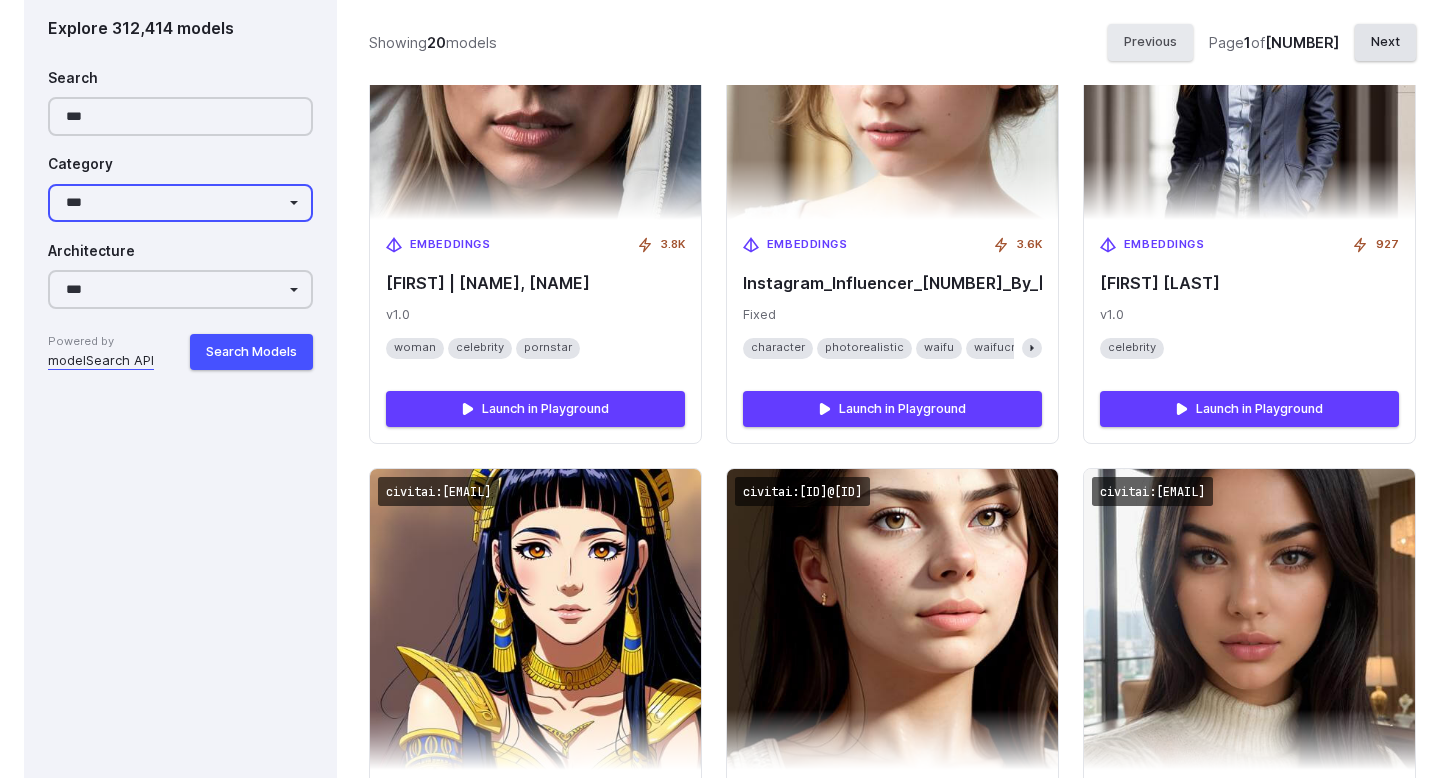 click on "**********" at bounding box center [180, 203] 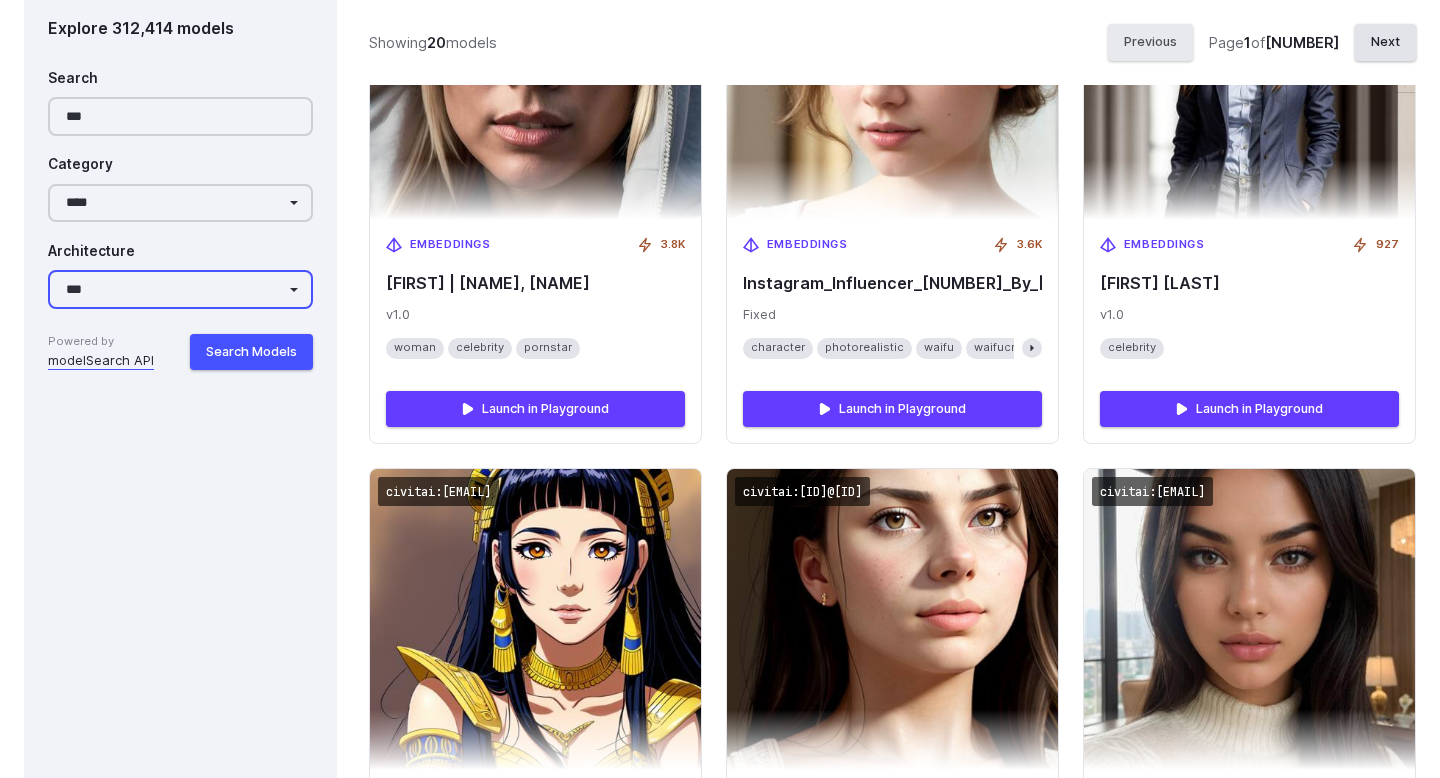 click on "**********" at bounding box center [180, 290] 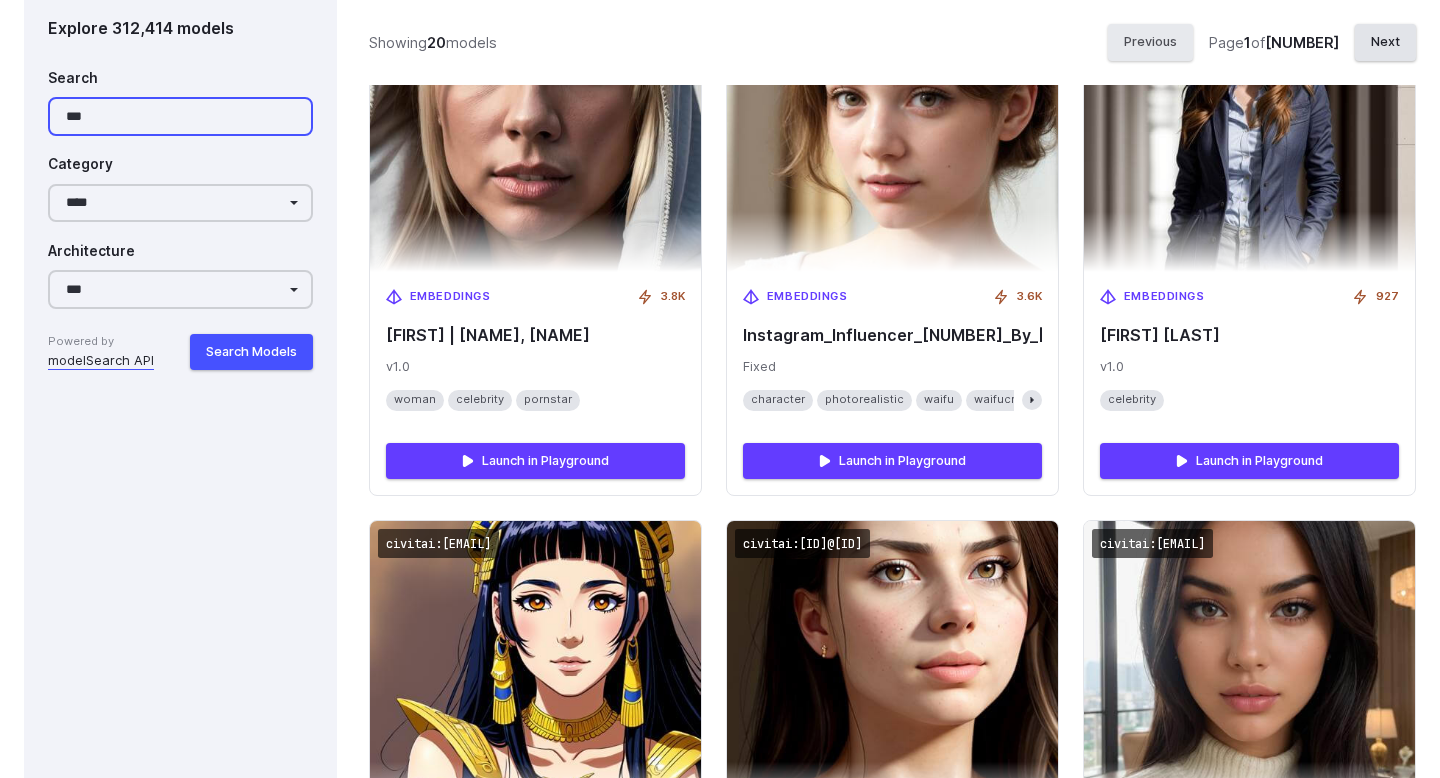 drag, startPoint x: 117, startPoint y: 117, endPoint x: 21, endPoint y: 117, distance: 96 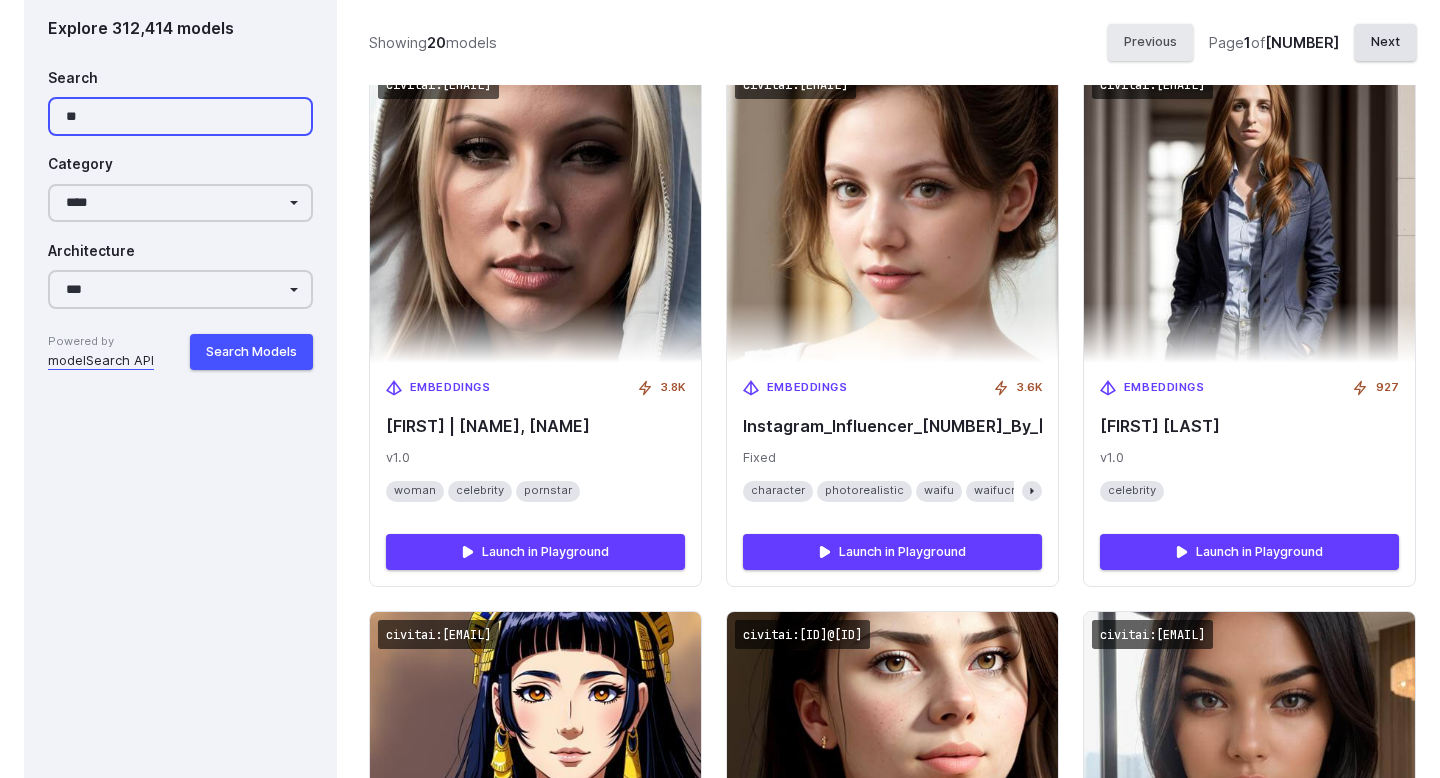 type on "*" 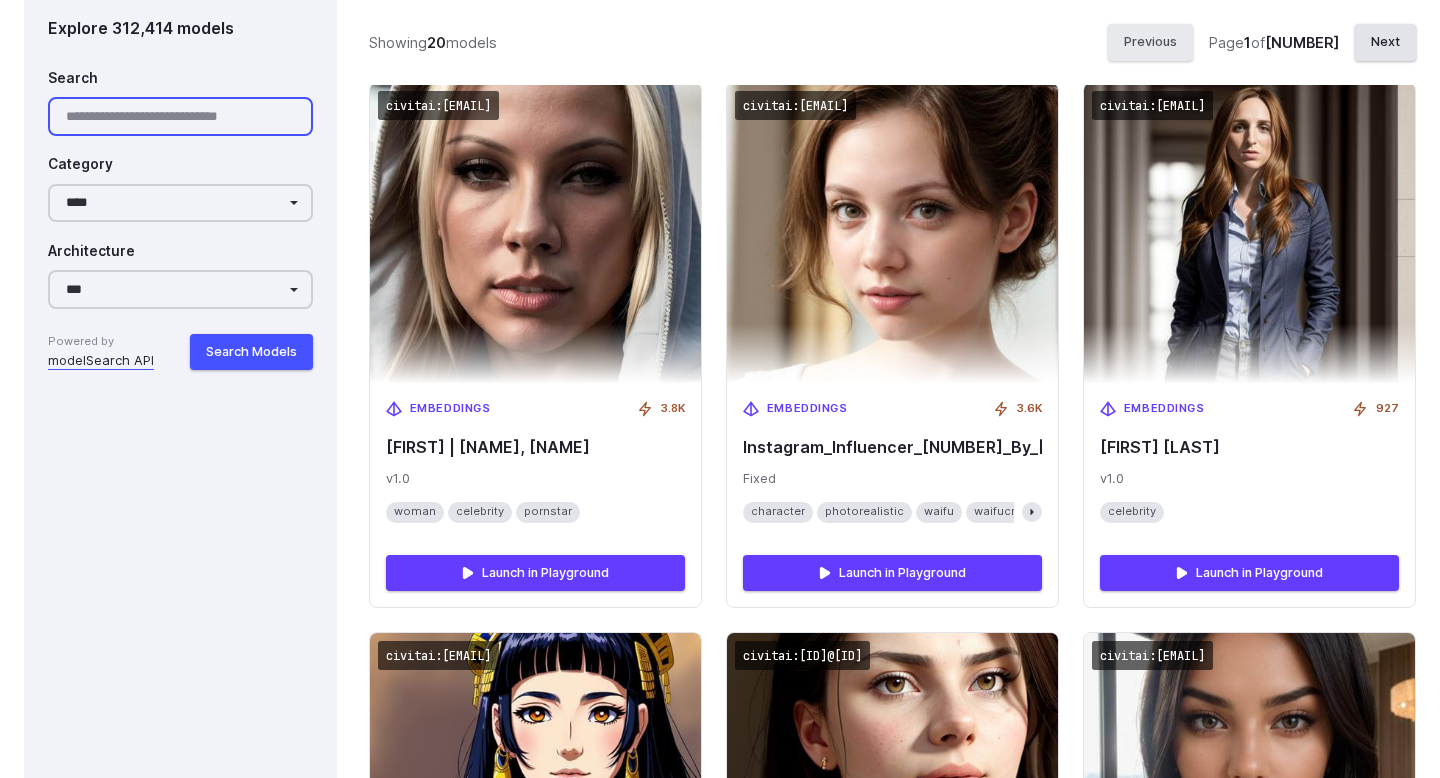 scroll, scrollTop: 1817, scrollLeft: 0, axis: vertical 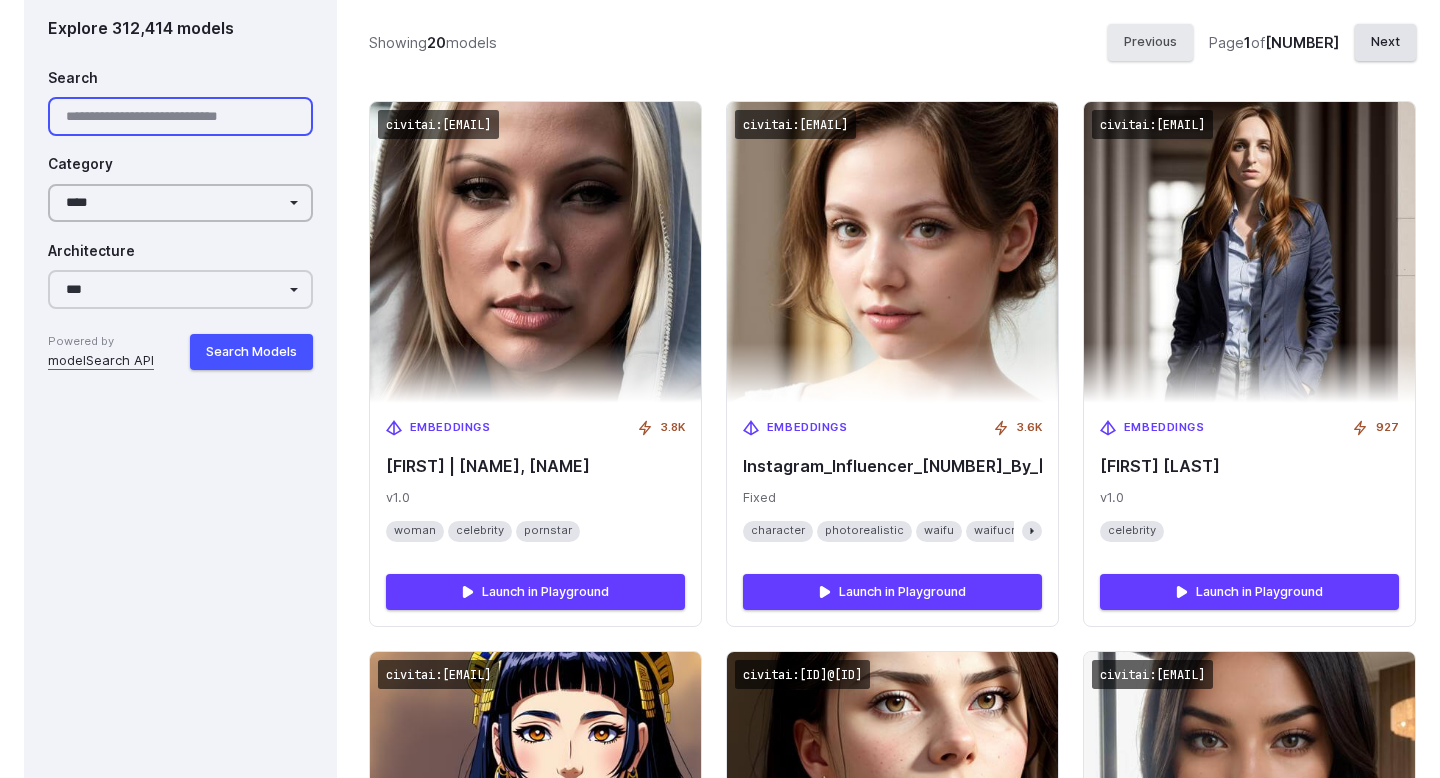type 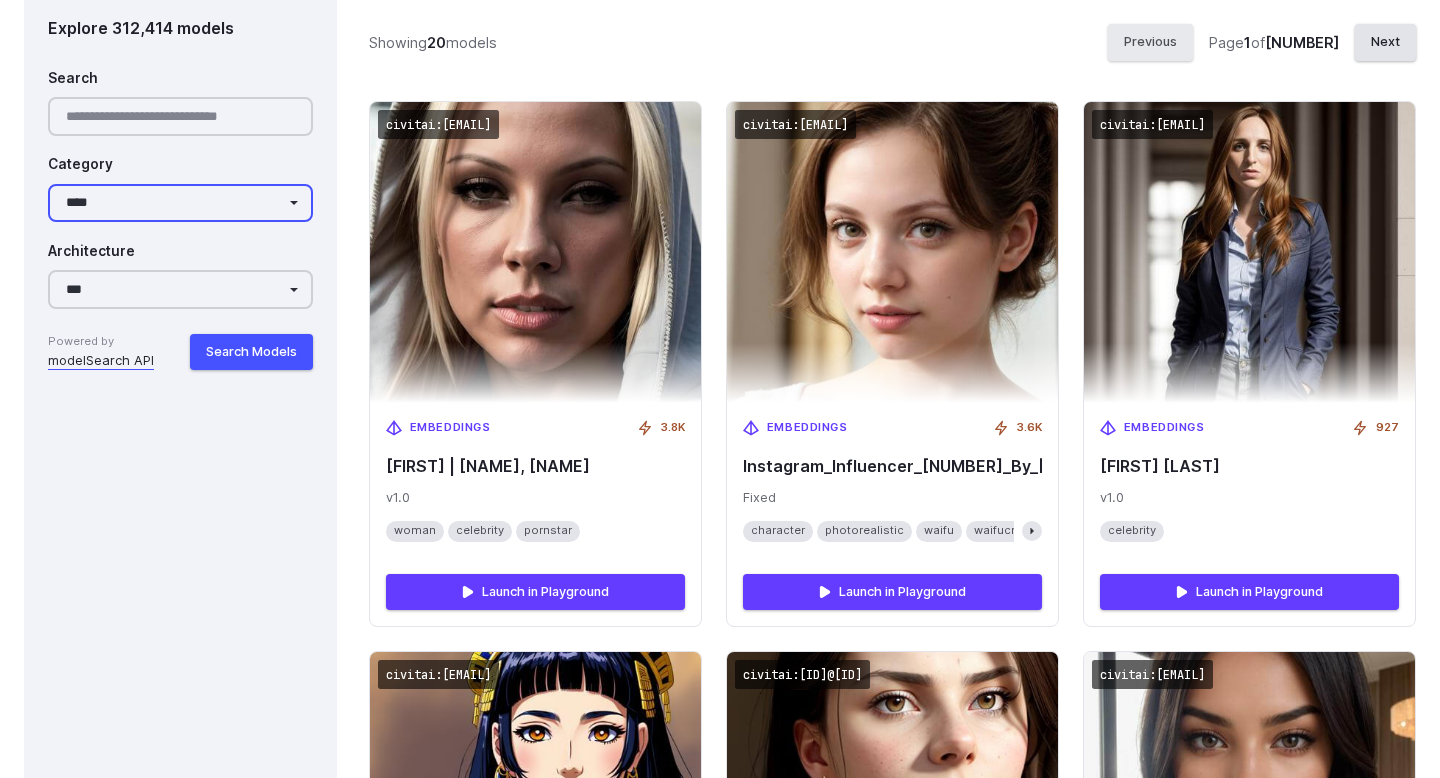 click on "**********" at bounding box center (180, 203) 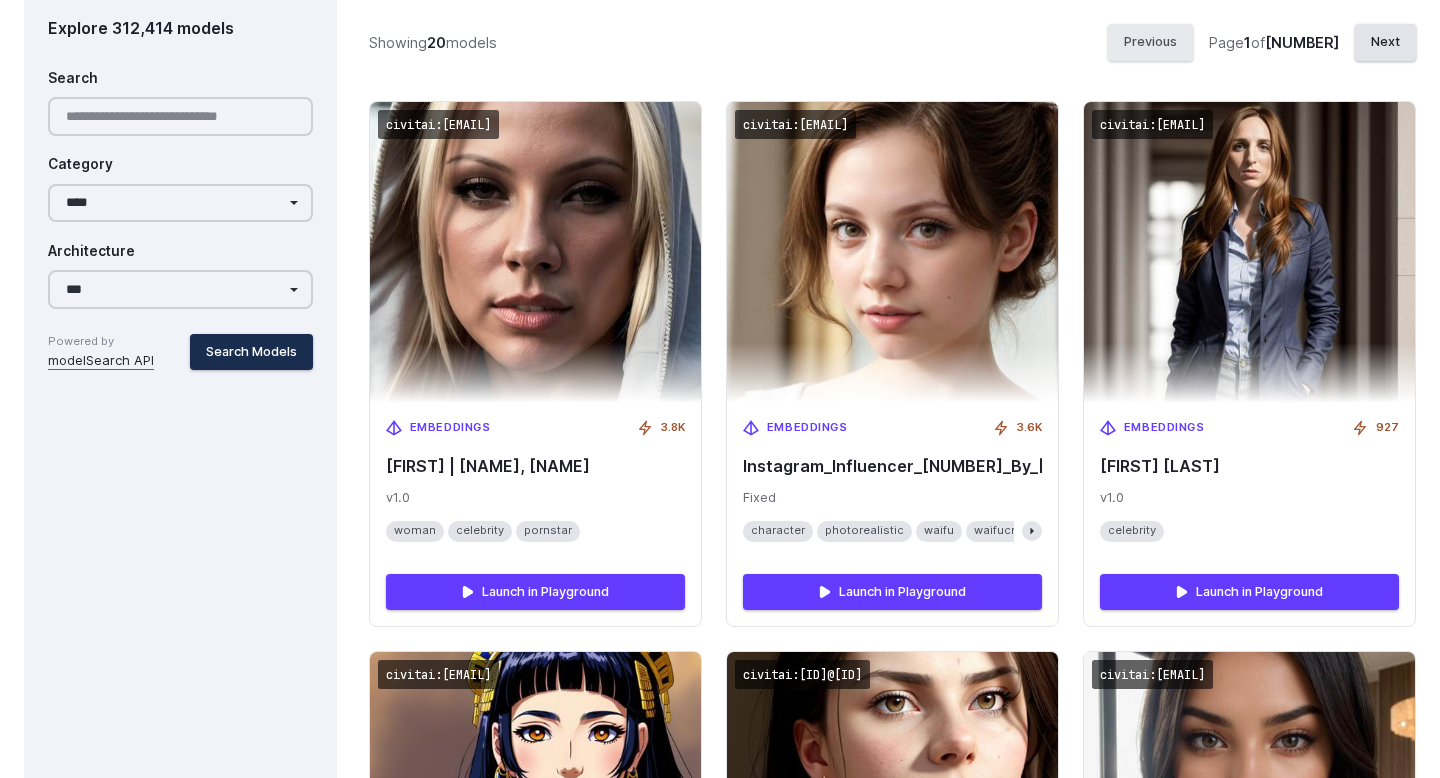 click on "Search Models" at bounding box center (251, 352) 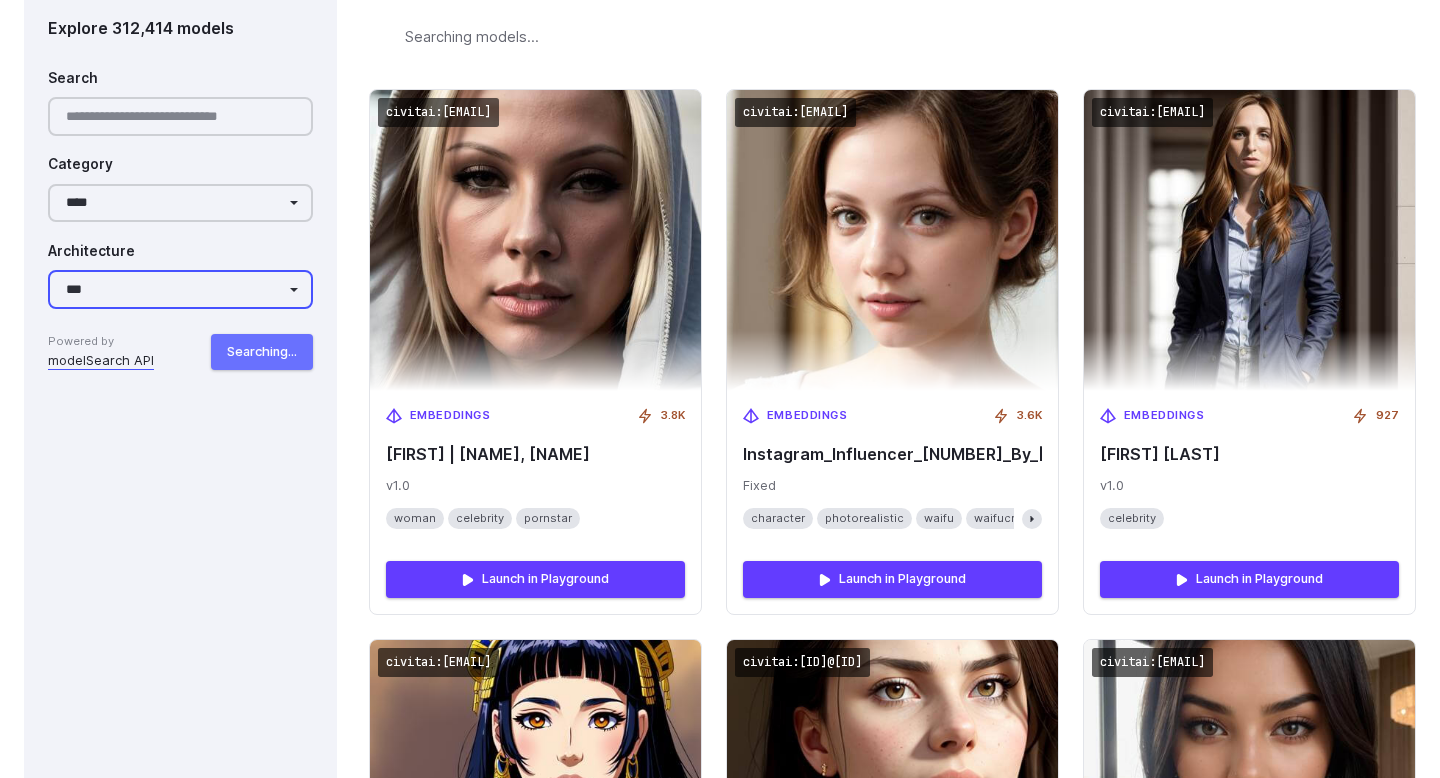click on "**********" at bounding box center [180, 290] 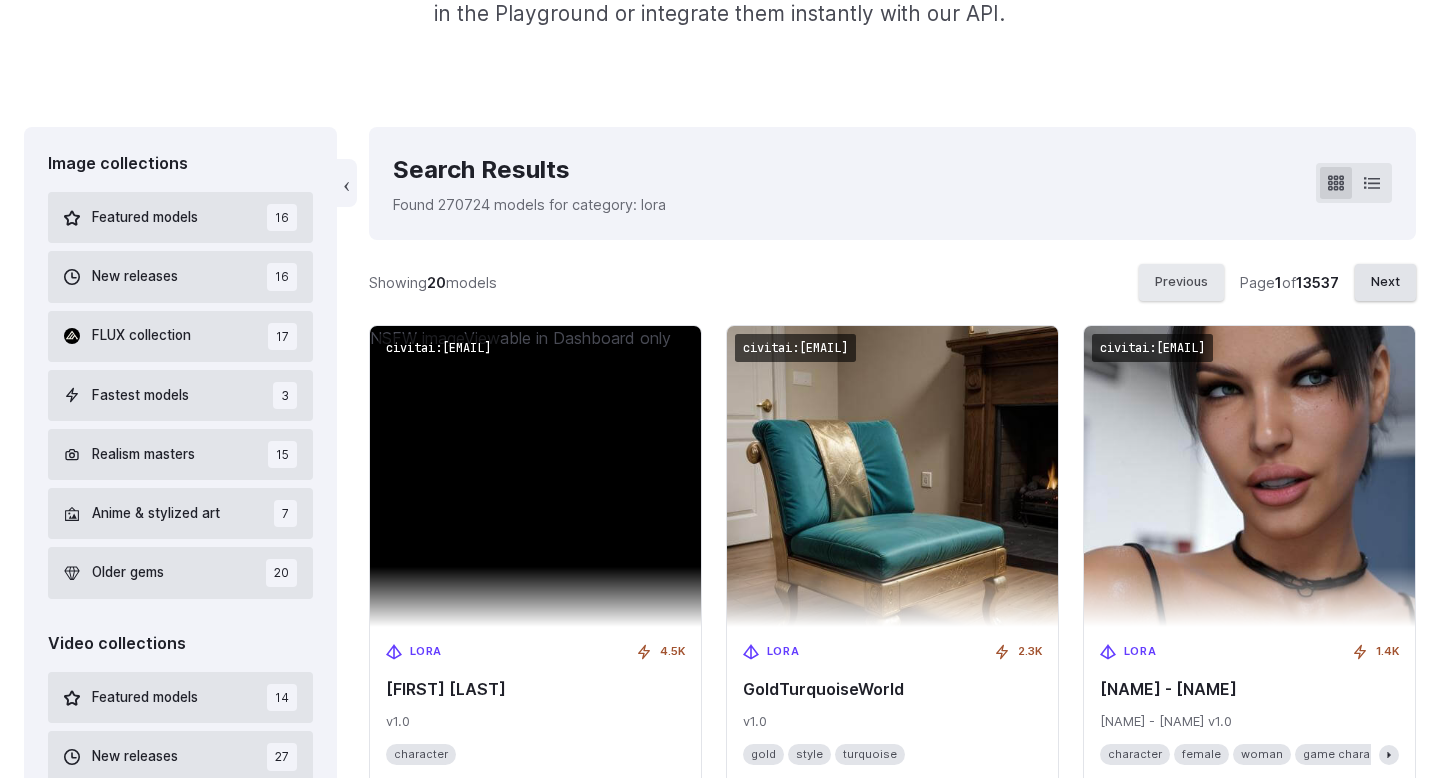 scroll, scrollTop: 453, scrollLeft: 0, axis: vertical 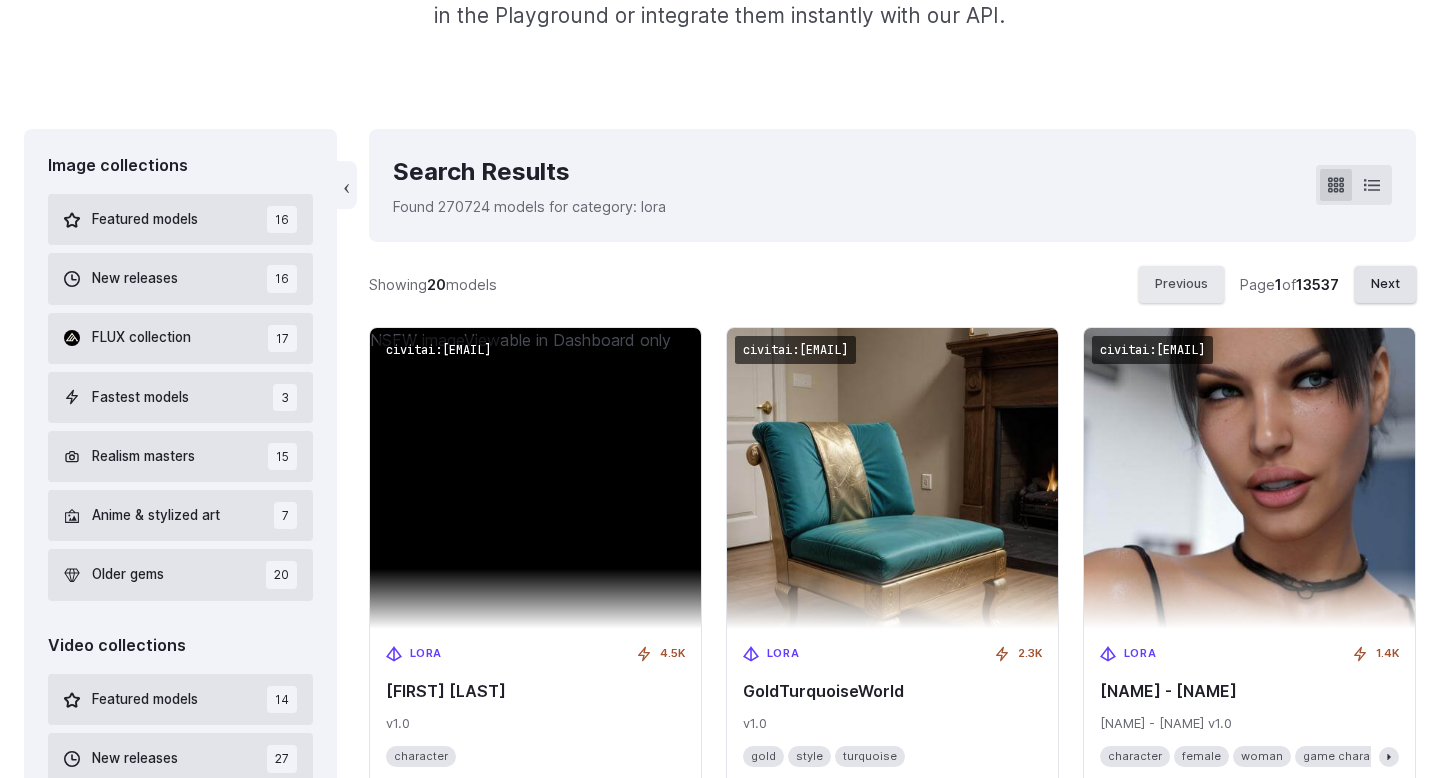 select on "**********" 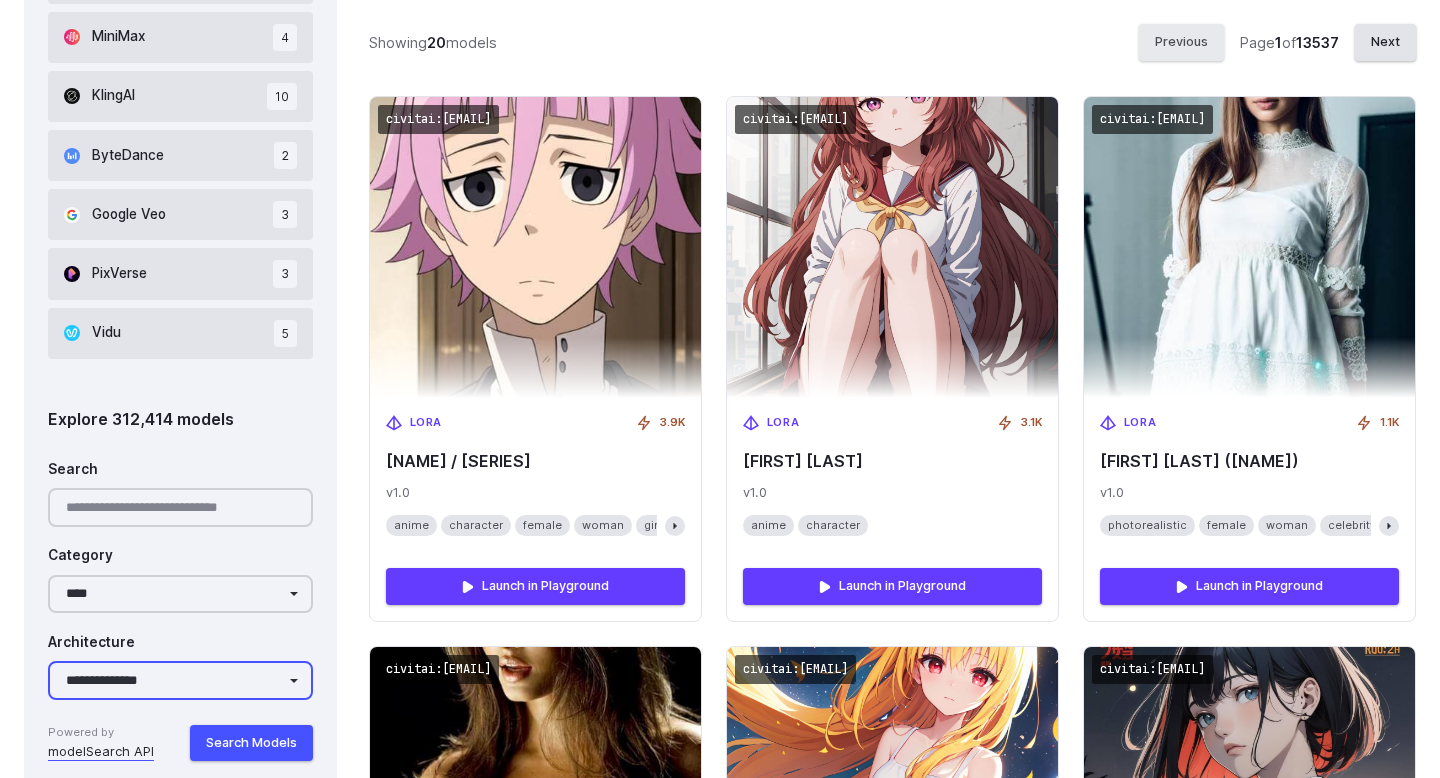scroll, scrollTop: 1504, scrollLeft: 0, axis: vertical 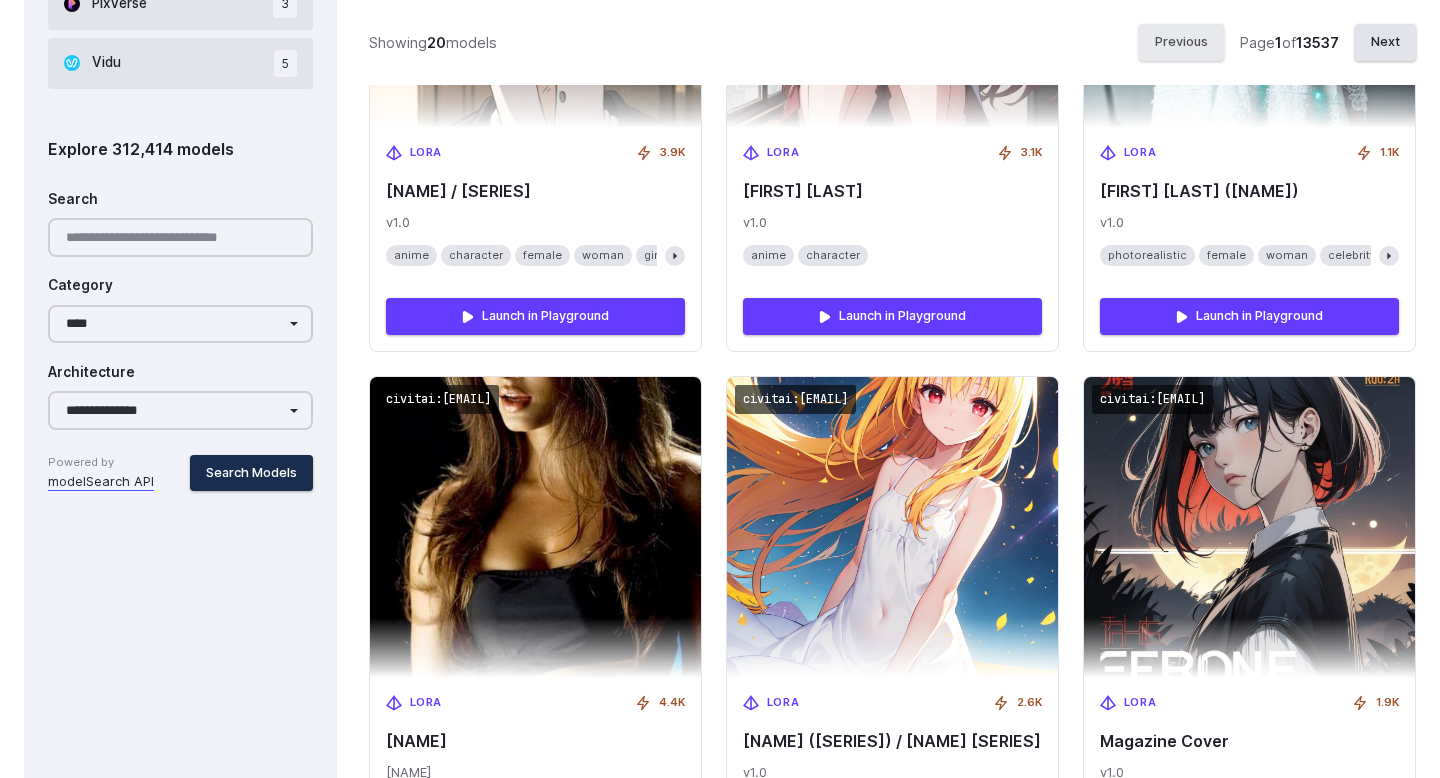 click on "Search Models" at bounding box center [251, 473] 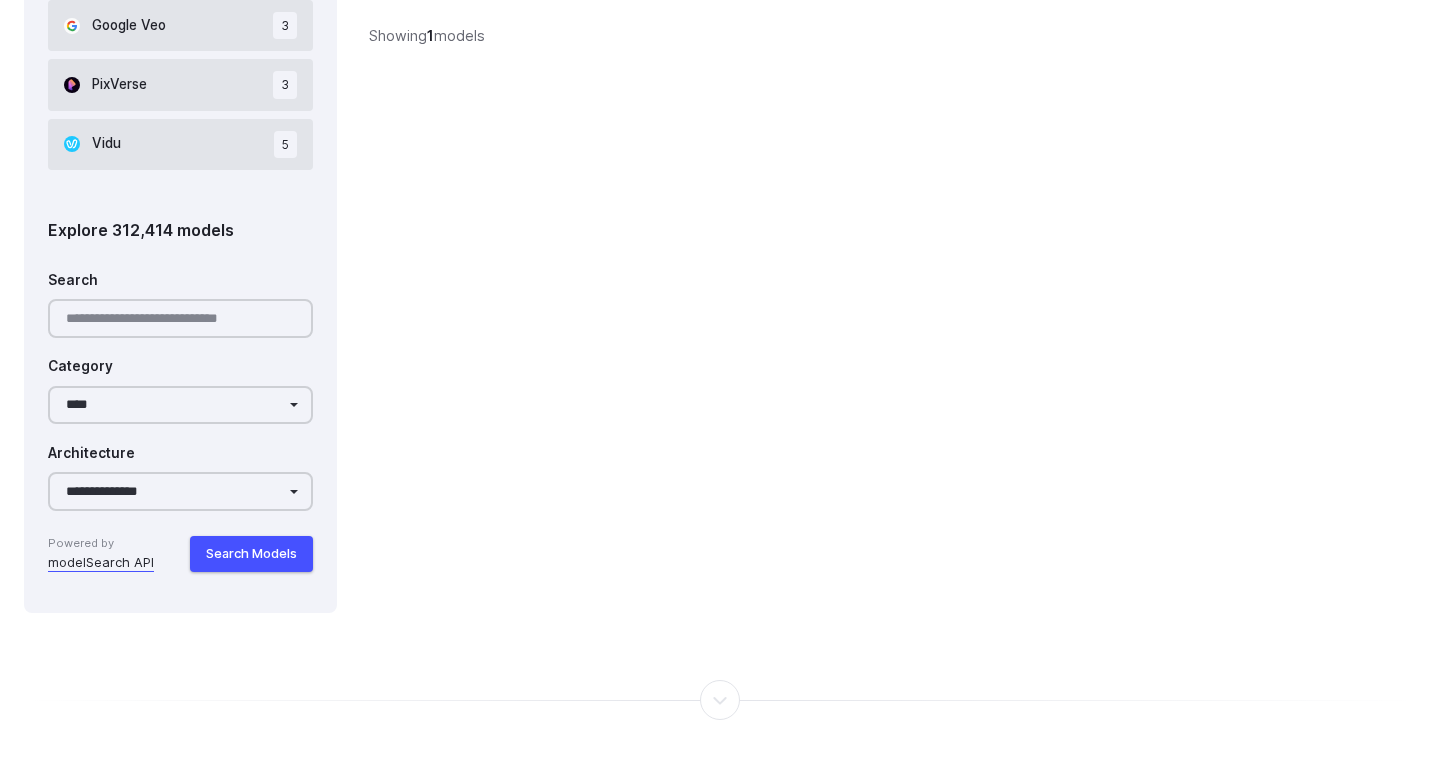 scroll, scrollTop: 1666, scrollLeft: 0, axis: vertical 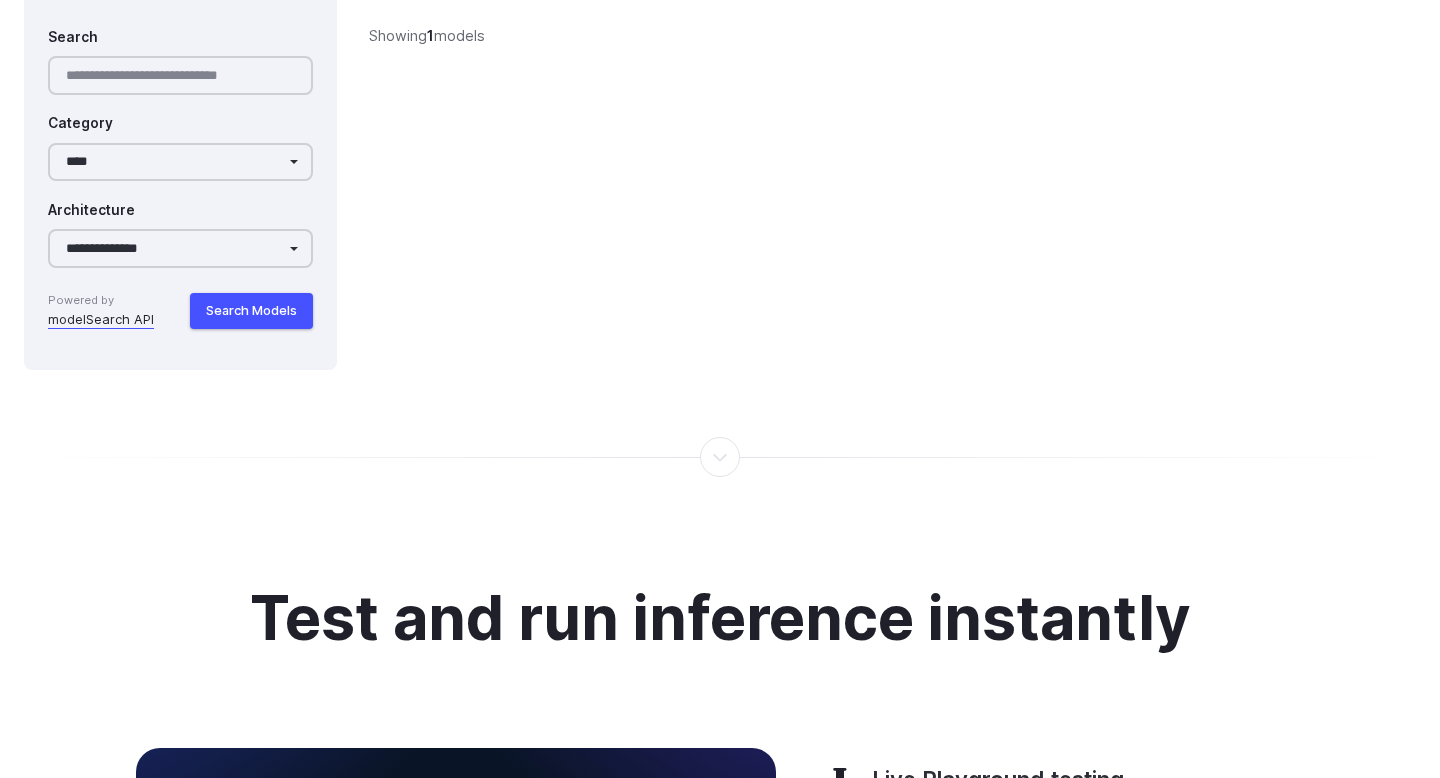 click on "Category" at bounding box center (180, 119) 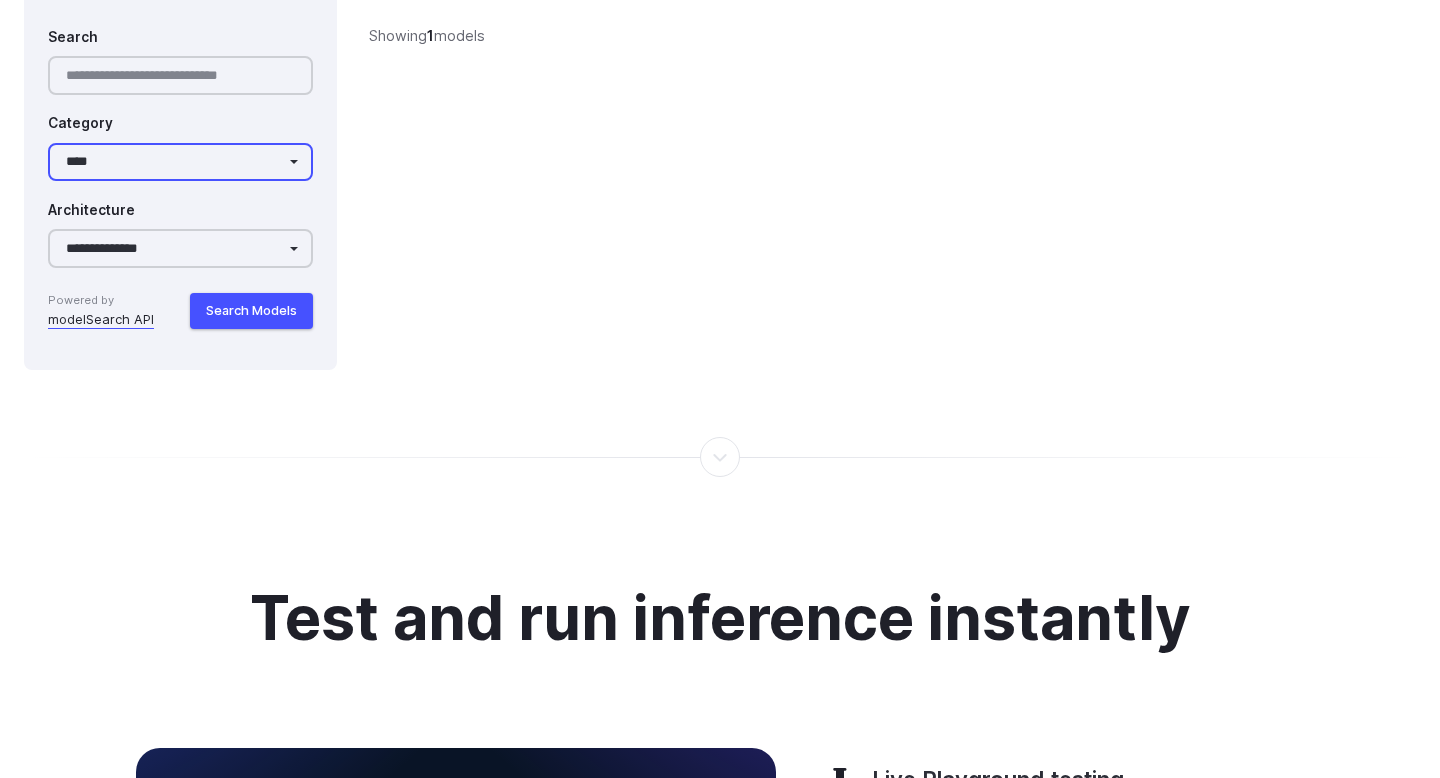 click on "**********" at bounding box center [180, 162] 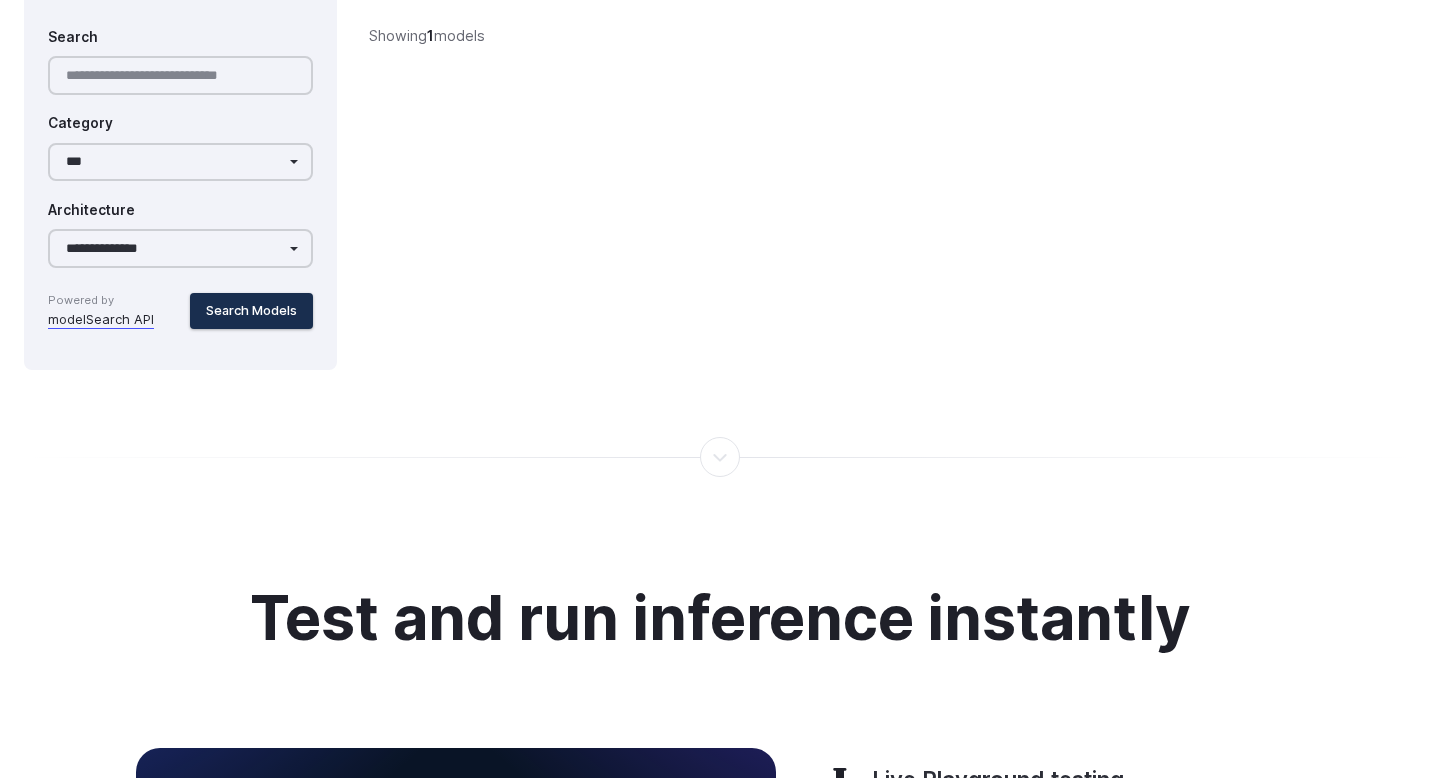 click on "Search Models" at bounding box center (251, 311) 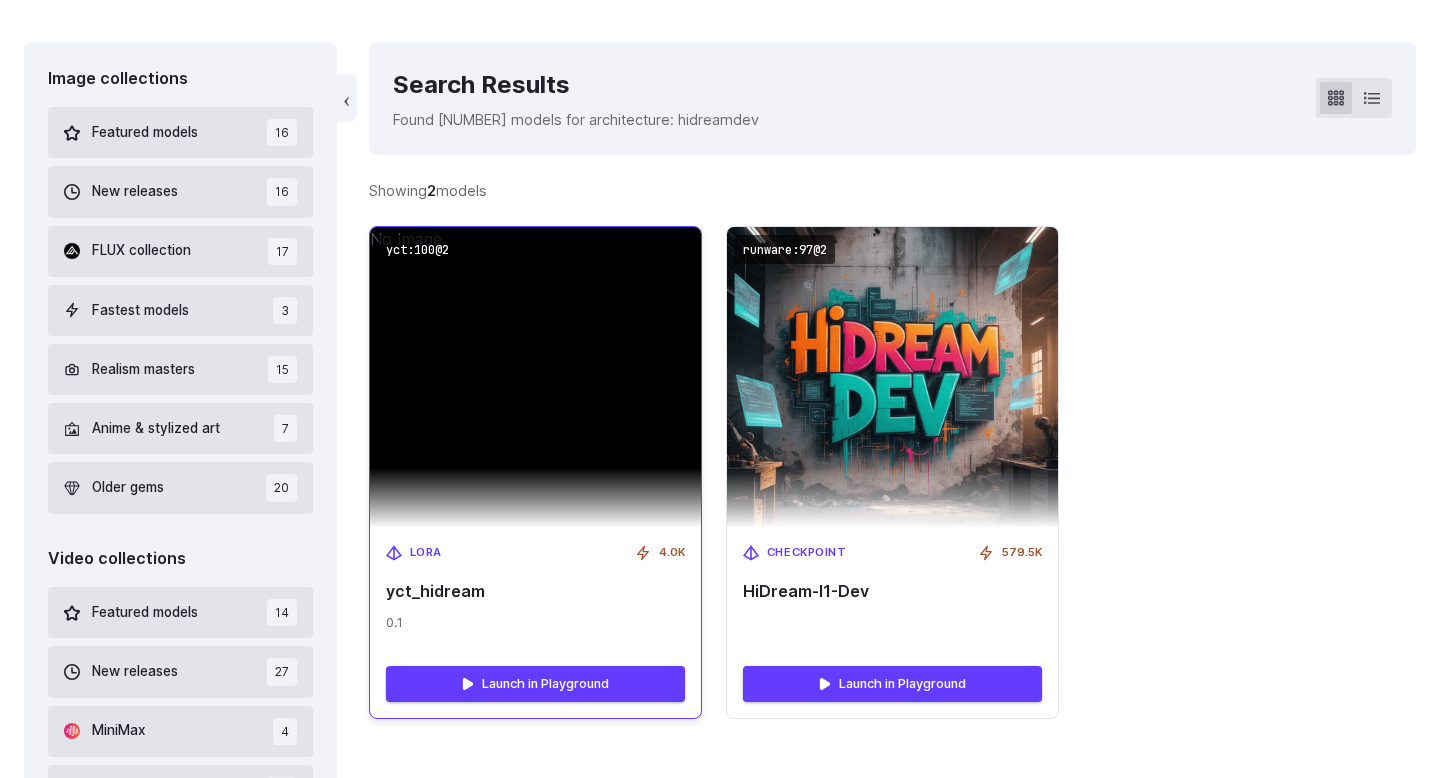 scroll, scrollTop: 559, scrollLeft: 0, axis: vertical 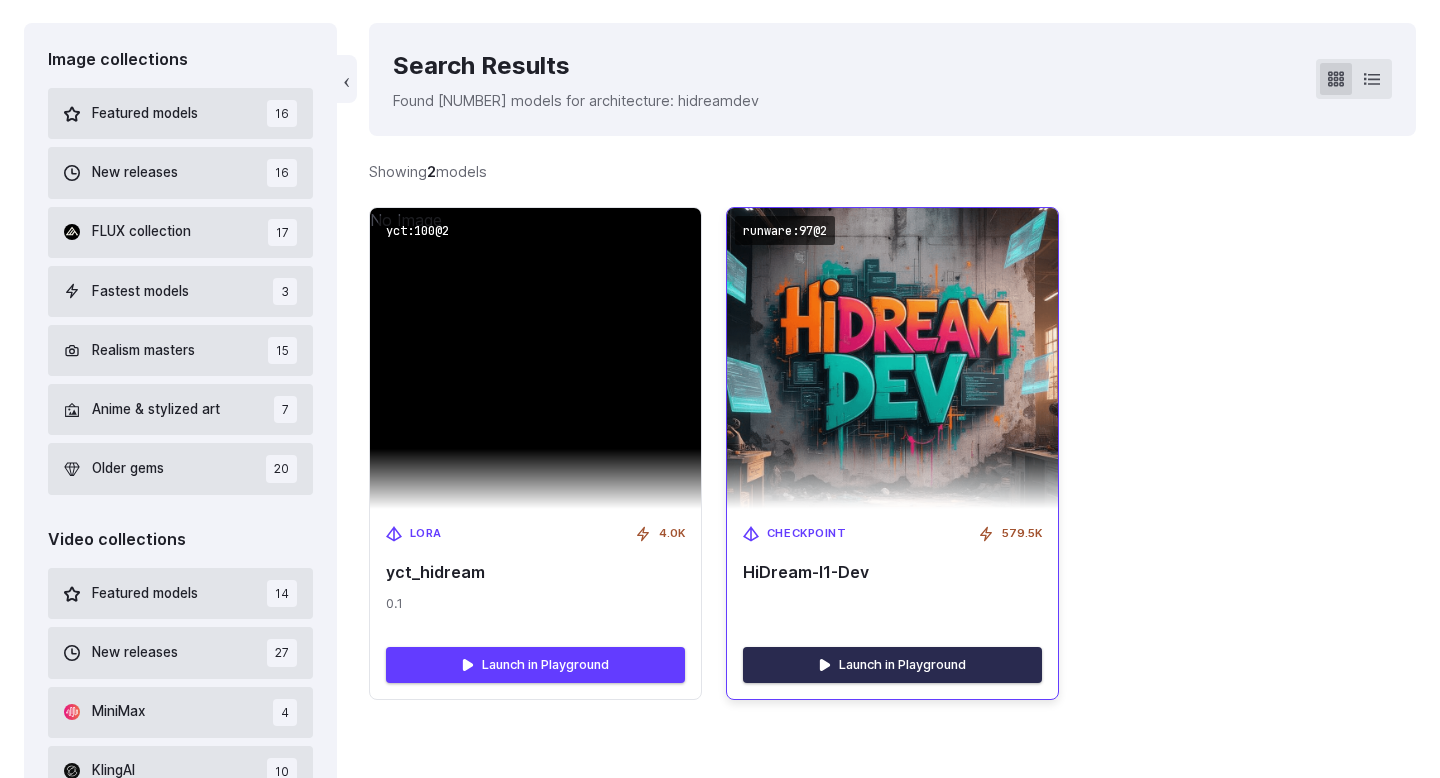 click on "Launch in Playground" at bounding box center (892, 665) 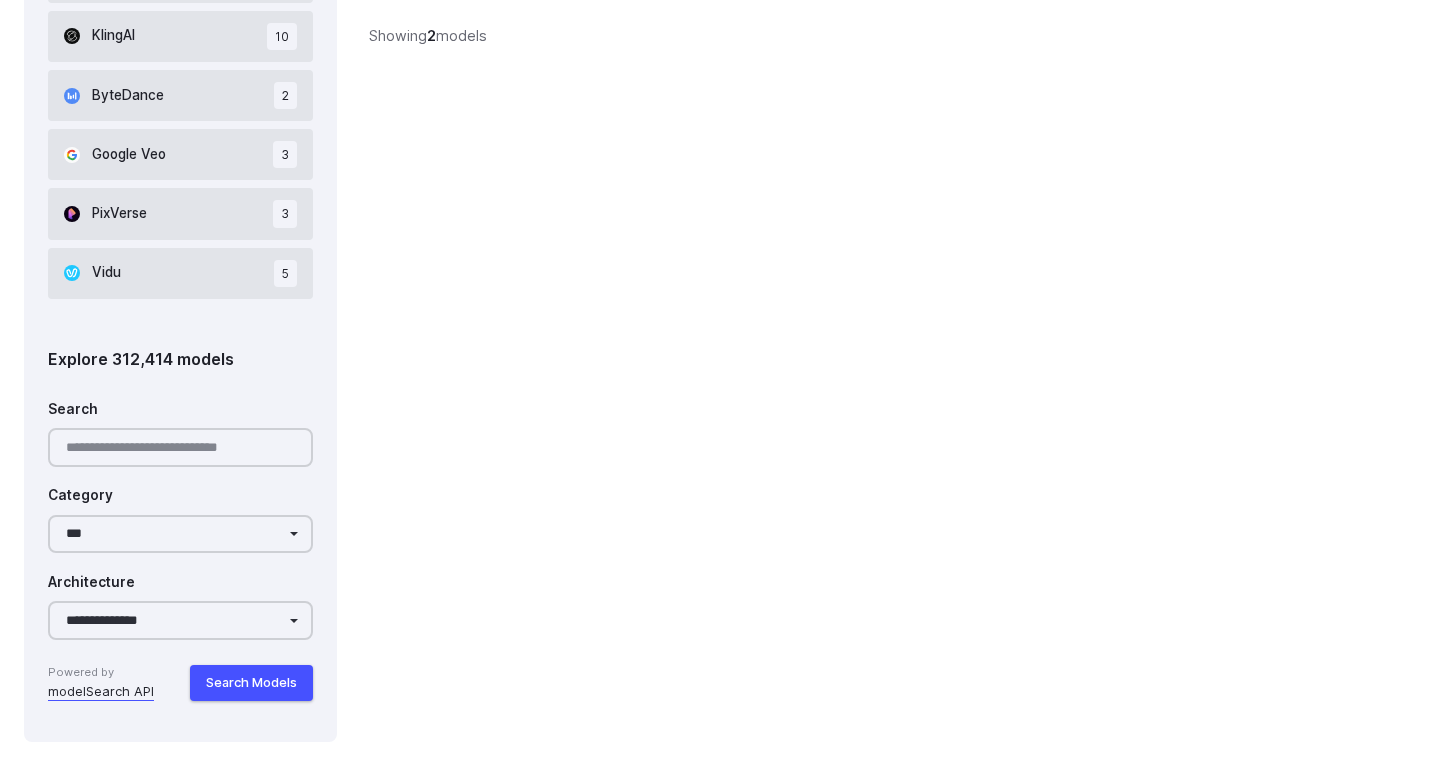 scroll, scrollTop: 1413, scrollLeft: 0, axis: vertical 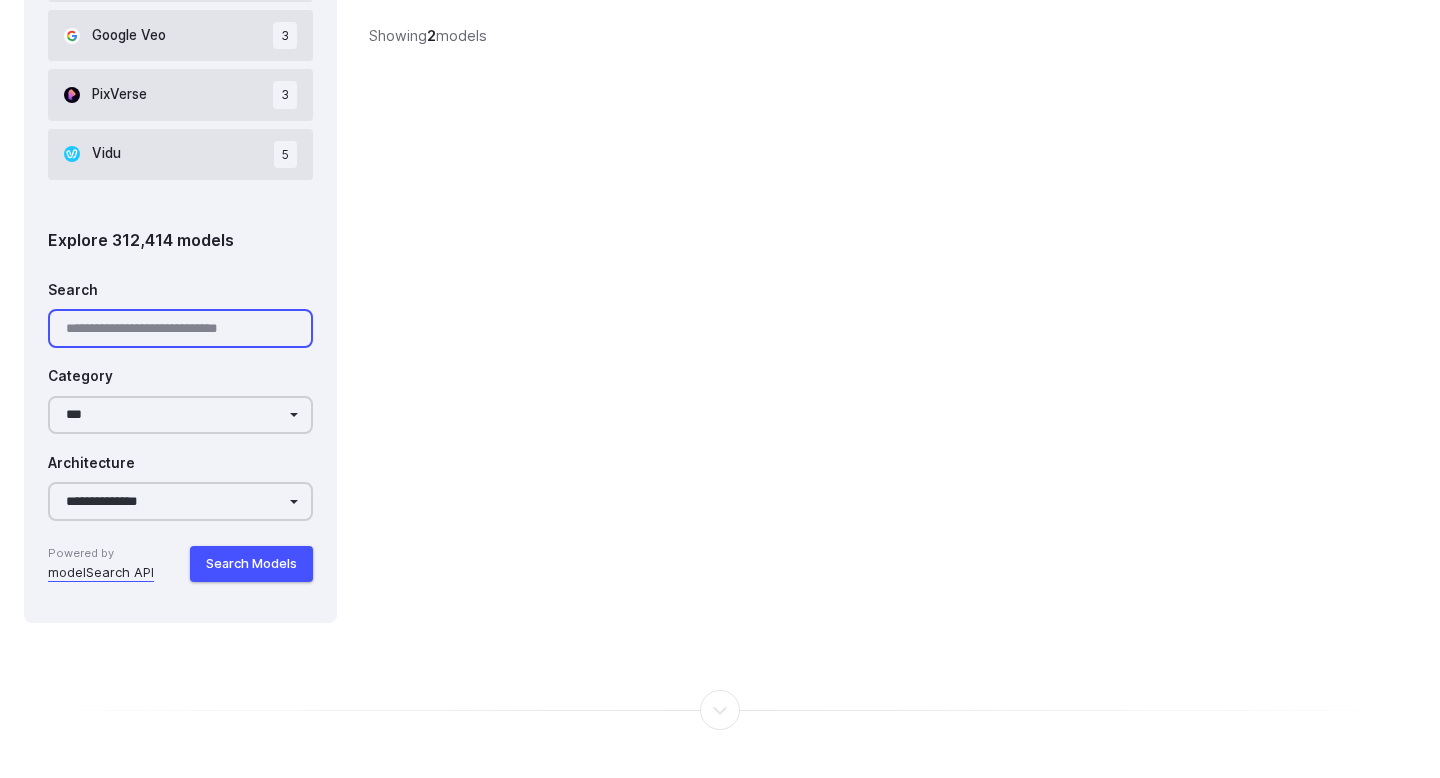 click on "Search" at bounding box center (180, 328) 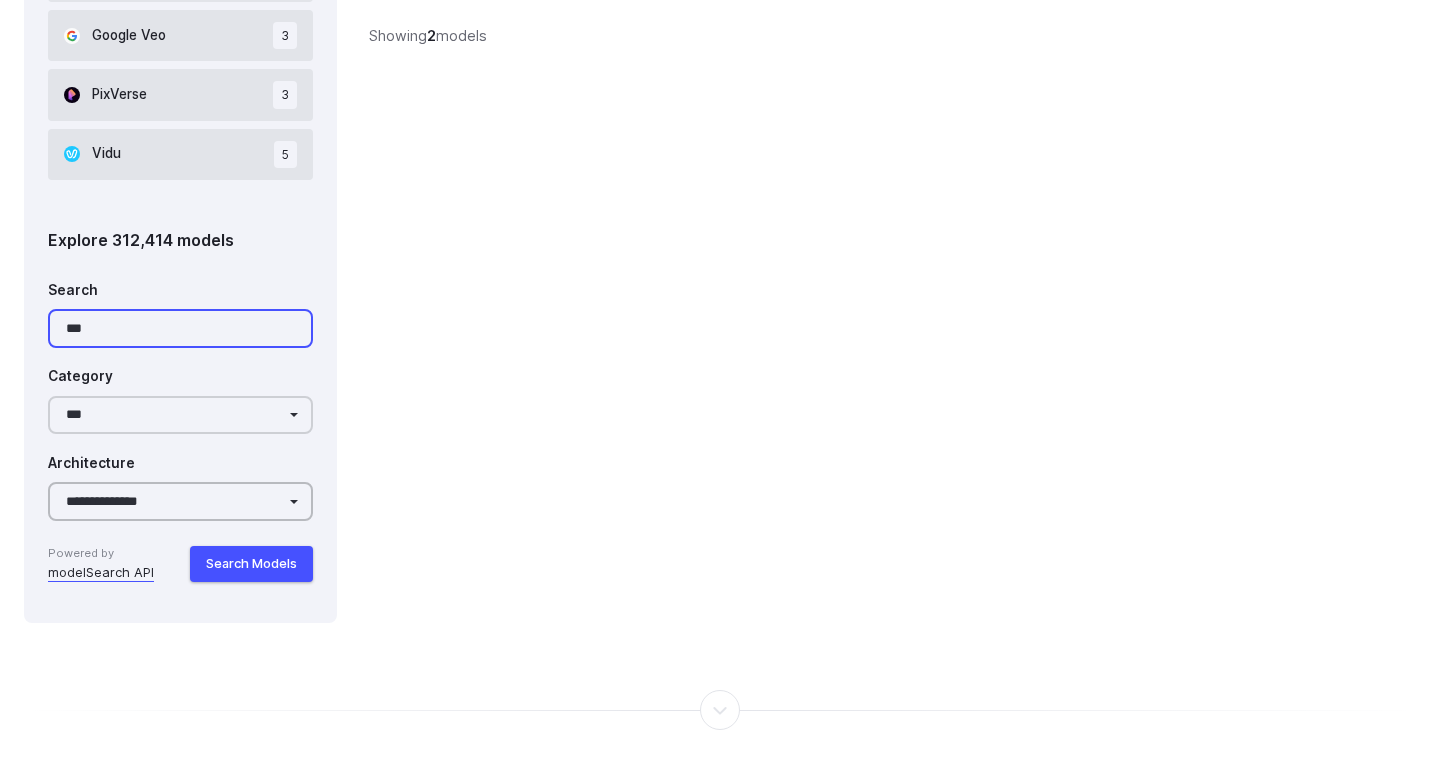 type on "***" 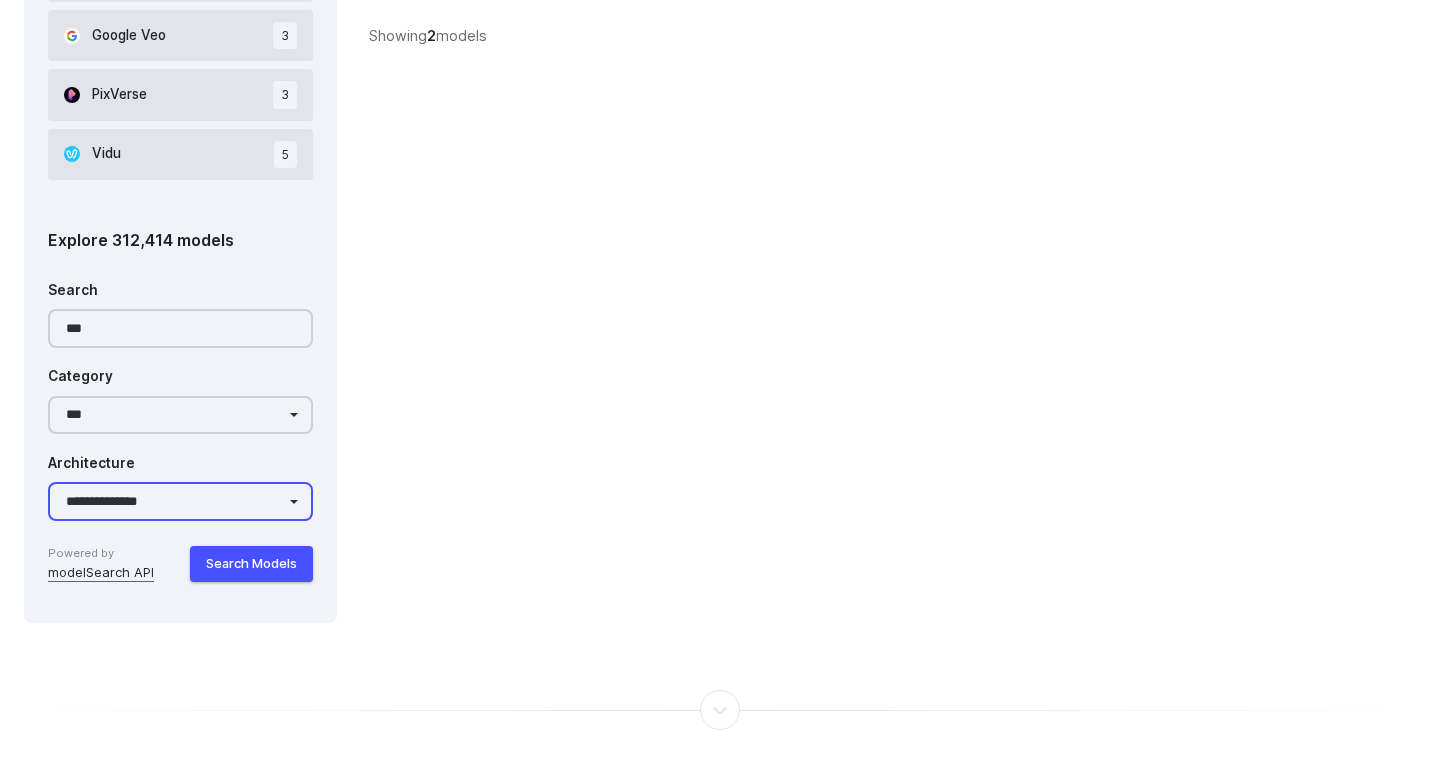 click on "**********" at bounding box center [180, 501] 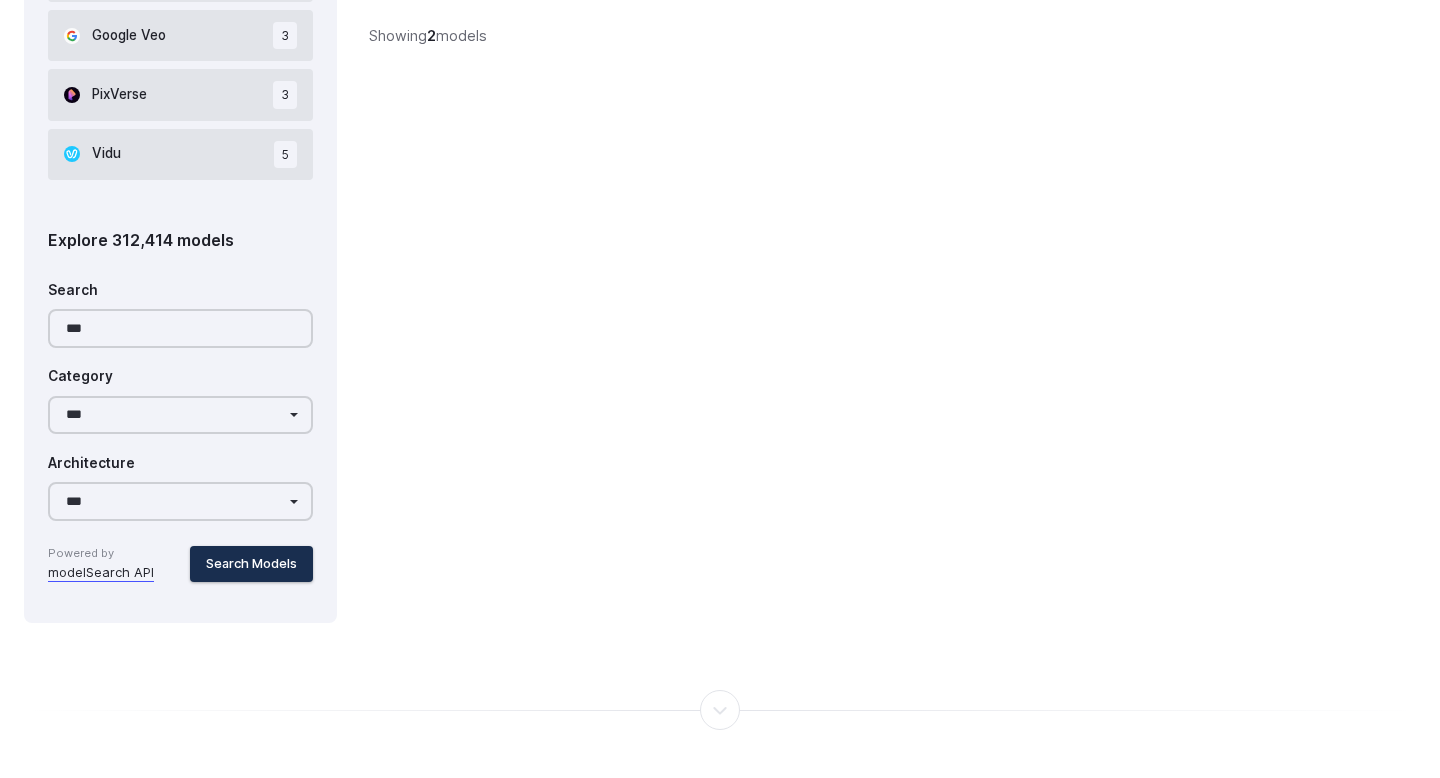 click on "Search Models" at bounding box center [251, 564] 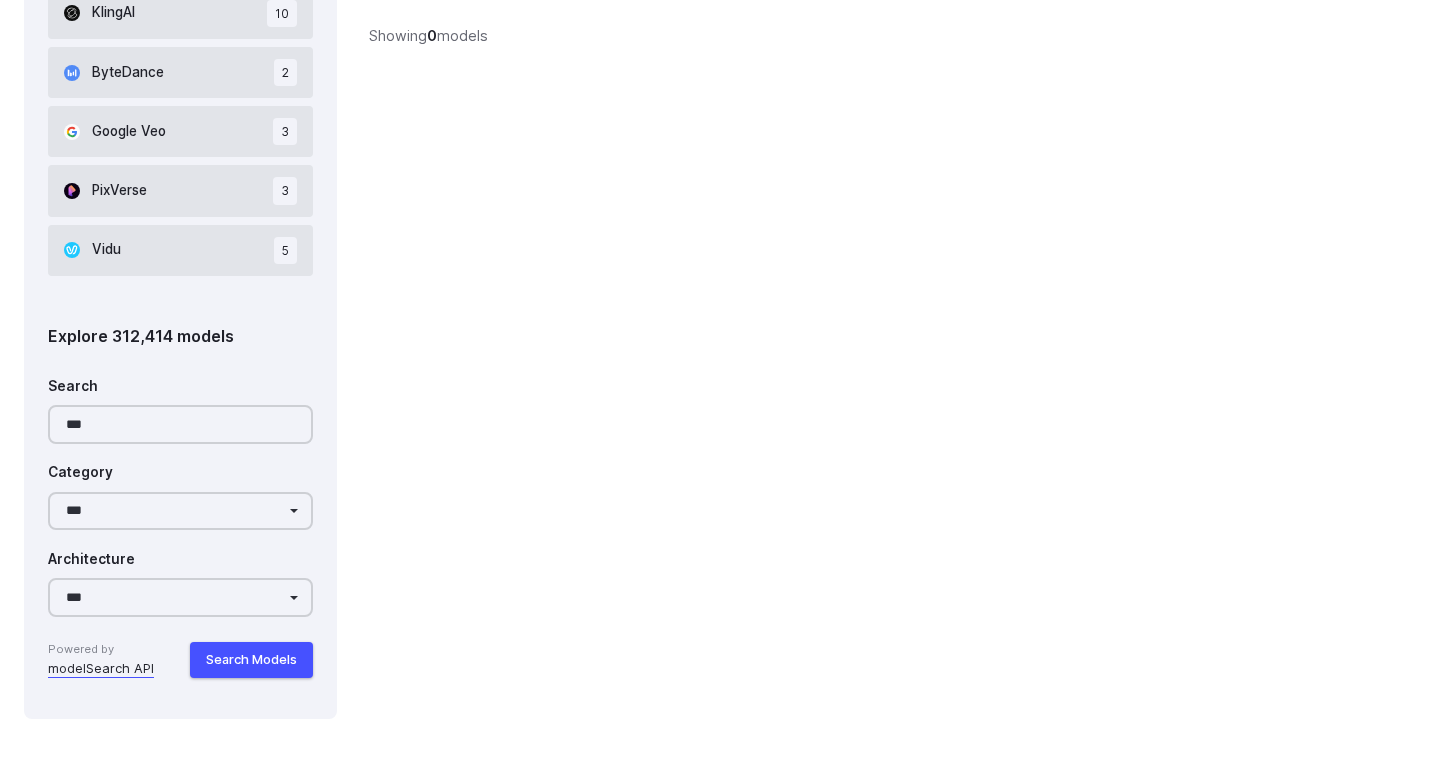 scroll, scrollTop: 1274, scrollLeft: 0, axis: vertical 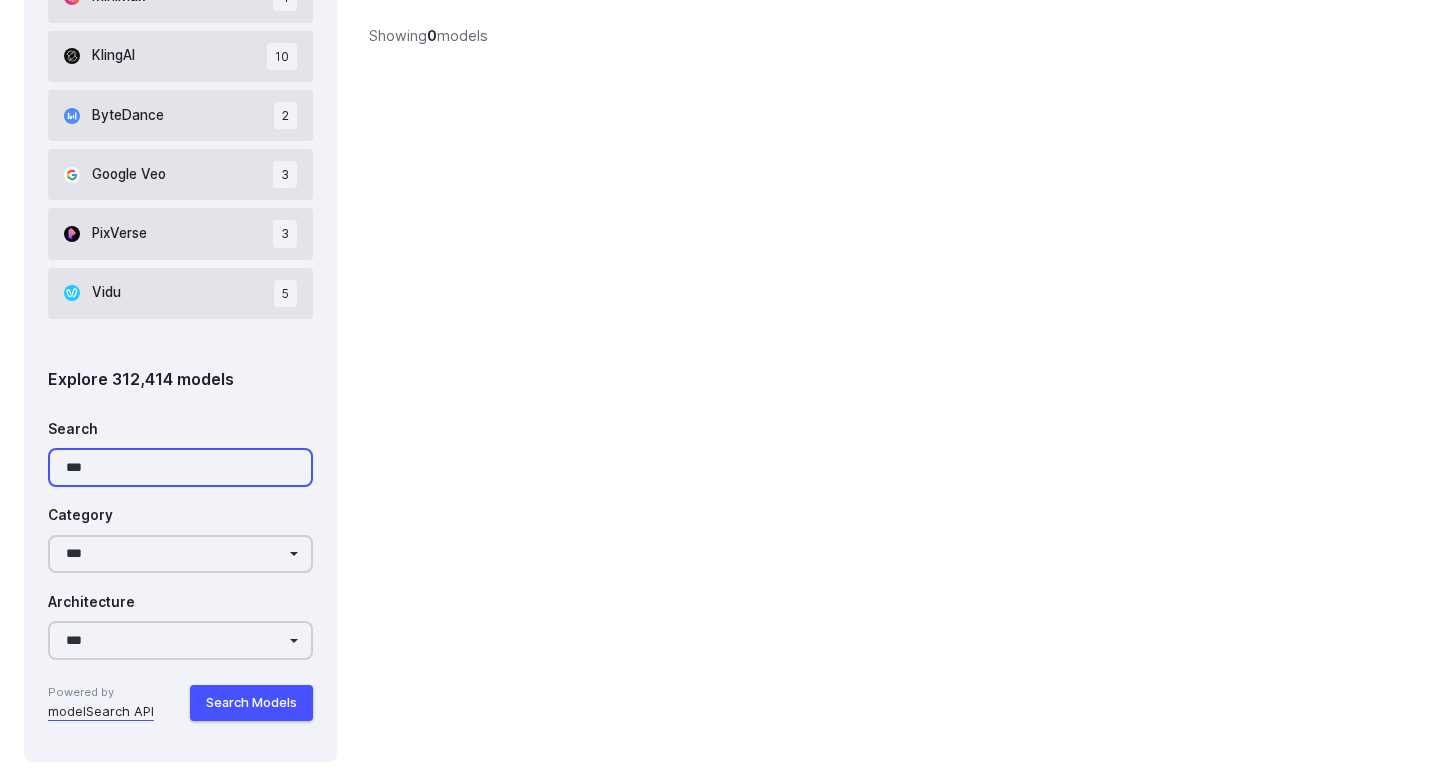 click on "***" at bounding box center (180, 467) 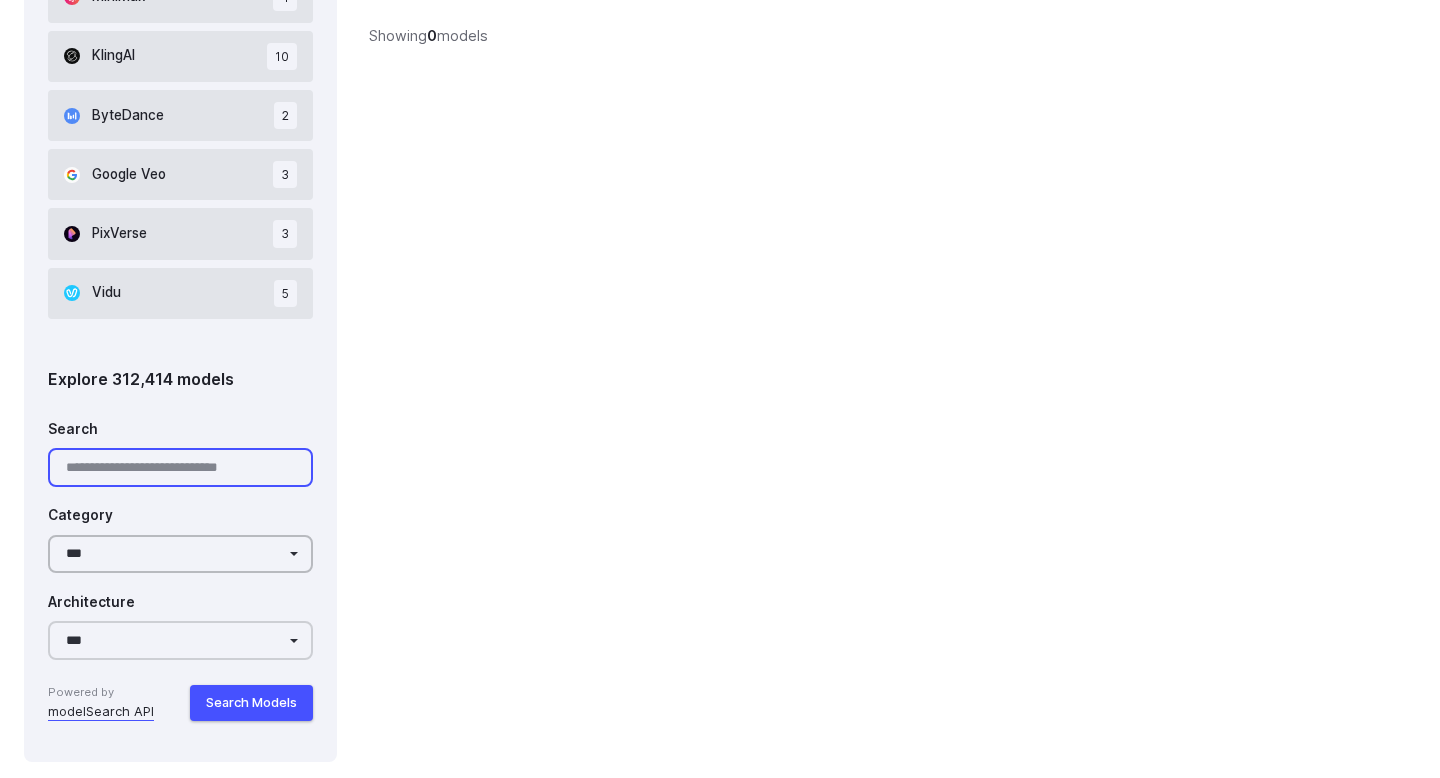 type 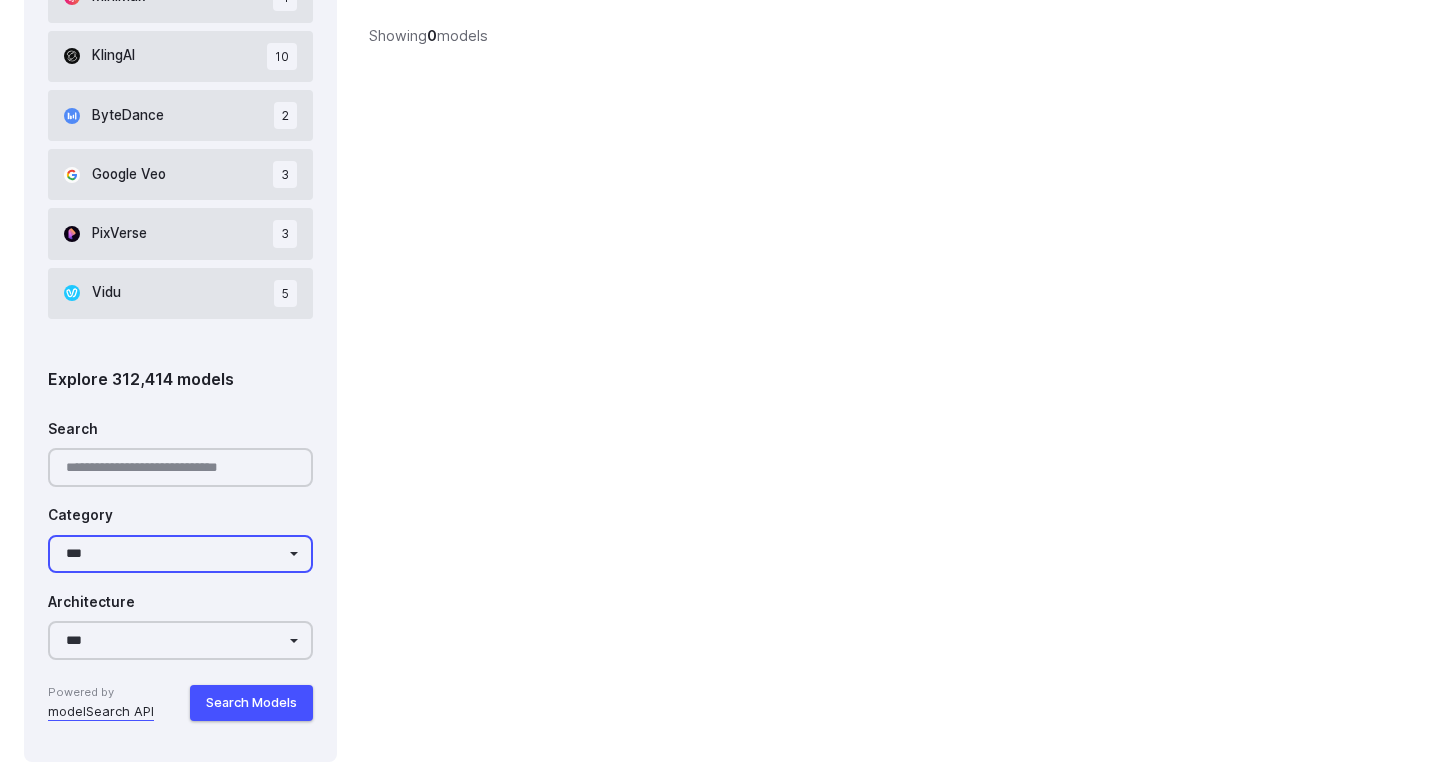 click on "**********" at bounding box center [180, 554] 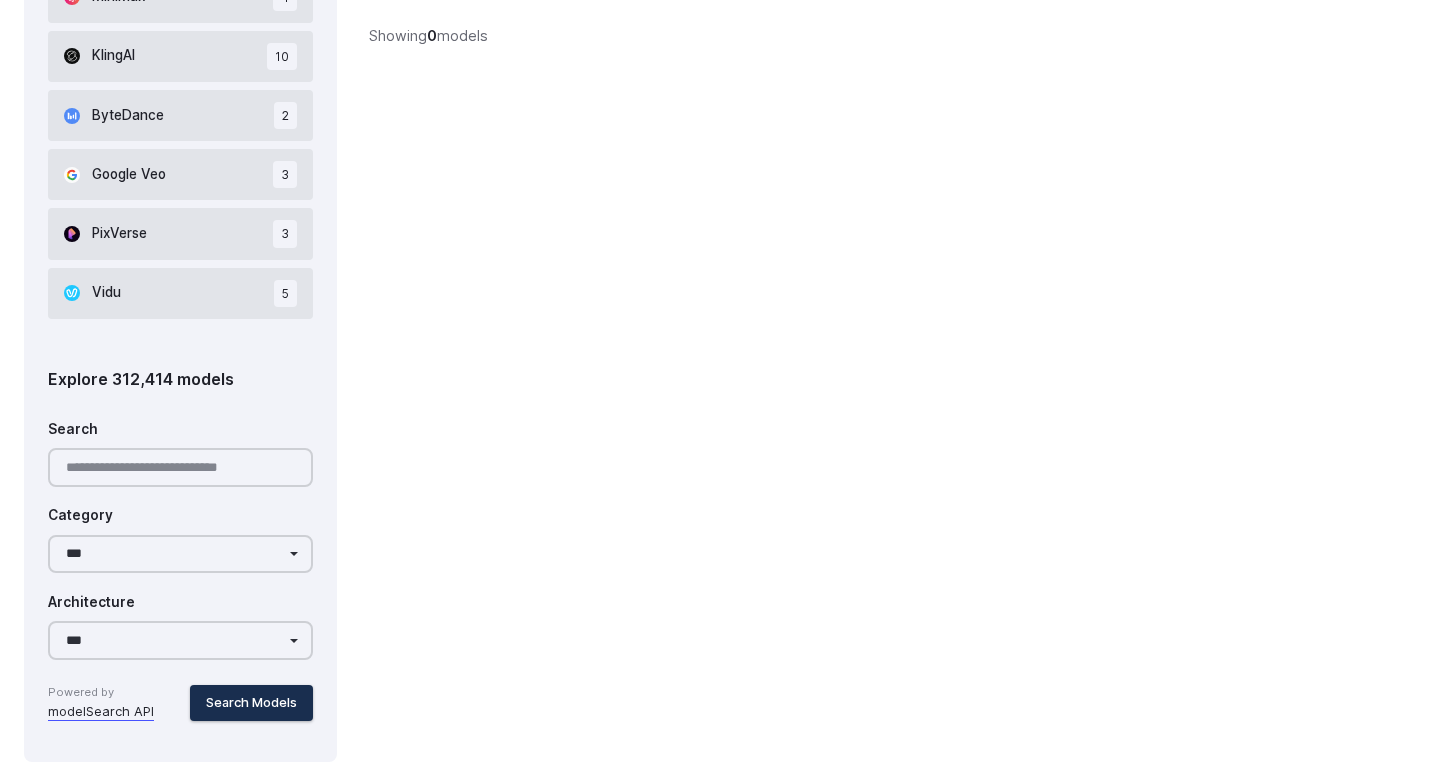 click on "Search Models" at bounding box center (251, 703) 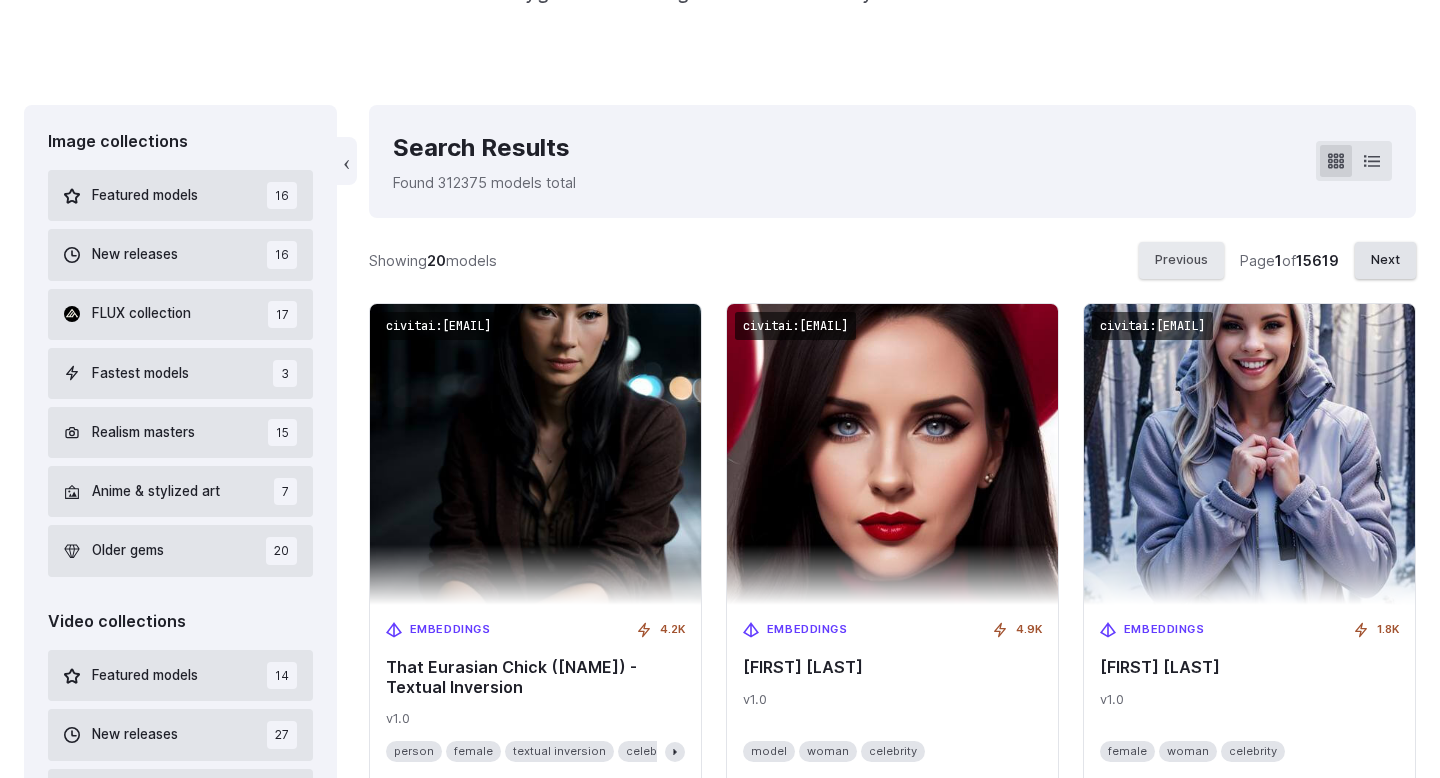 scroll, scrollTop: 182, scrollLeft: 0, axis: vertical 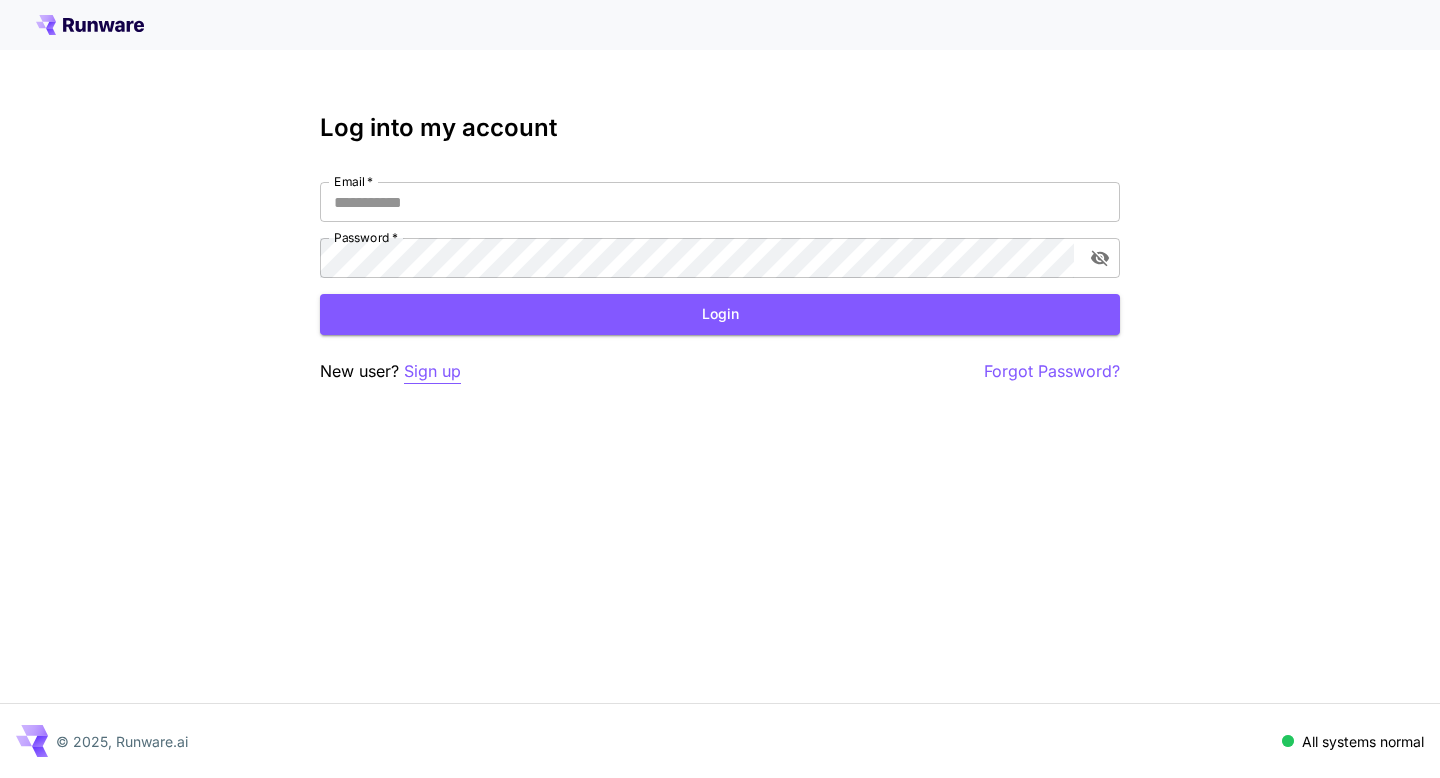 click on "Sign up" at bounding box center (432, 371) 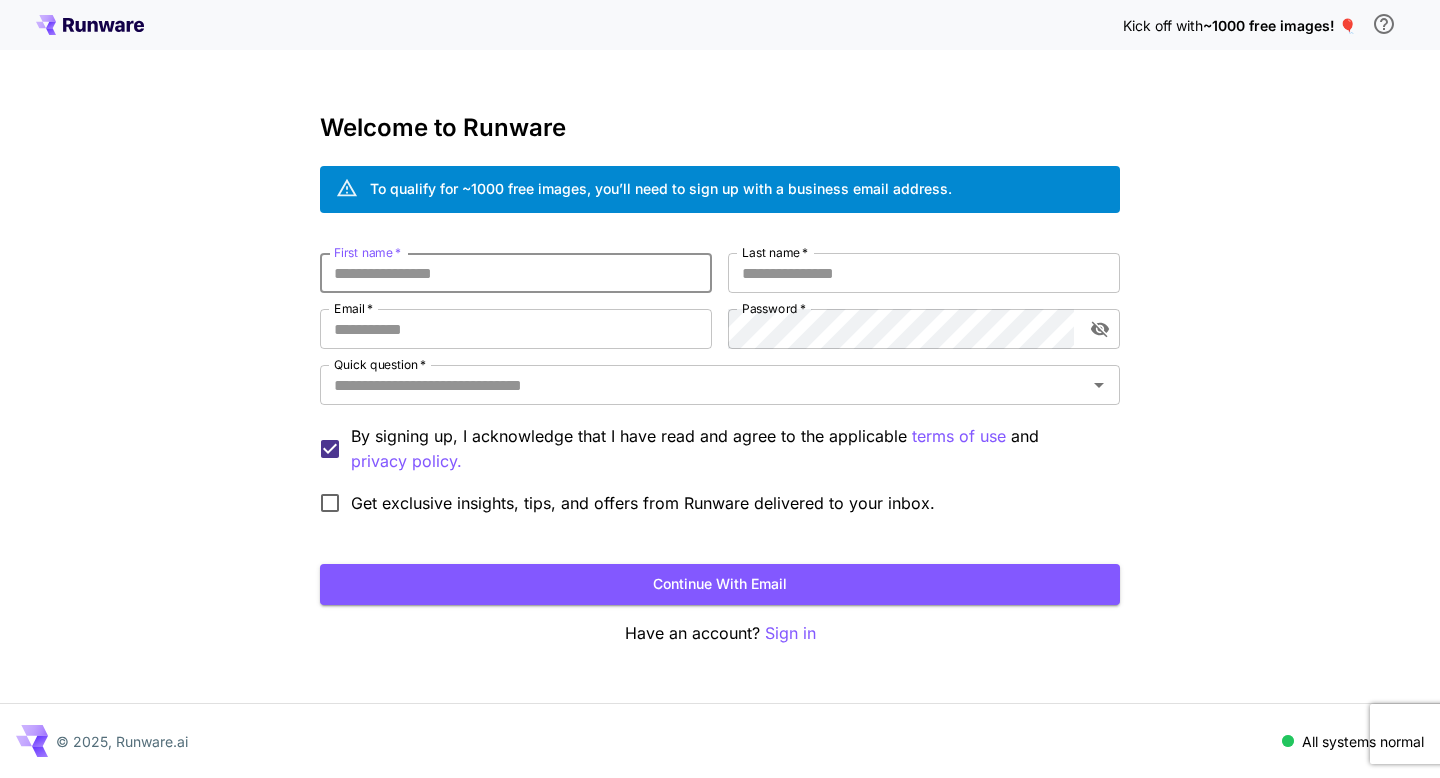click on "First name   *" at bounding box center (516, 273) 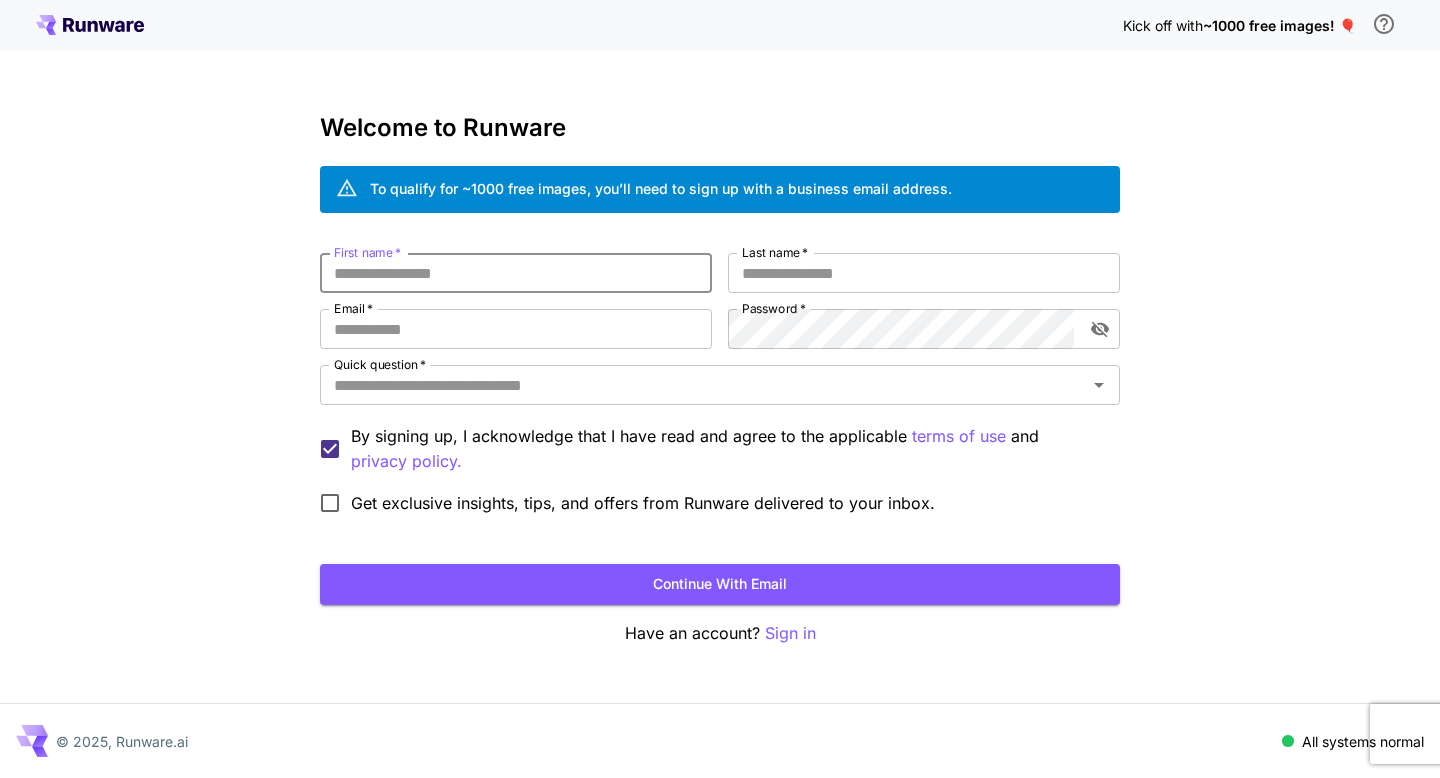 click on "First name   *" at bounding box center (516, 273) 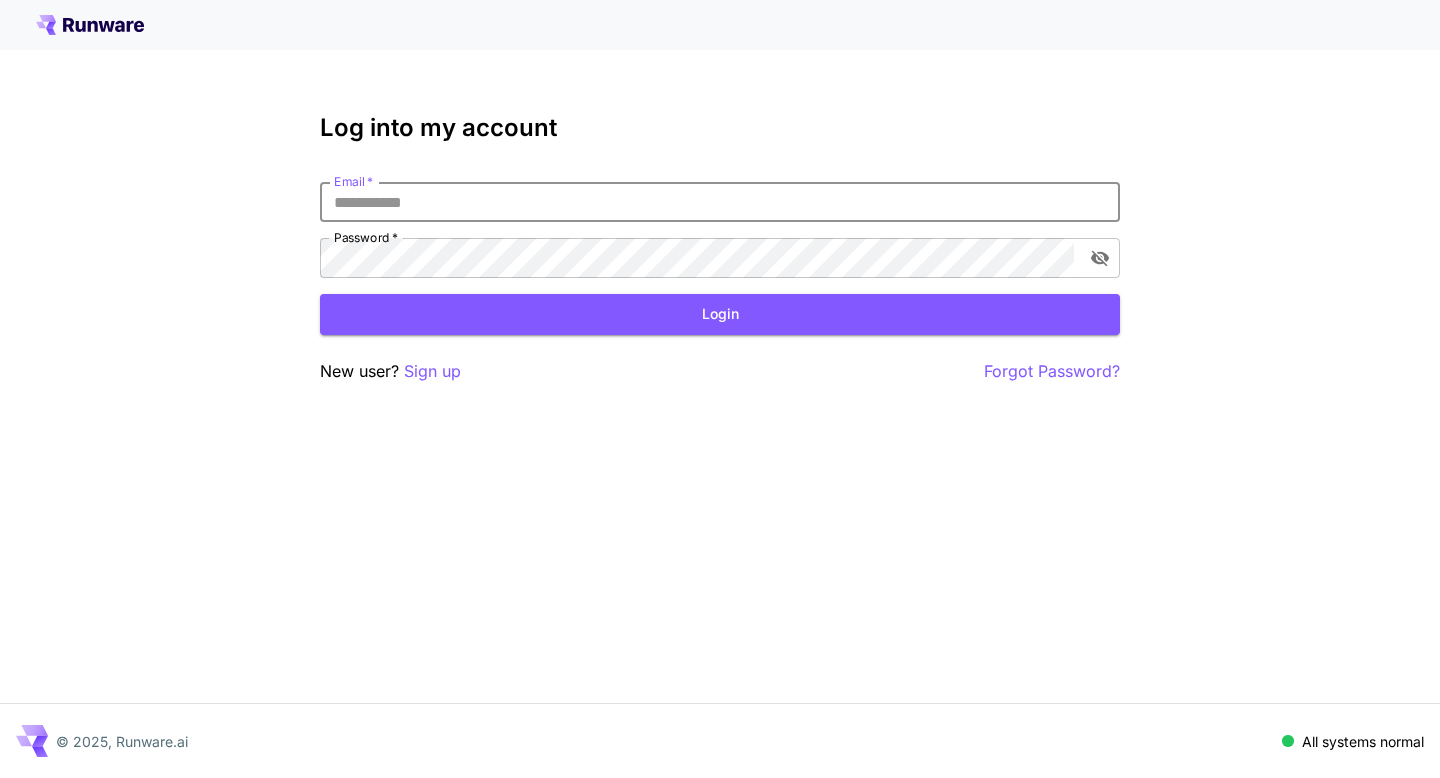 click on "Email   *" at bounding box center (720, 202) 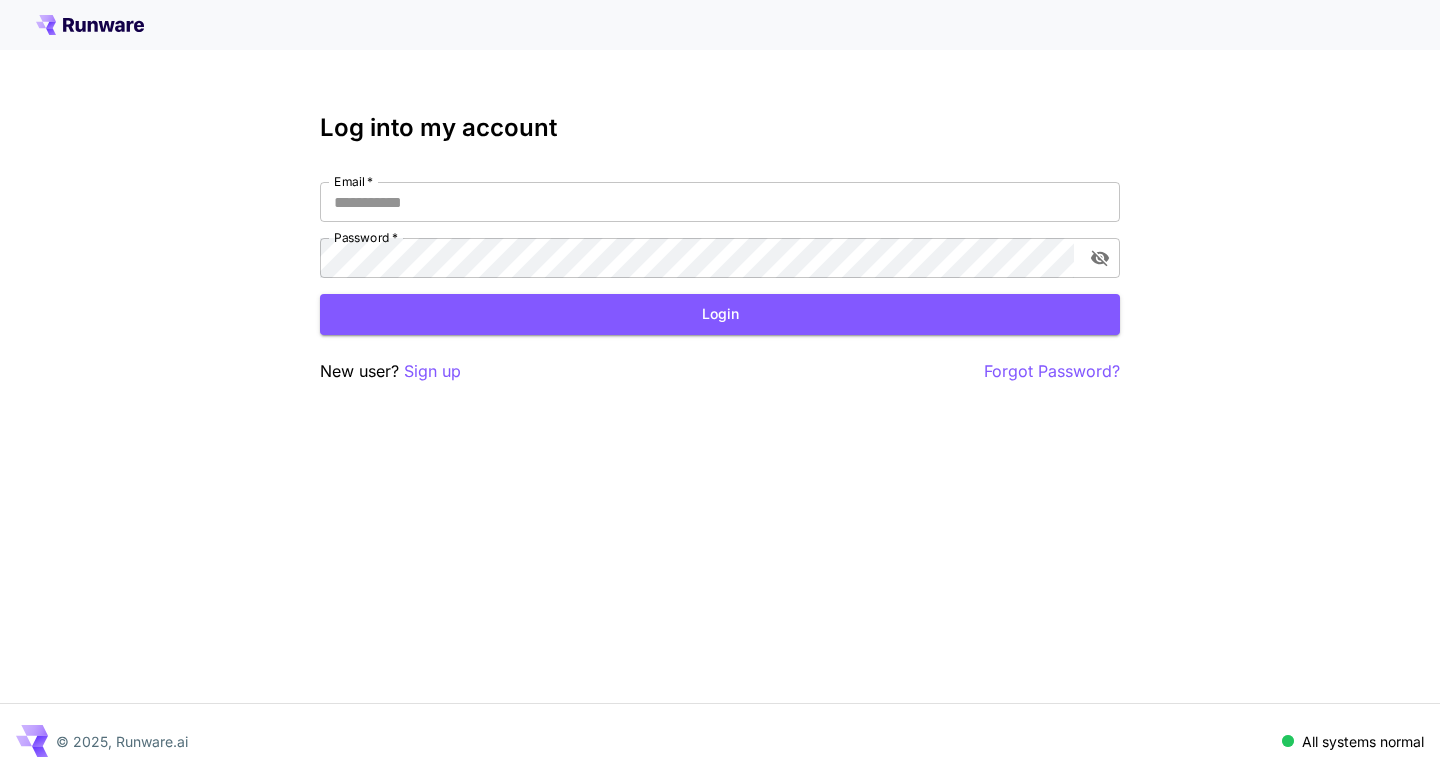 scroll, scrollTop: 0, scrollLeft: 0, axis: both 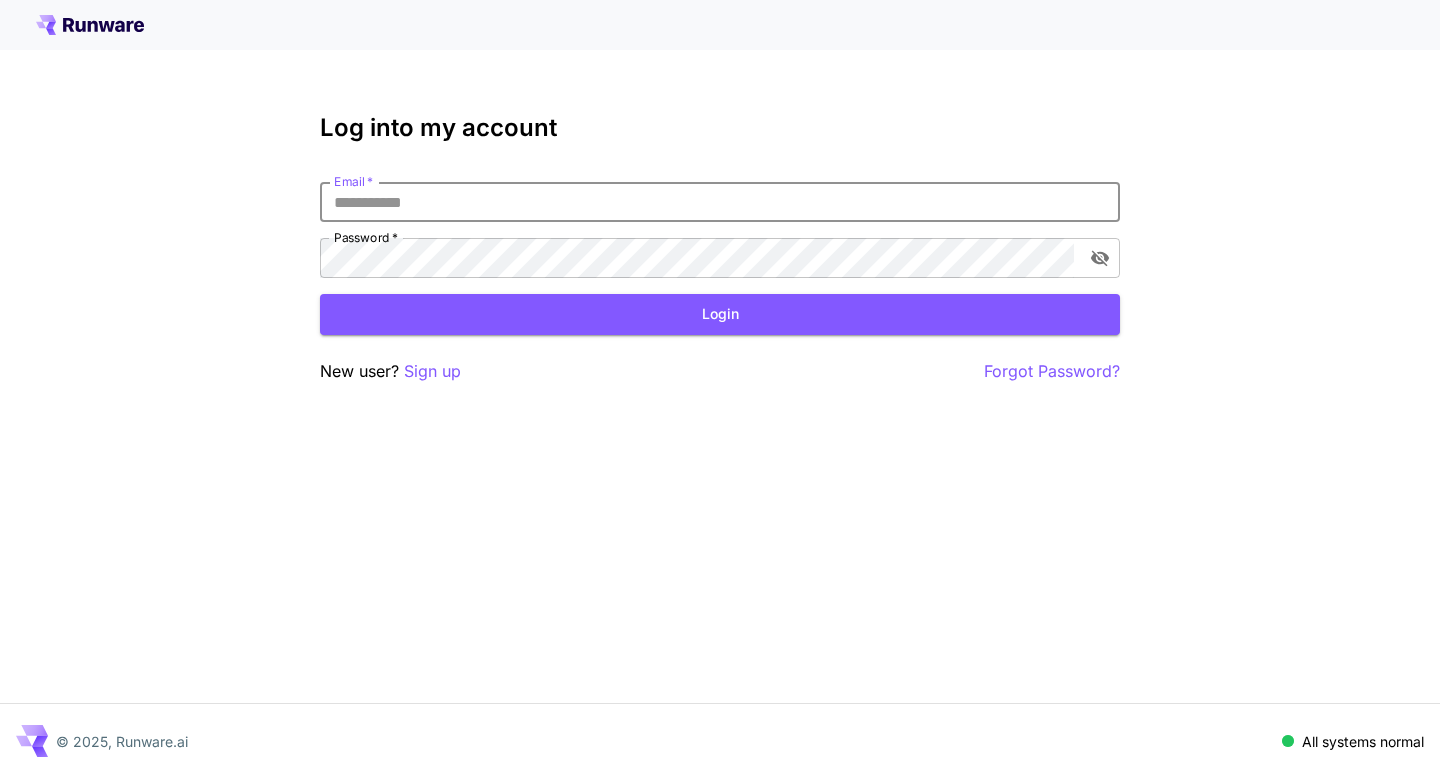 click on "Email   *" at bounding box center (720, 202) 